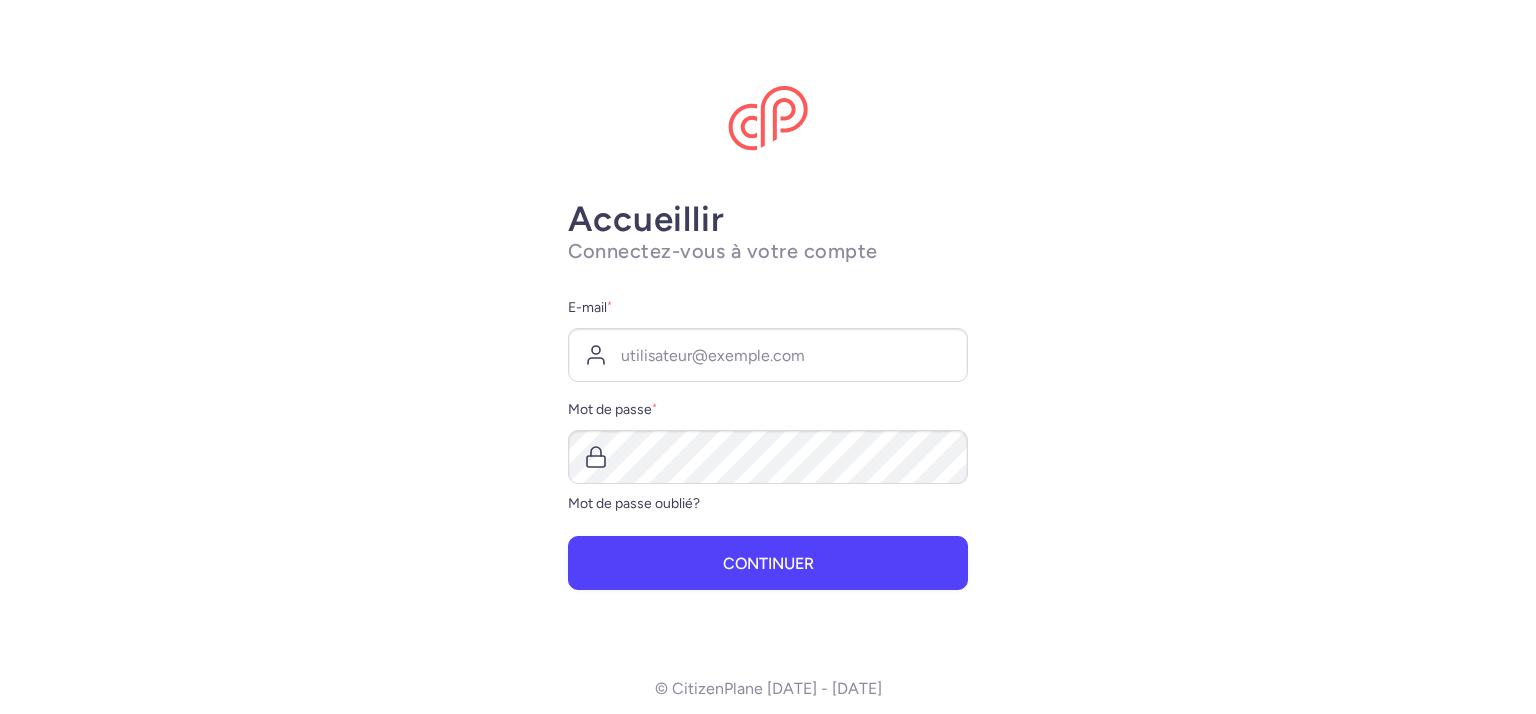 scroll, scrollTop: 0, scrollLeft: 0, axis: both 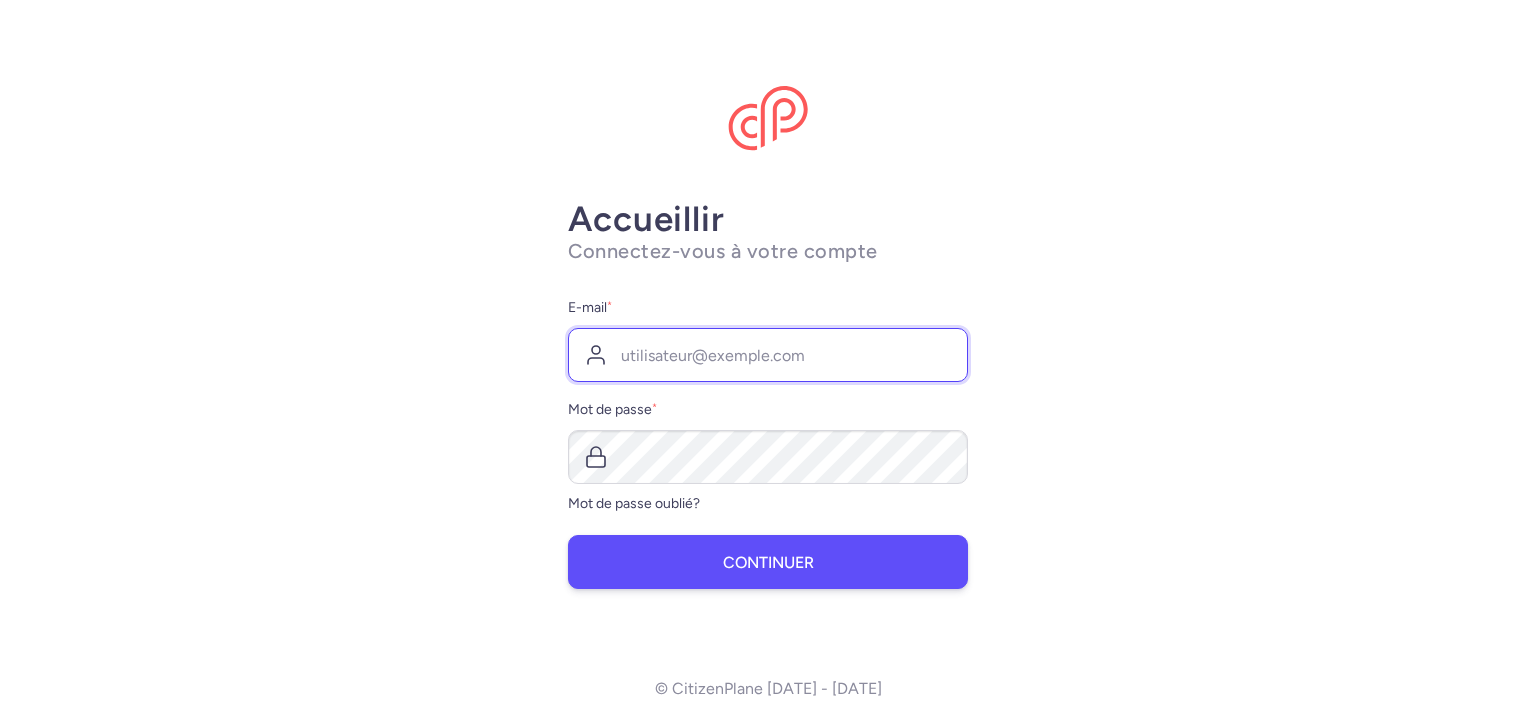 type on "[EMAIL_ADDRESS][DOMAIN_NAME]" 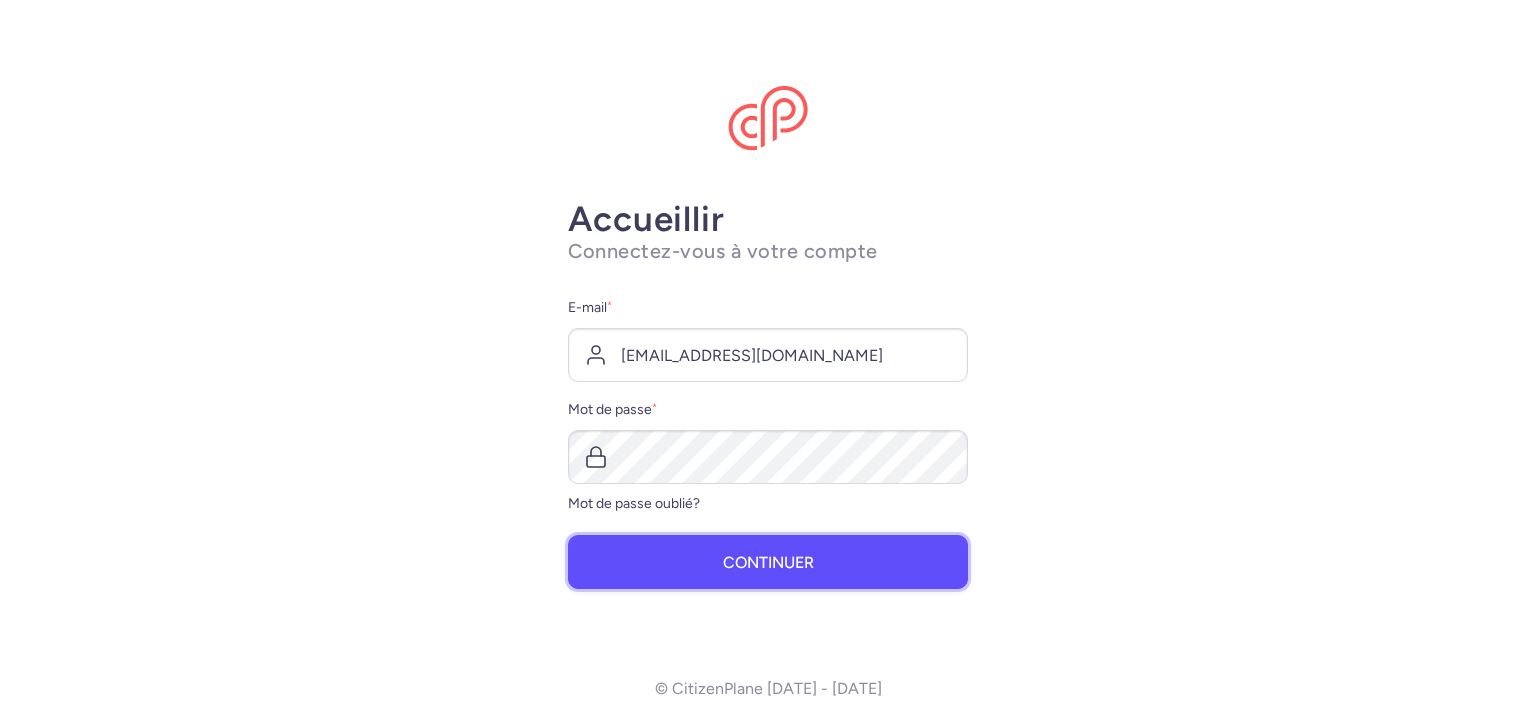 click on "Continuer" at bounding box center [768, 562] 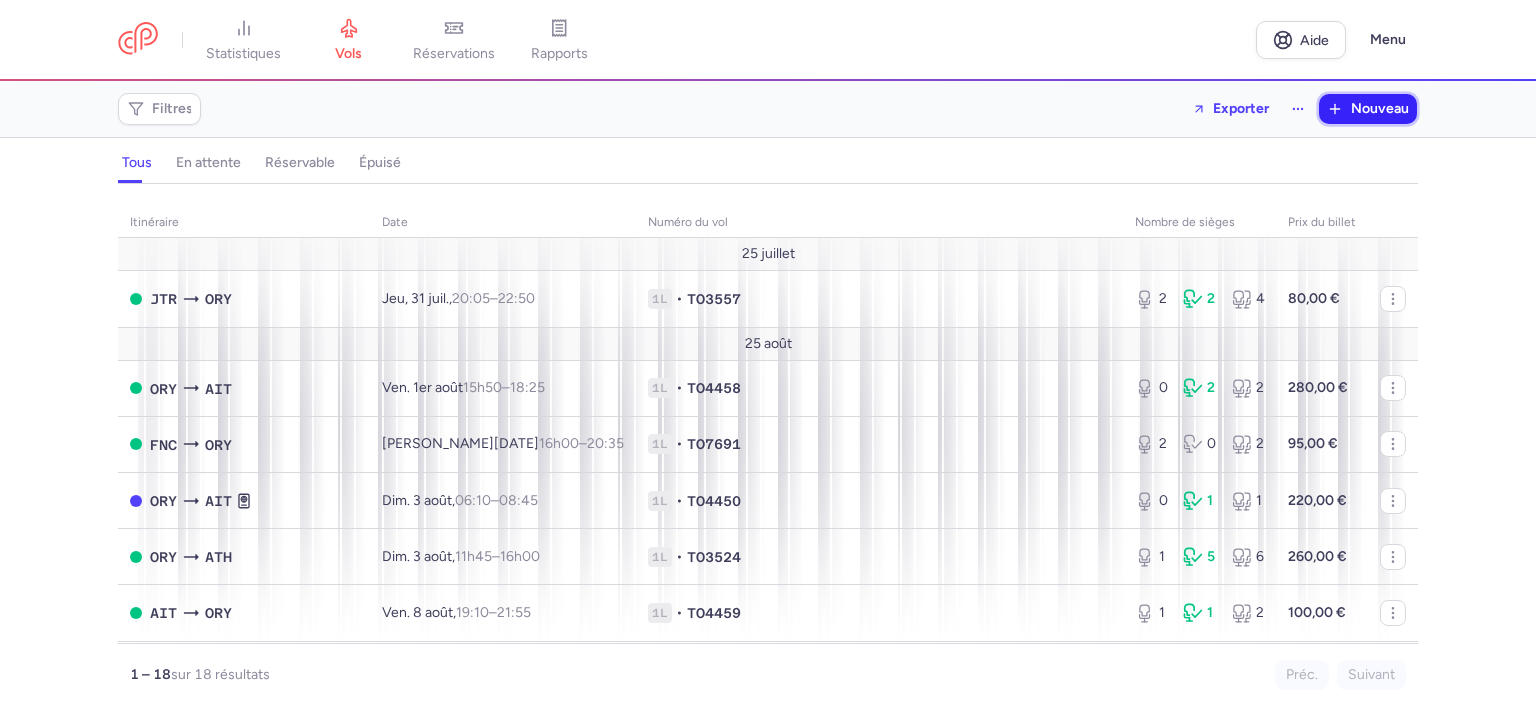 click on "Nouveau" at bounding box center [1380, 108] 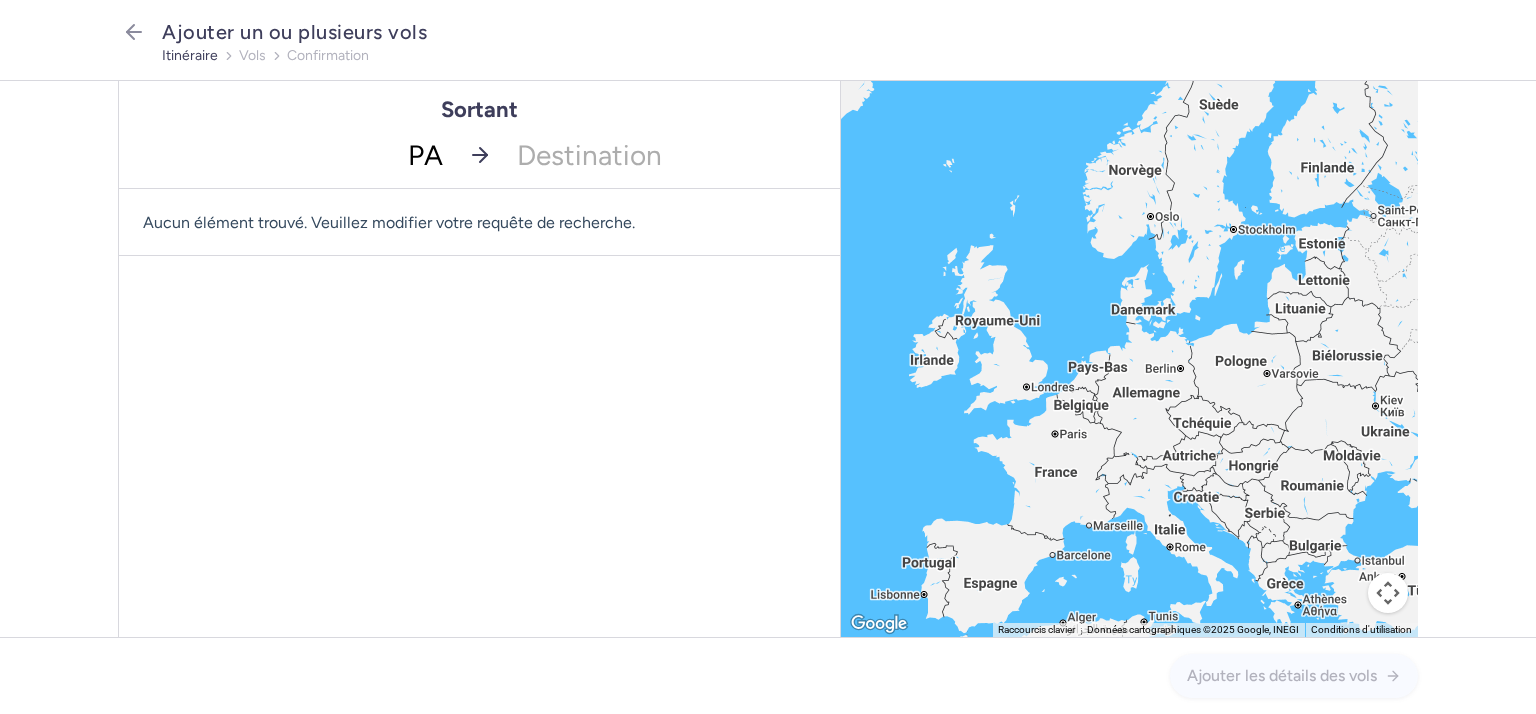 type on "PAR" 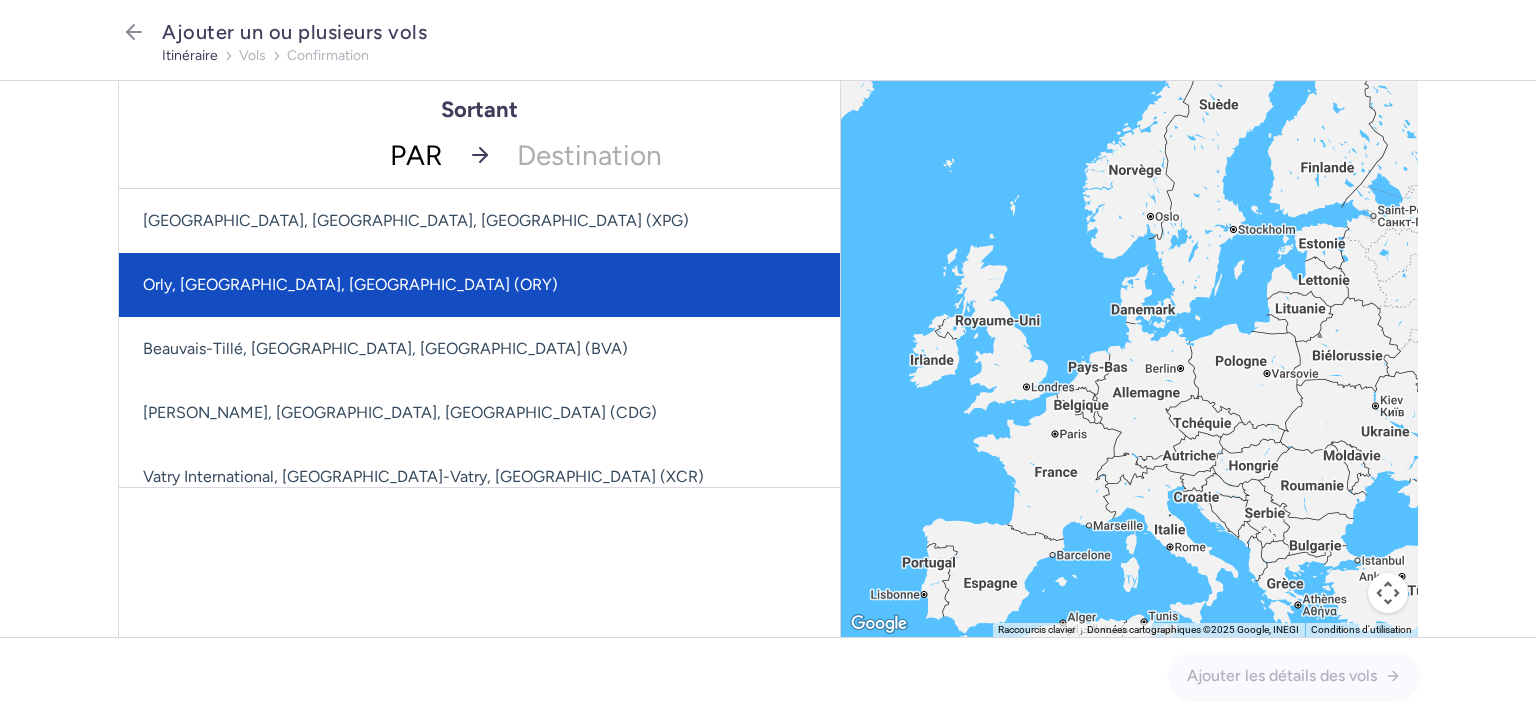 click on "Orly, Paris, France (ORY)" at bounding box center [350, 284] 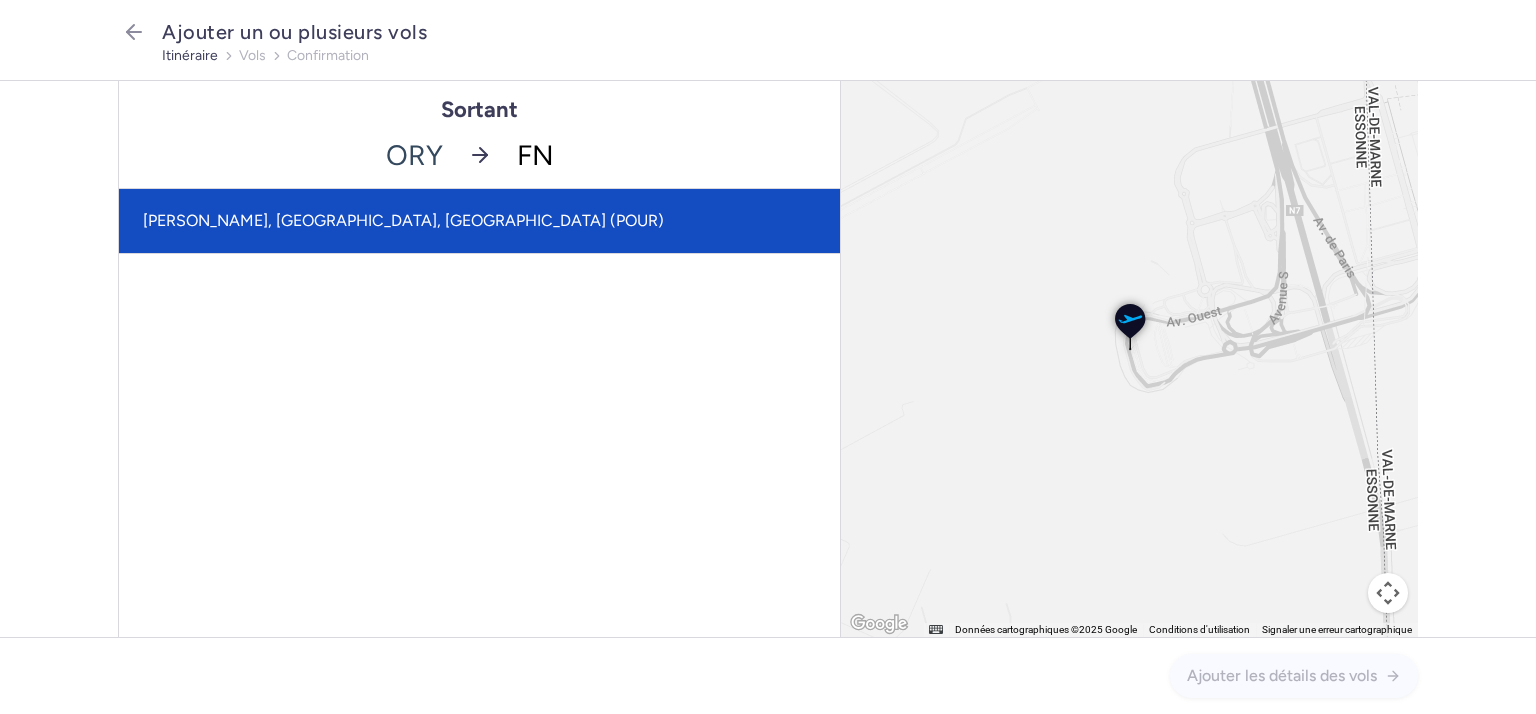 type on "F" 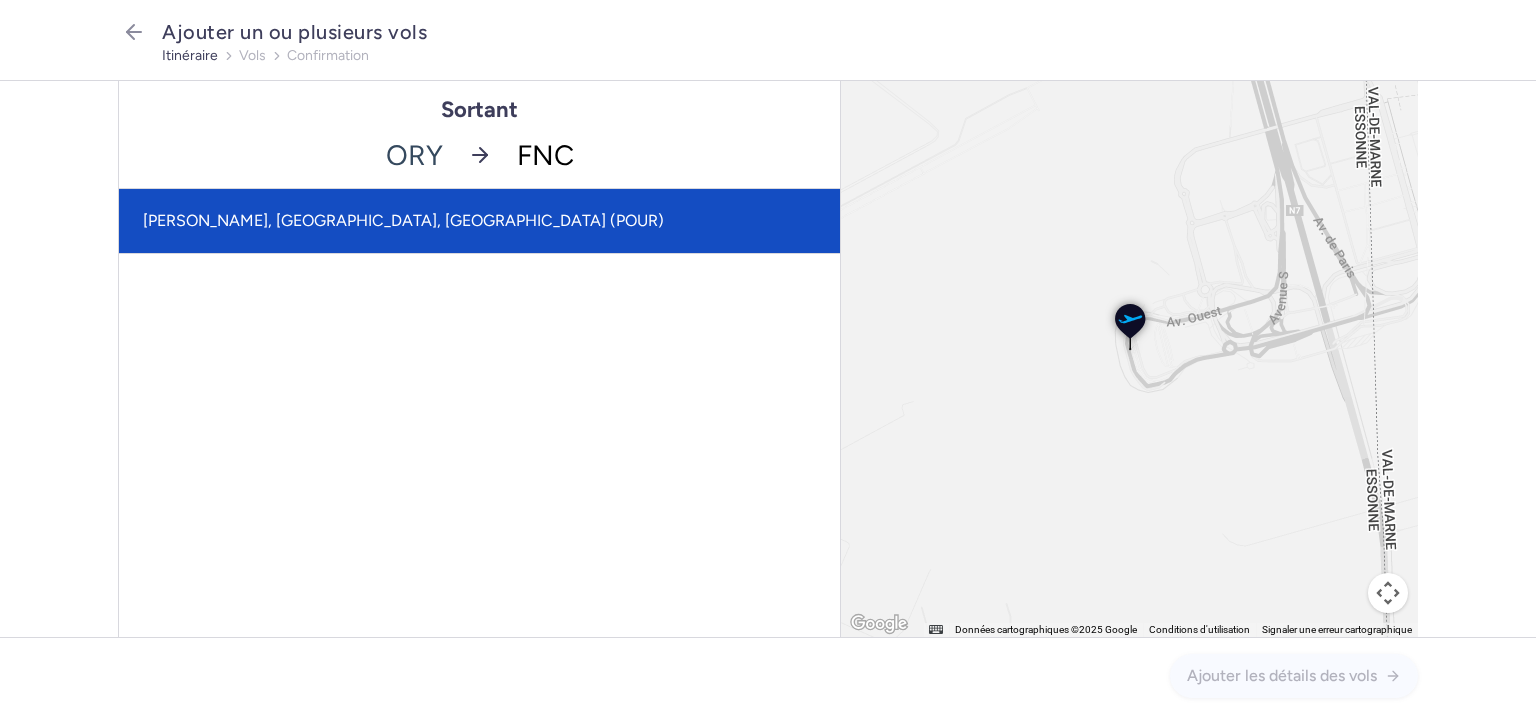 scroll, scrollTop: 0, scrollLeft: 0, axis: both 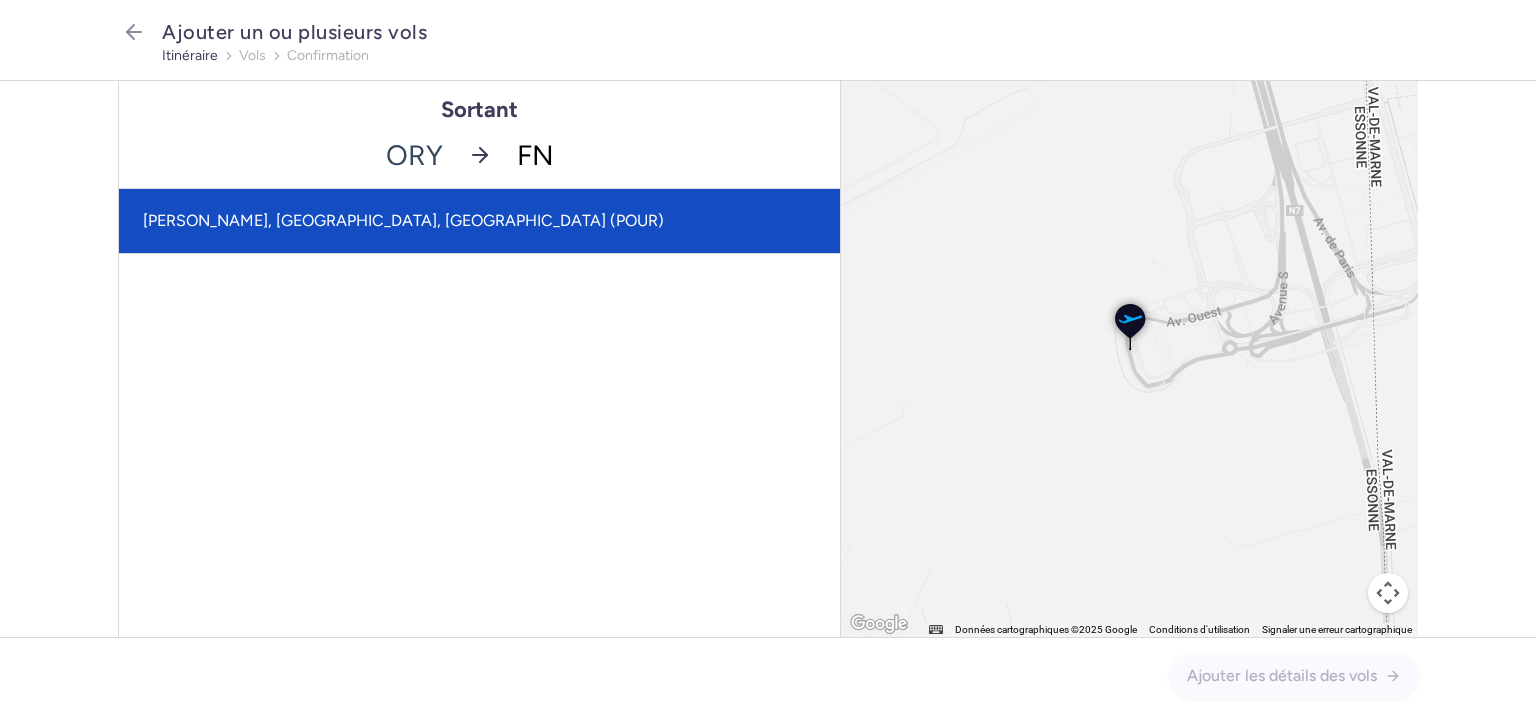 type on "F" 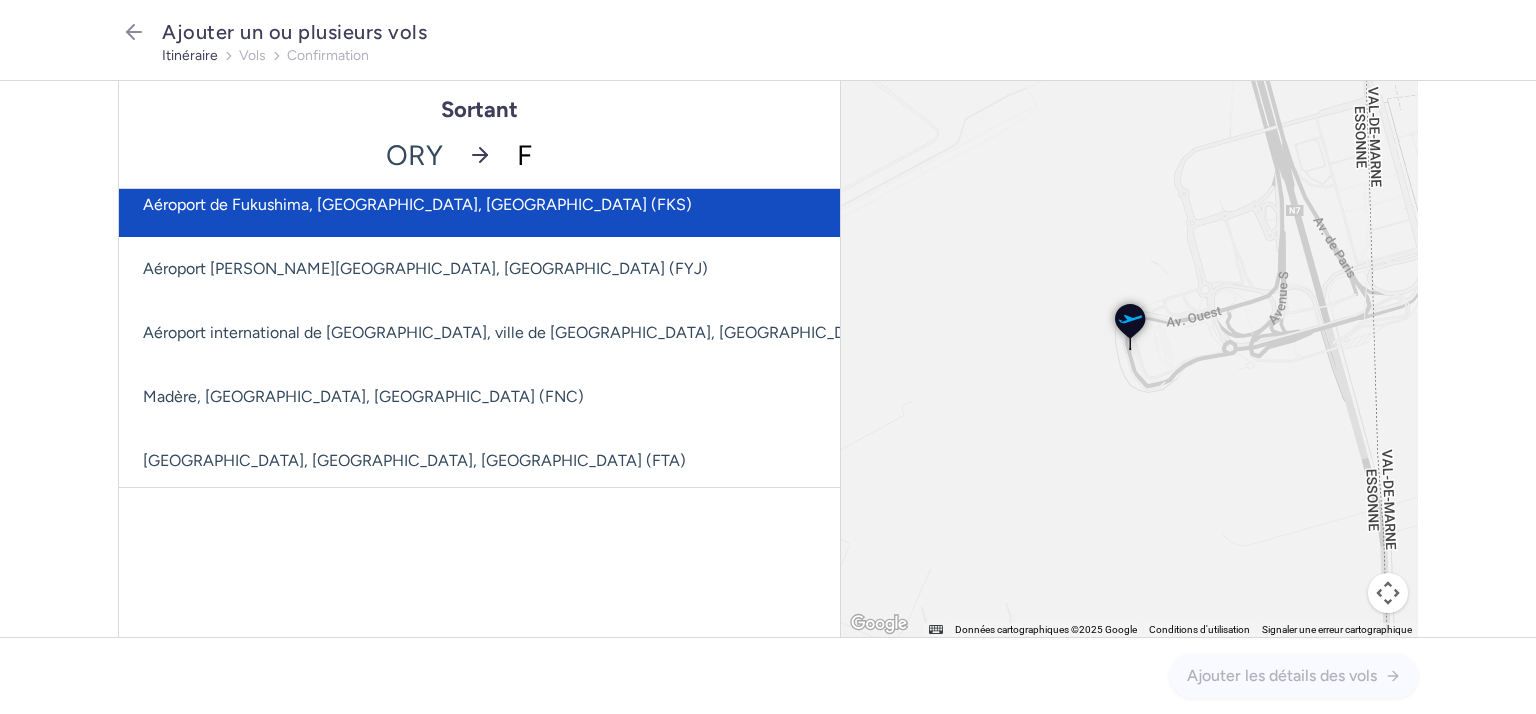 scroll, scrollTop: 500, scrollLeft: 0, axis: vertical 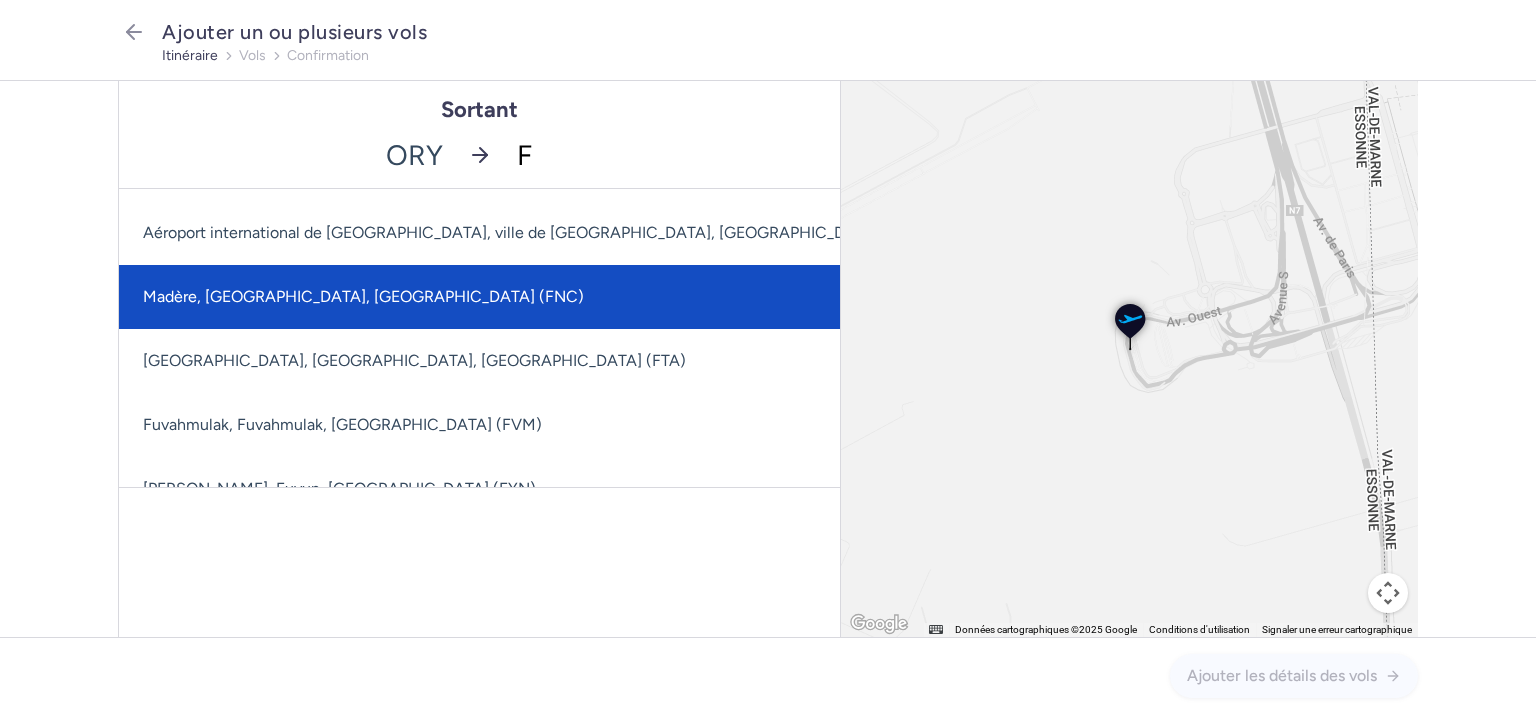 click on "Madère, Funchal, Portugal (FNC)" at bounding box center [363, 296] 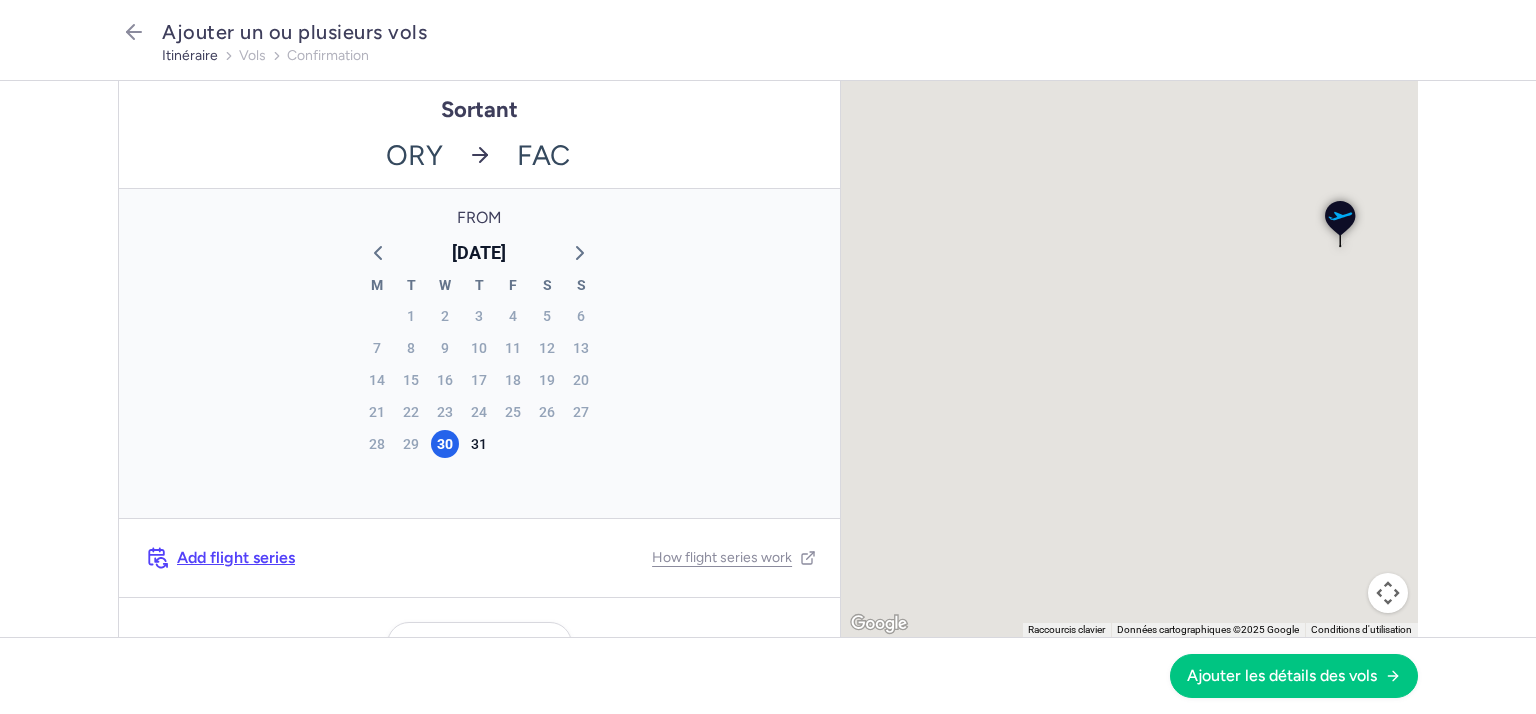 scroll, scrollTop: 0, scrollLeft: 0, axis: both 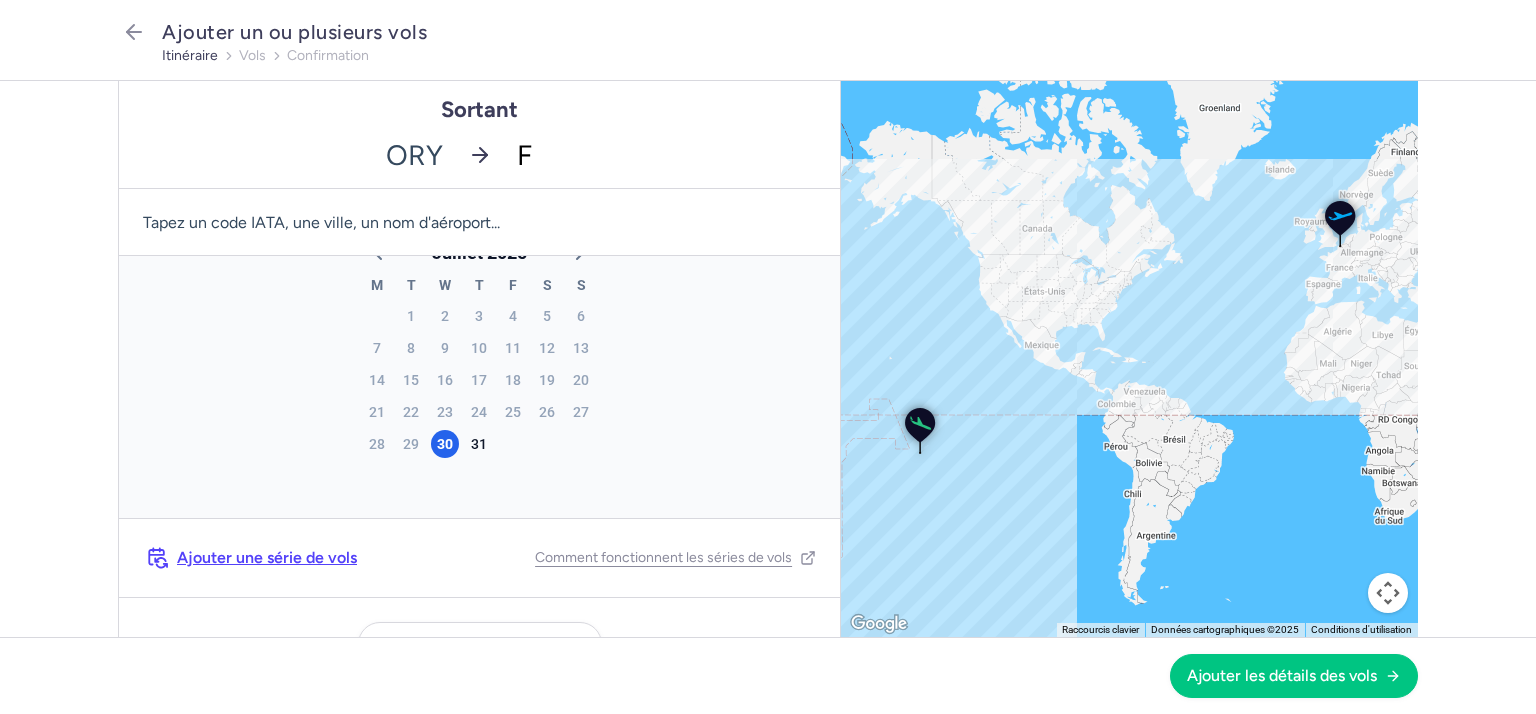type on "FN" 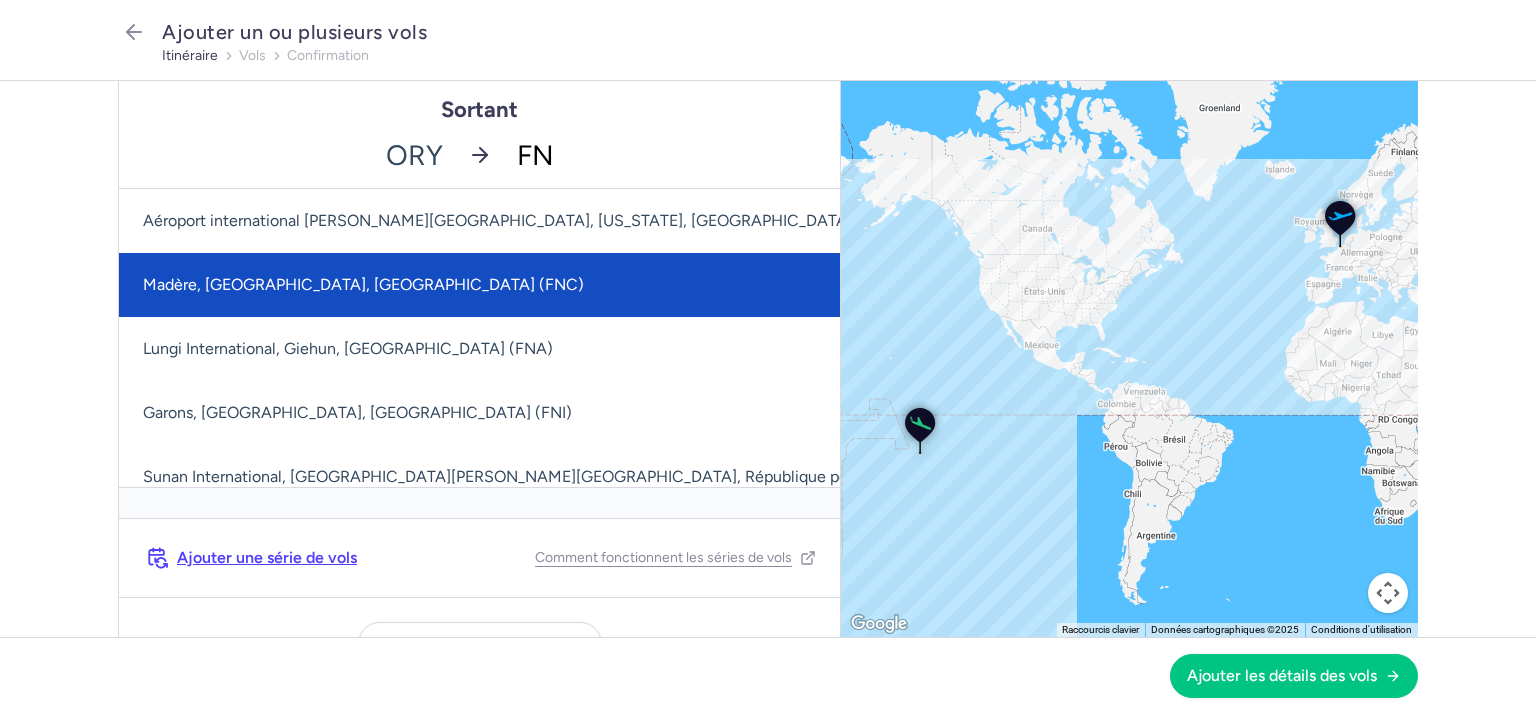 drag, startPoint x: 351, startPoint y: 282, endPoint x: 357, endPoint y: 271, distance: 12.529964 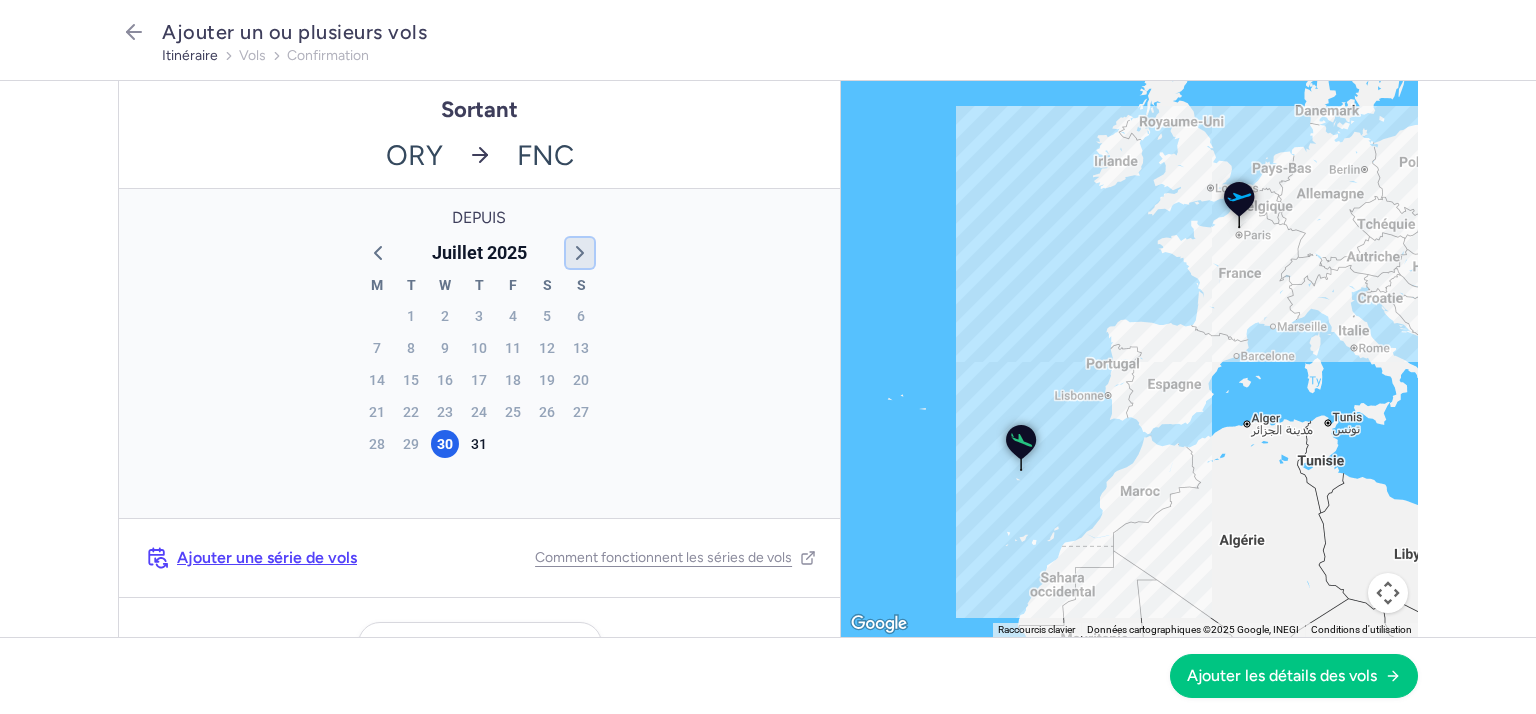 click 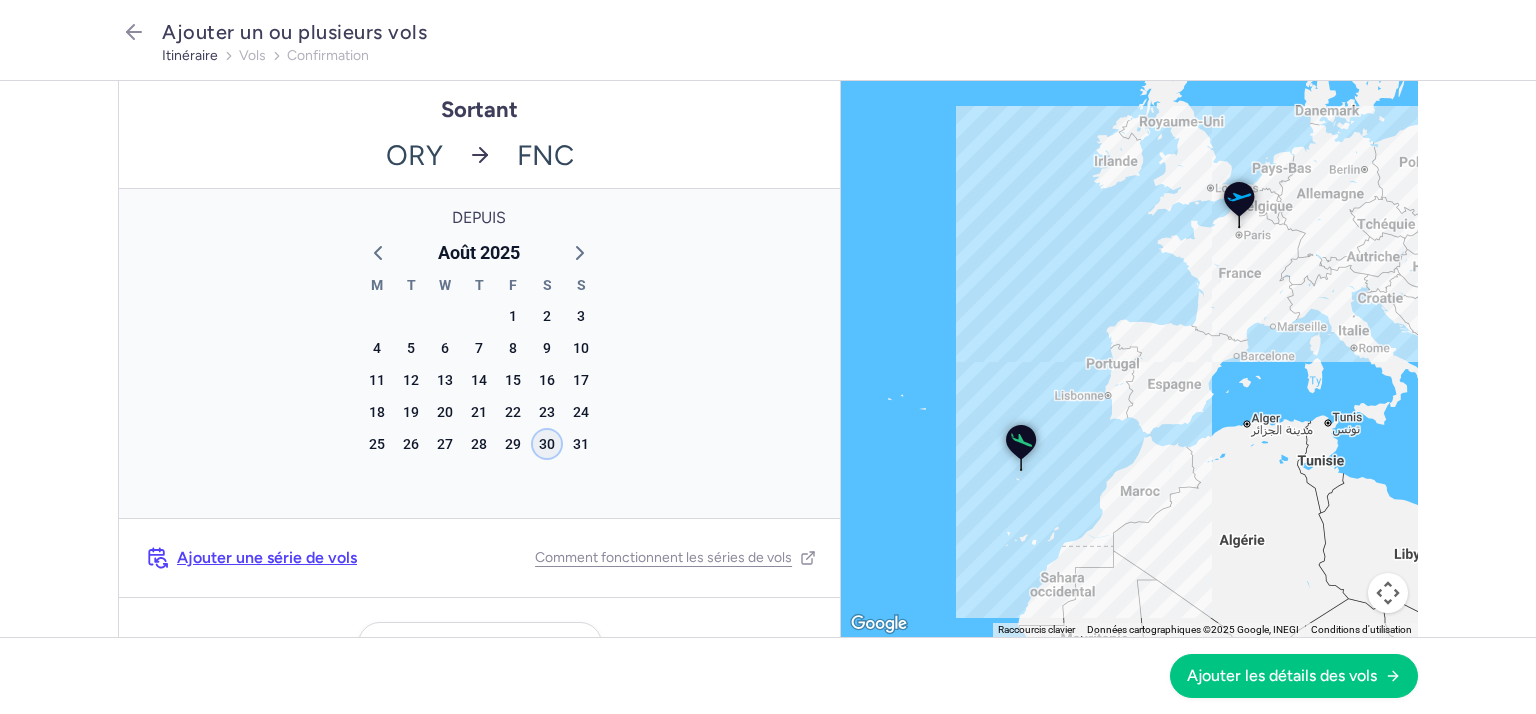 click on "30" at bounding box center (547, 444) 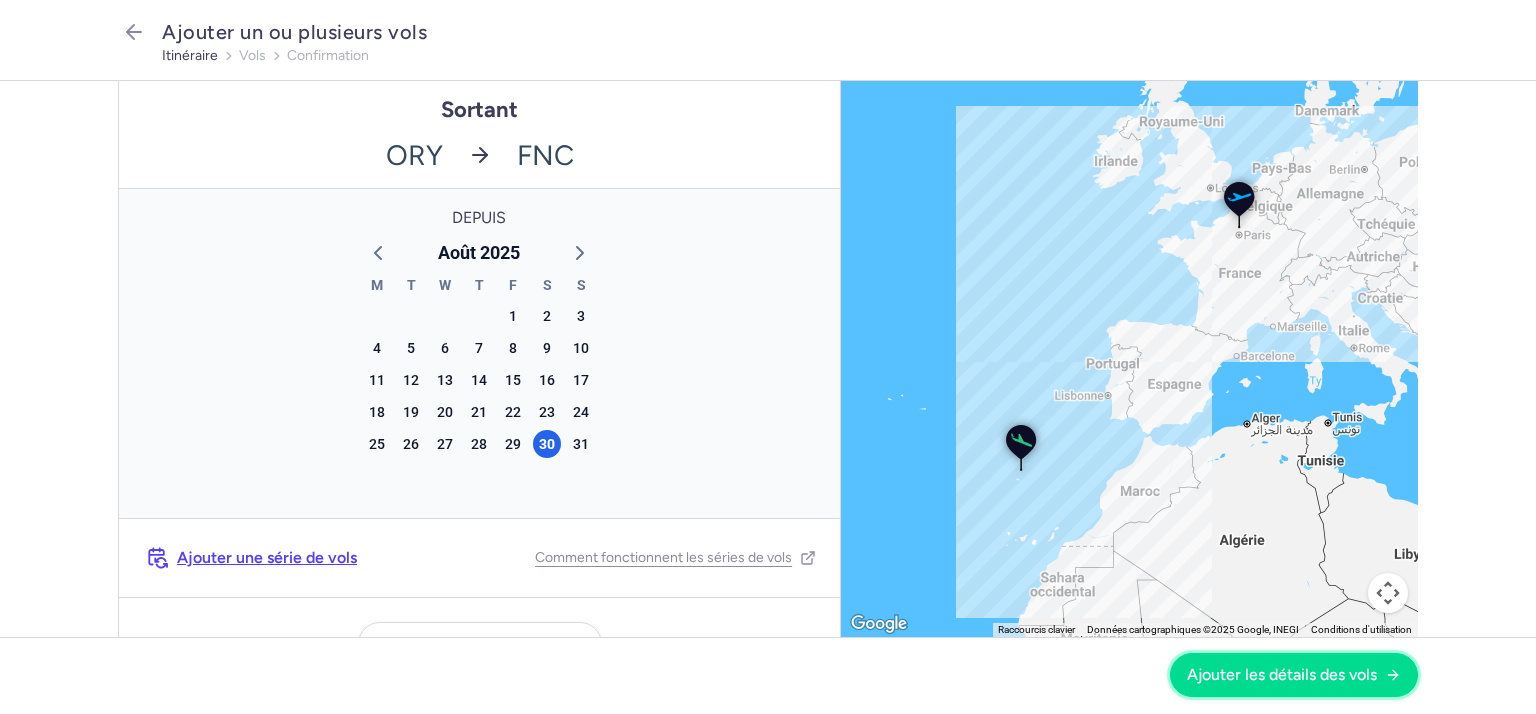click on "Ajouter les détails des vols" at bounding box center [1282, 674] 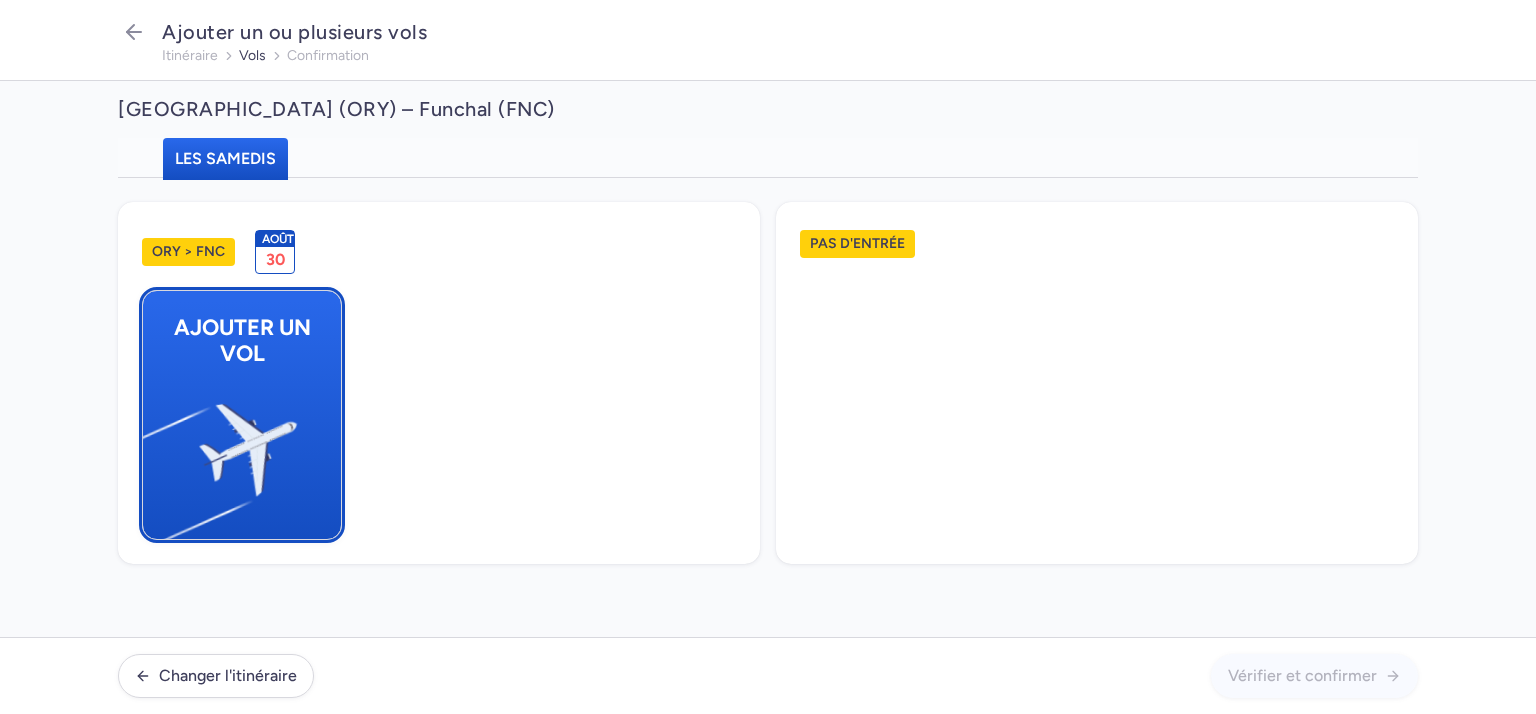 click at bounding box center (152, 461) 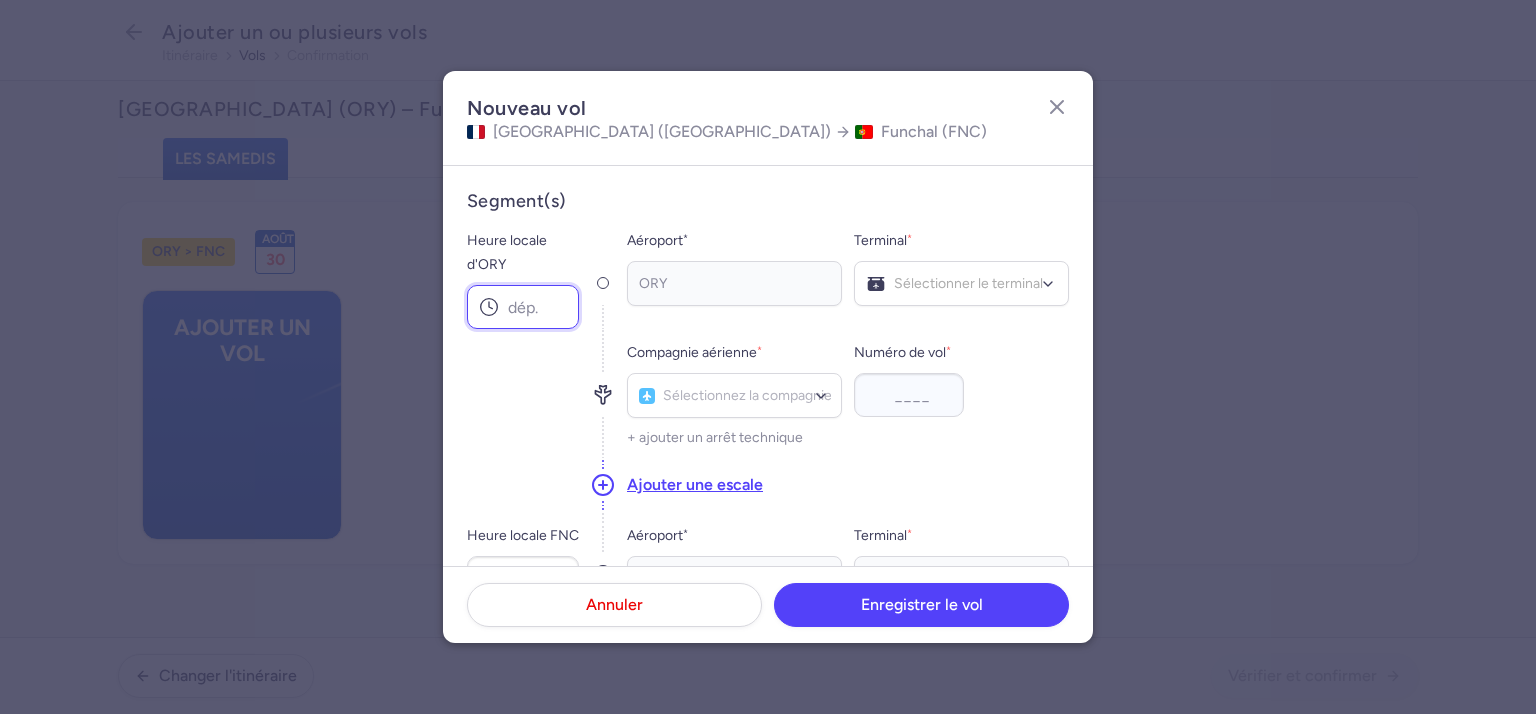 click on "Heure locale d'ORY" at bounding box center (523, 307) 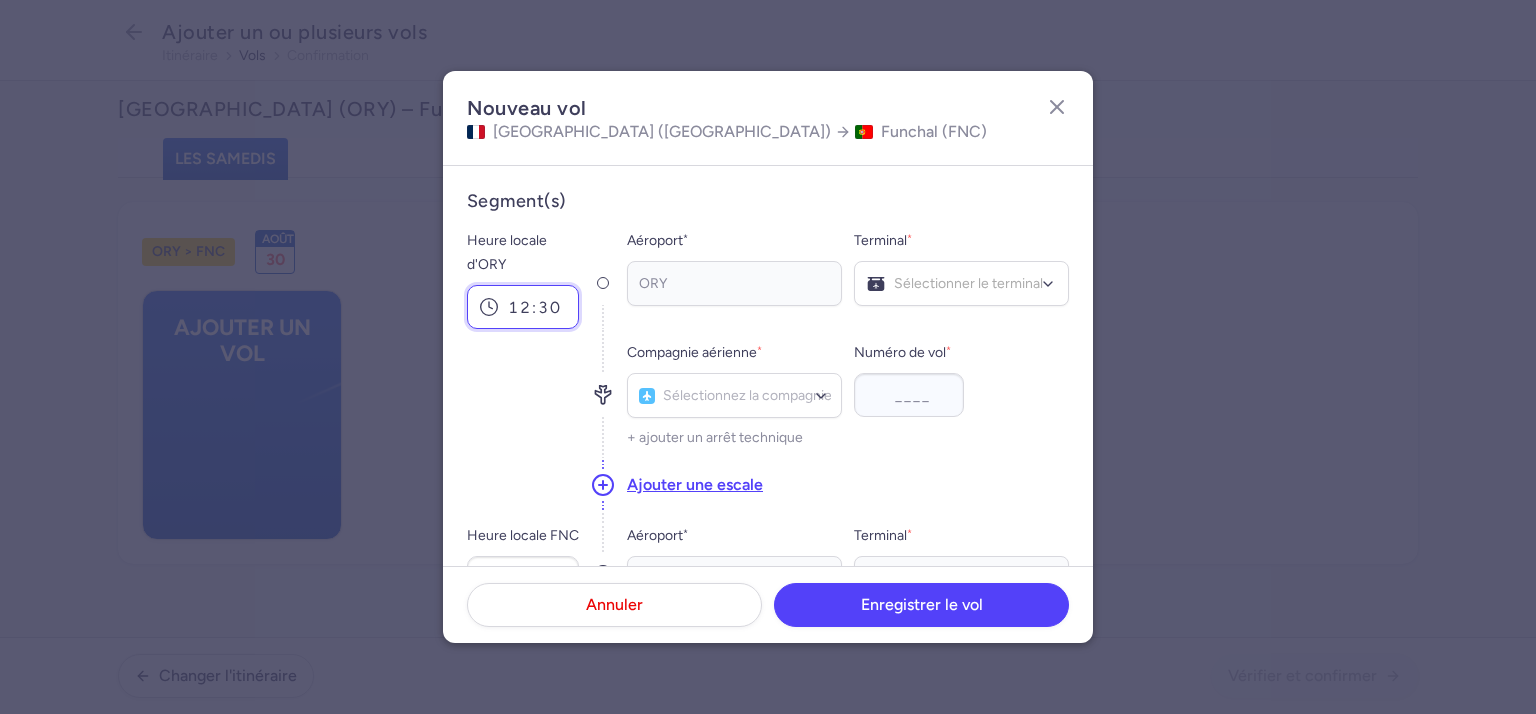 type on "12:30" 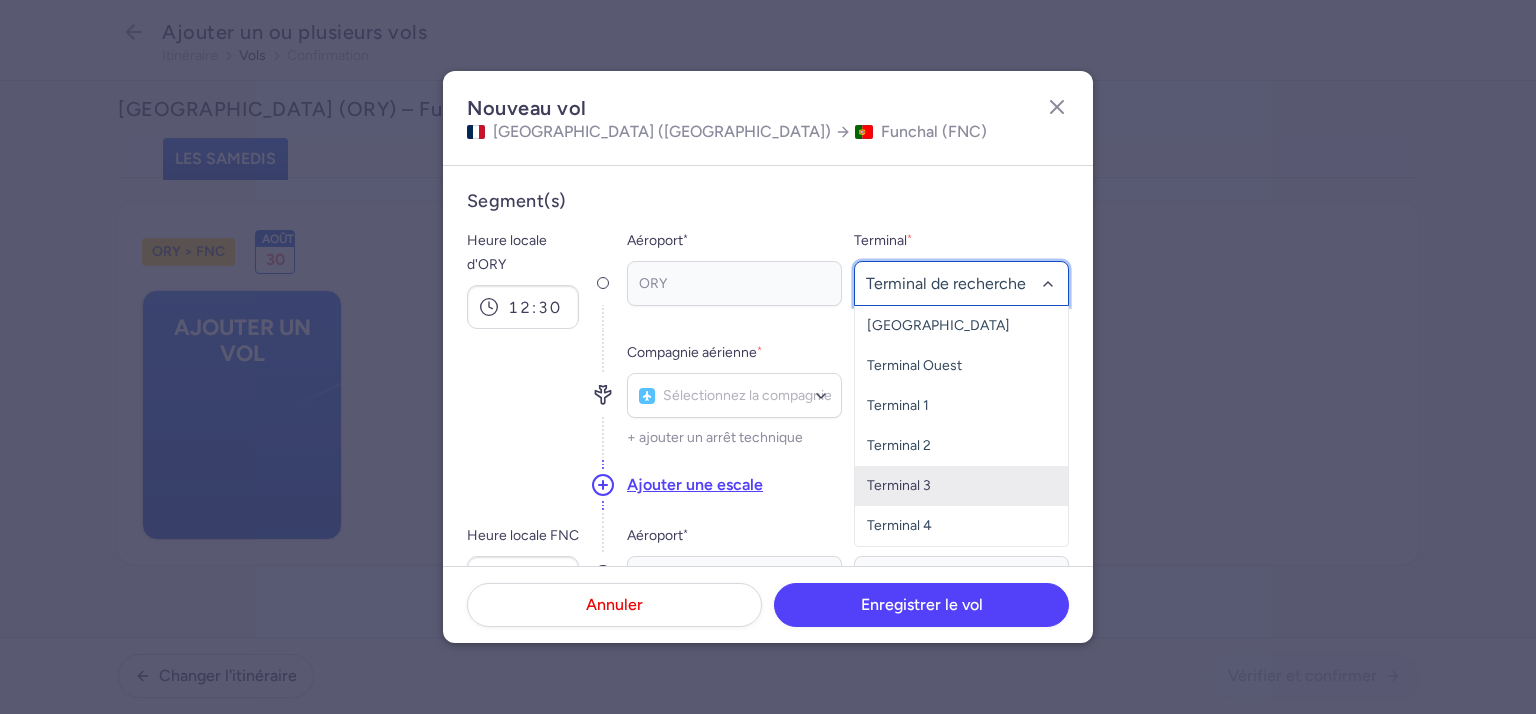 click on "Terminal 3" at bounding box center (899, 485) 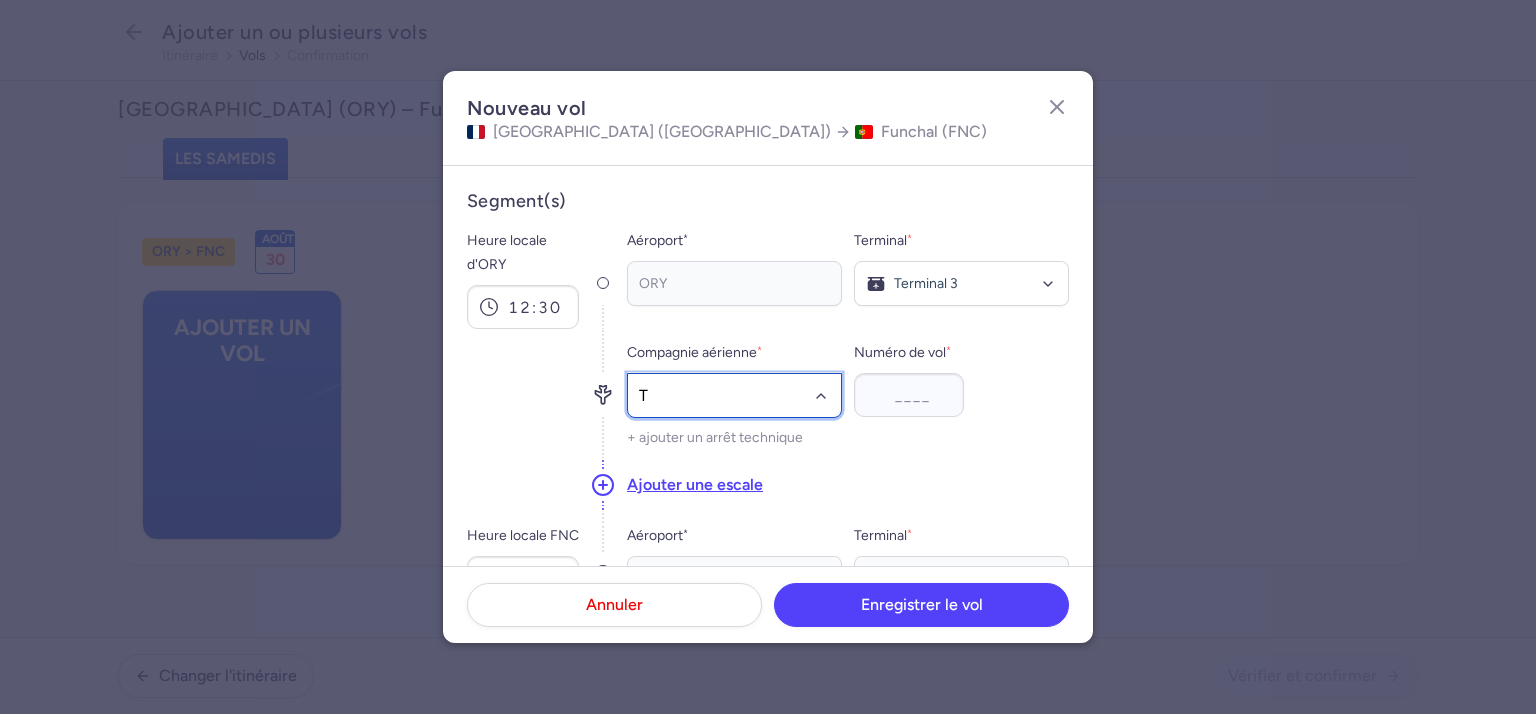 type on "TO" 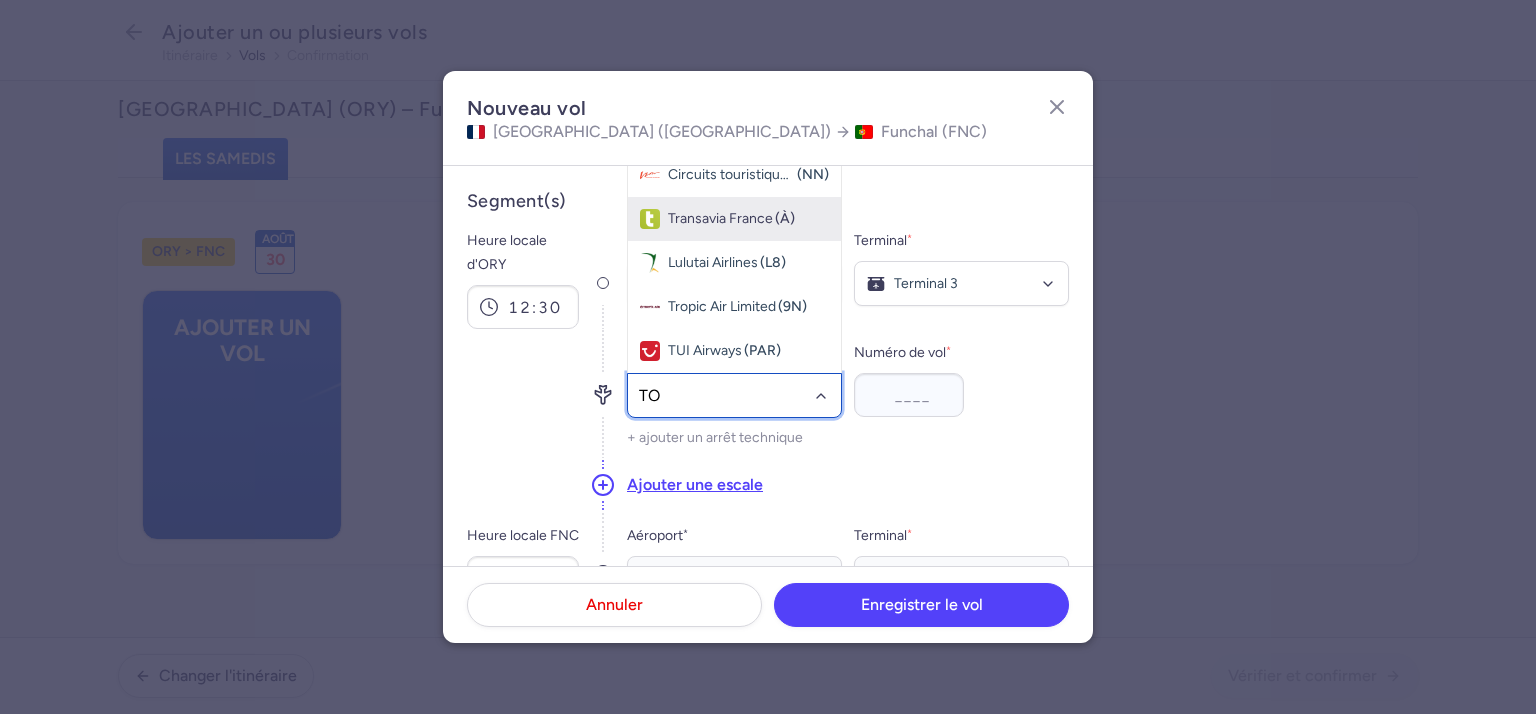 click on "Transavia France" at bounding box center [720, 218] 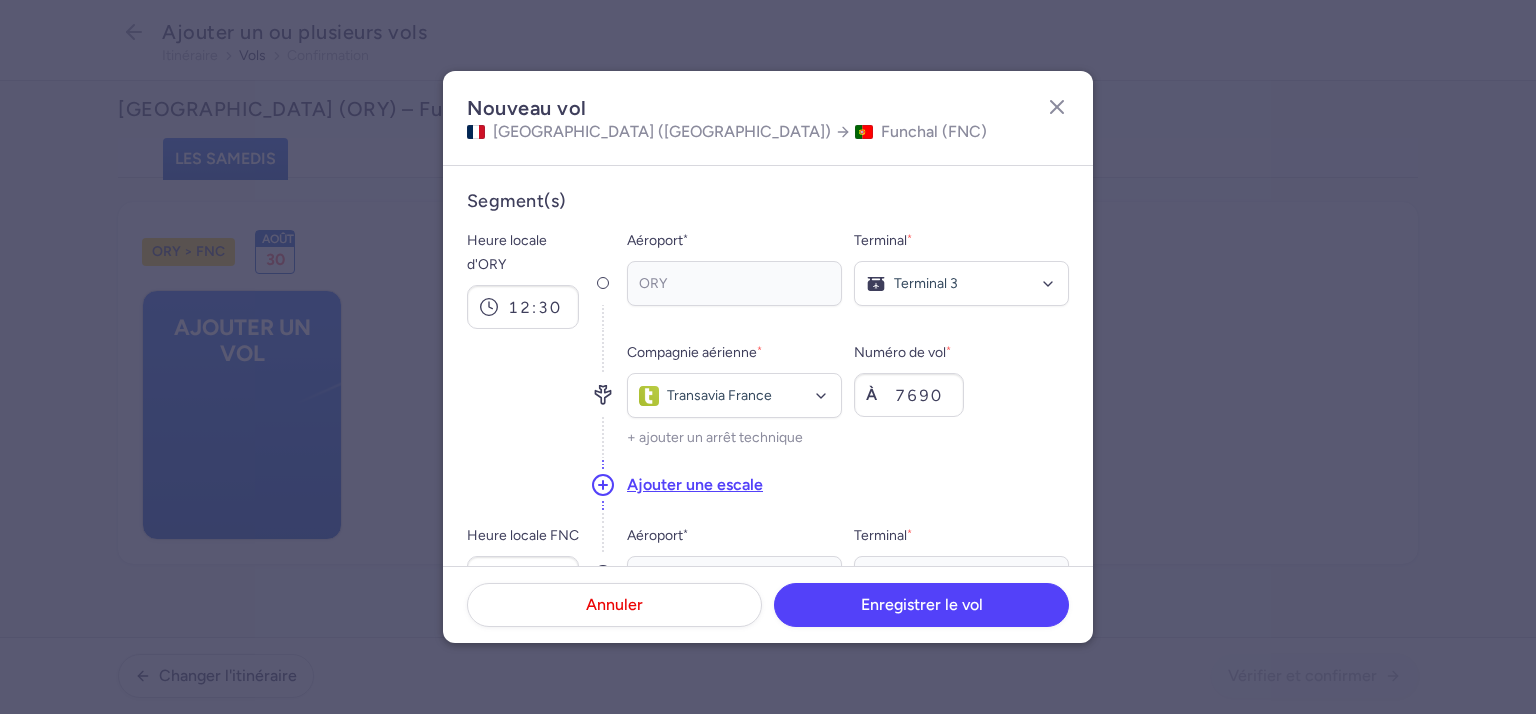 scroll, scrollTop: 100, scrollLeft: 0, axis: vertical 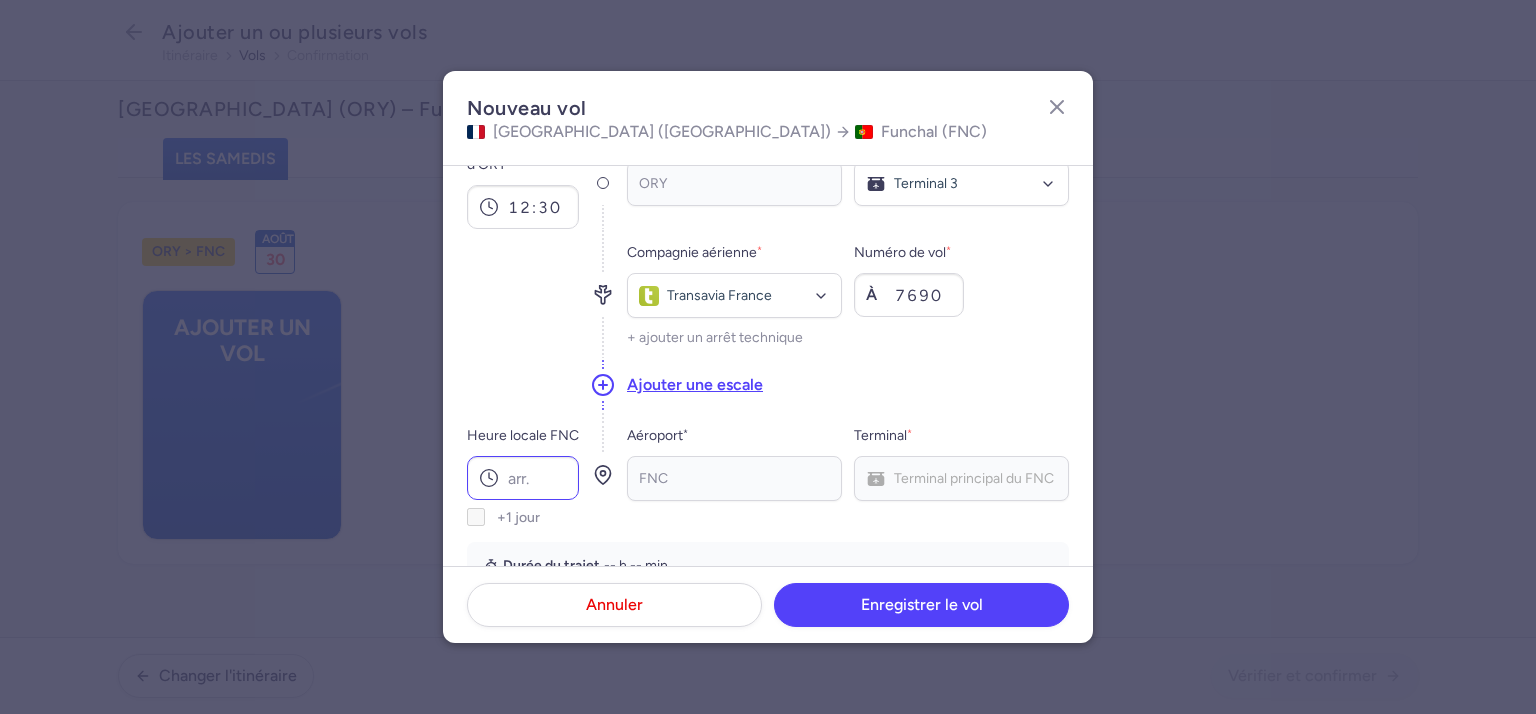type on "7690" 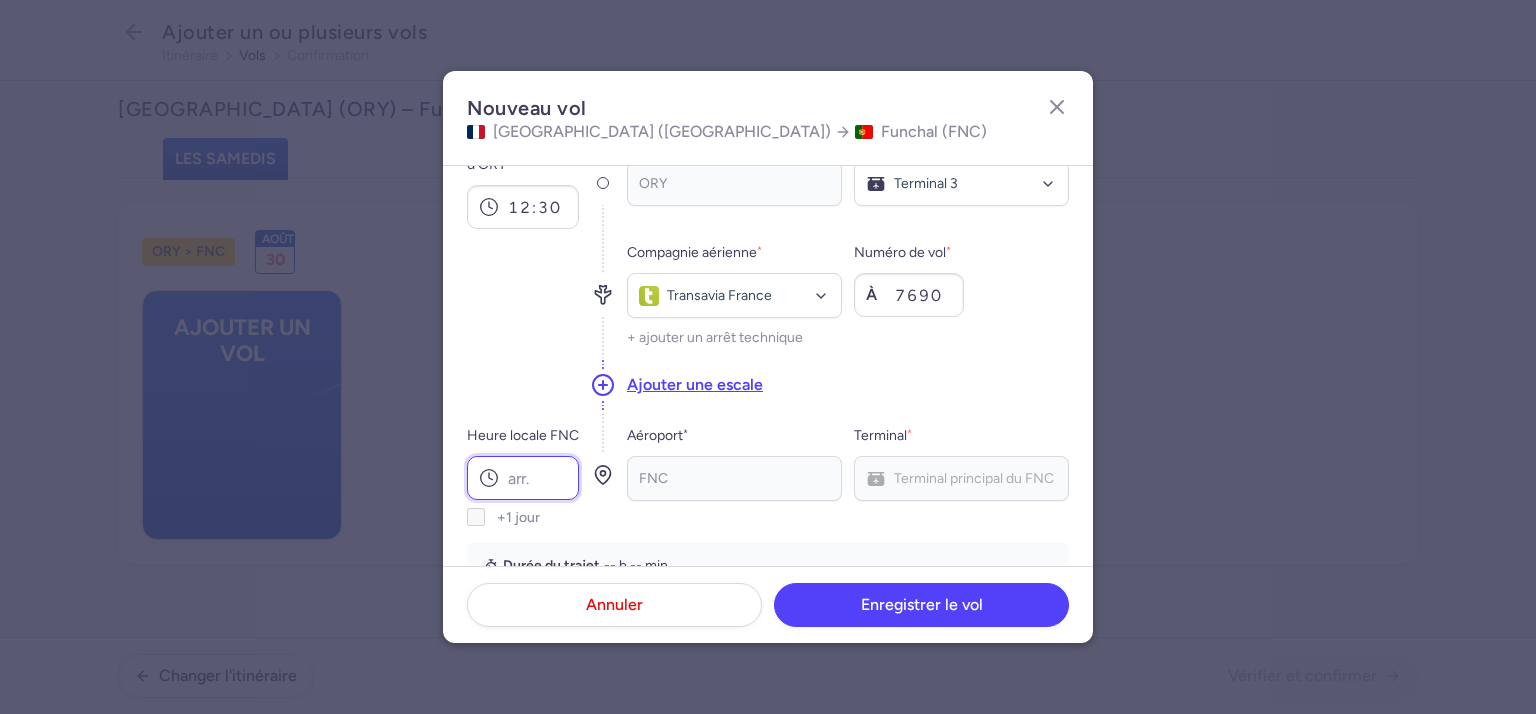 click on "Heure locale FNC" at bounding box center (523, 478) 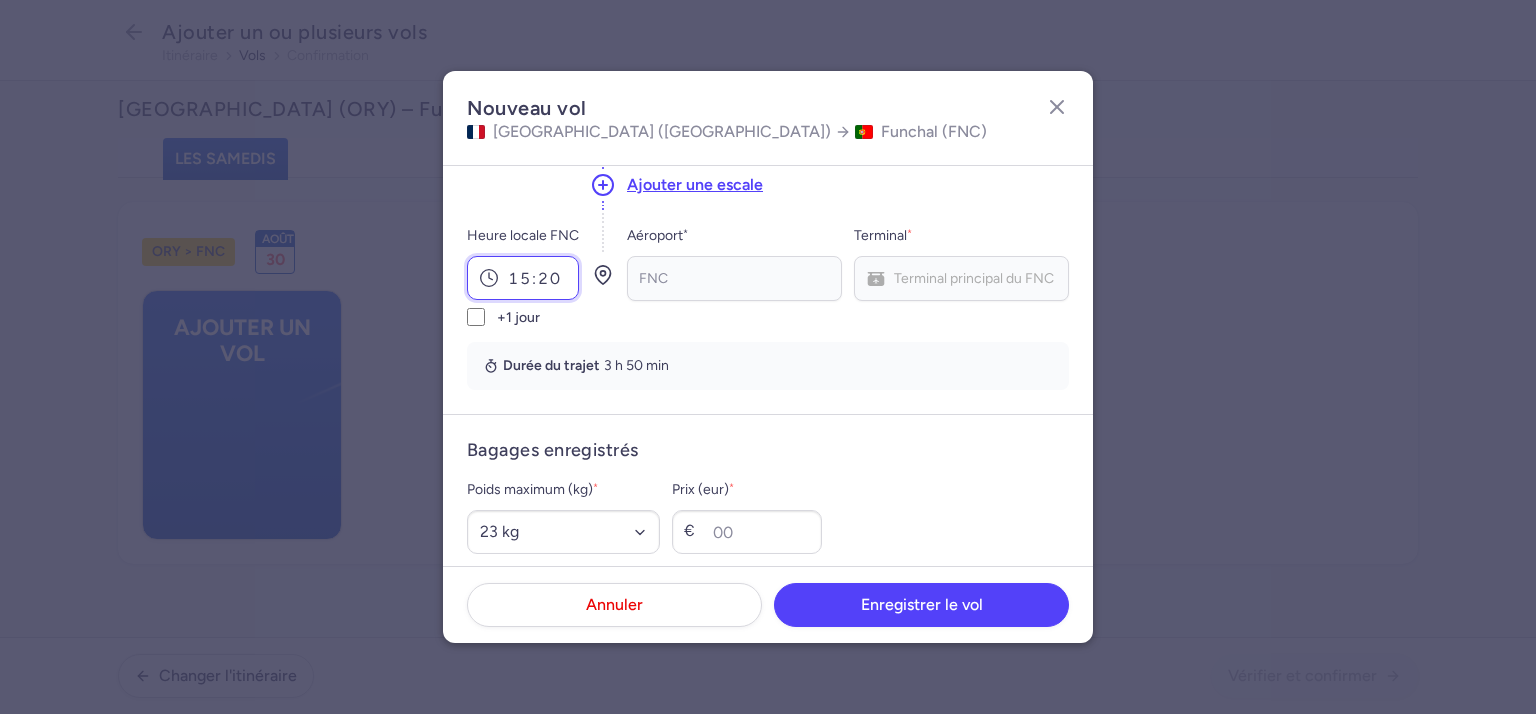scroll, scrollTop: 500, scrollLeft: 0, axis: vertical 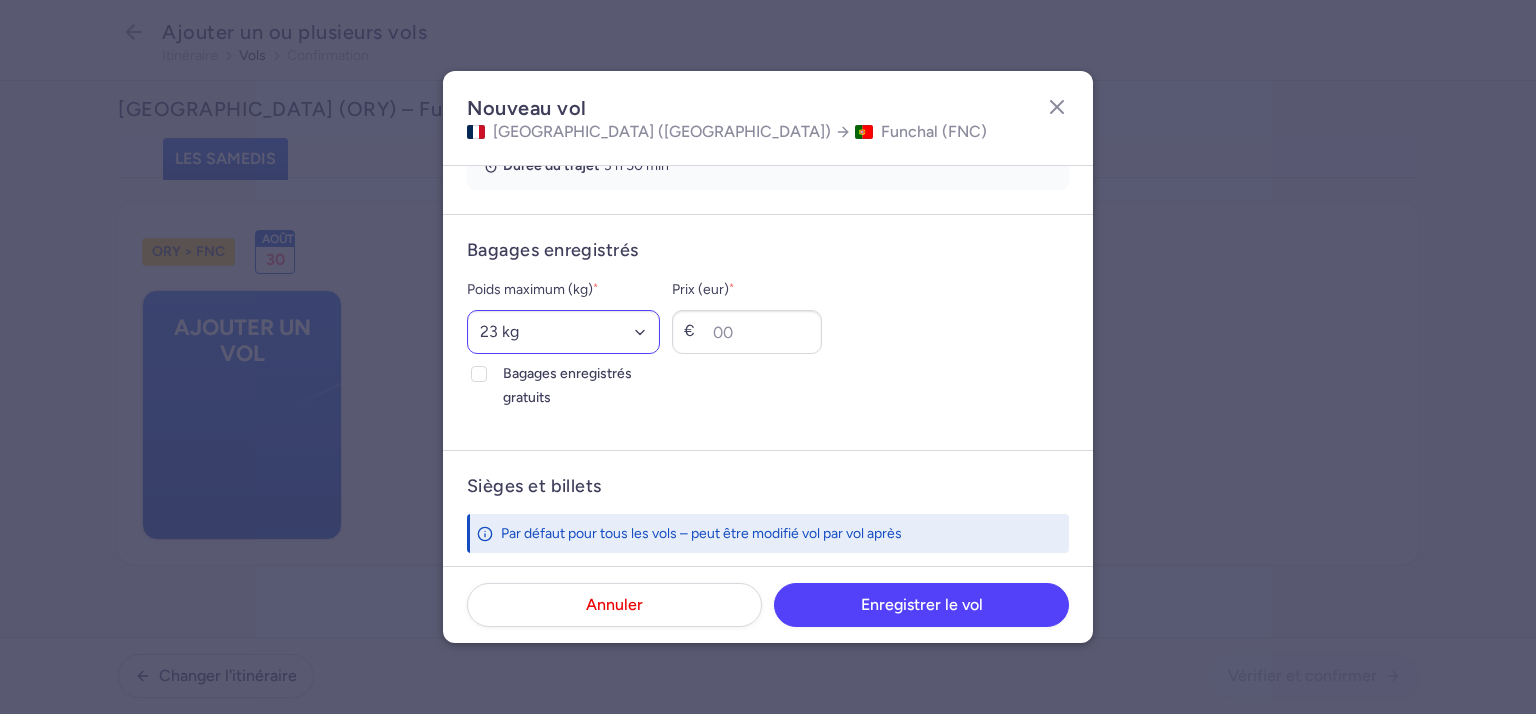 type on "15:20" 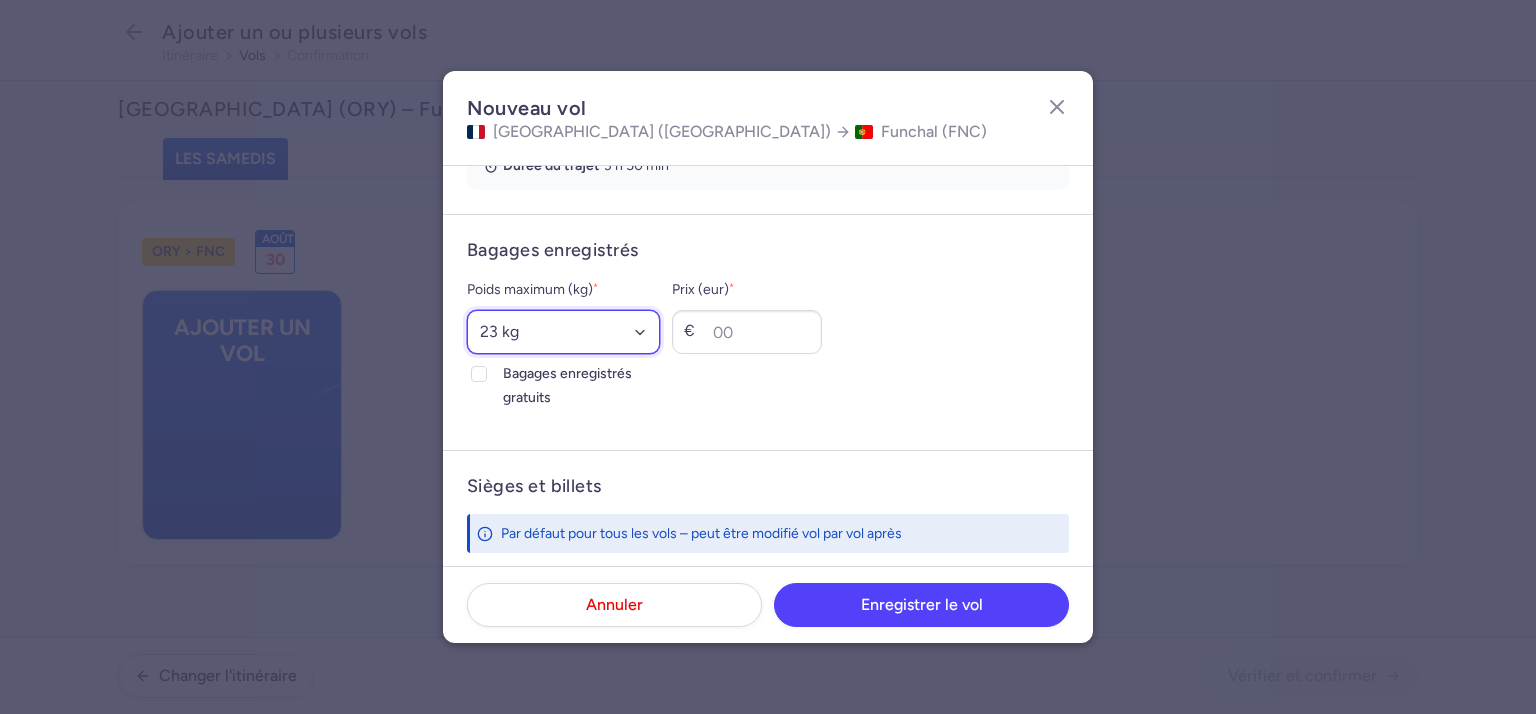 click on "Sélectionnez une option 15 kg 16 kg 17 kg 18 kg 19 kg 20 kg 21 kg 22 kg 23 kg 24 kg 25 kg 26 kg 27 kg 28 kg 29 kg 30 kg 31 kg 32 kg 33 kg 34 kg 35 kg" at bounding box center (563, 332) 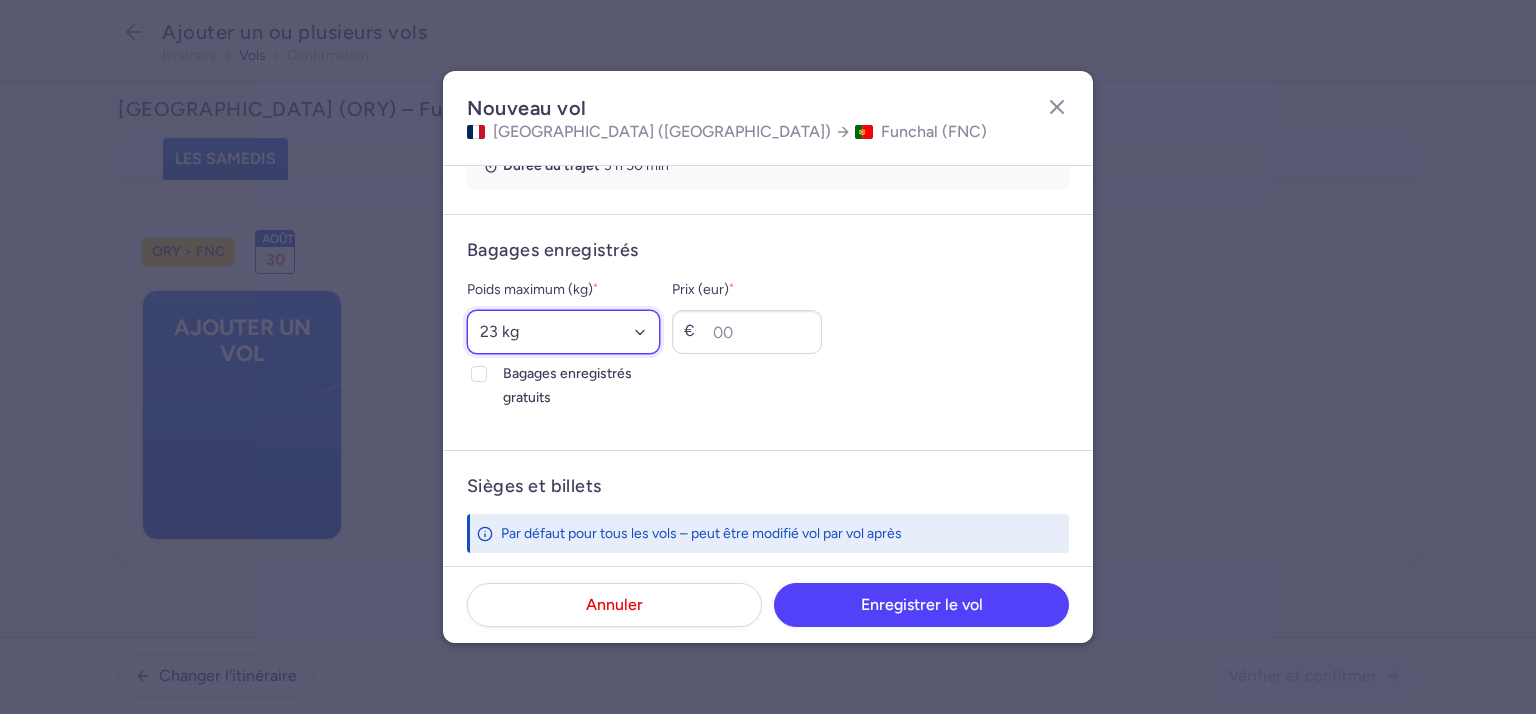 select on "20" 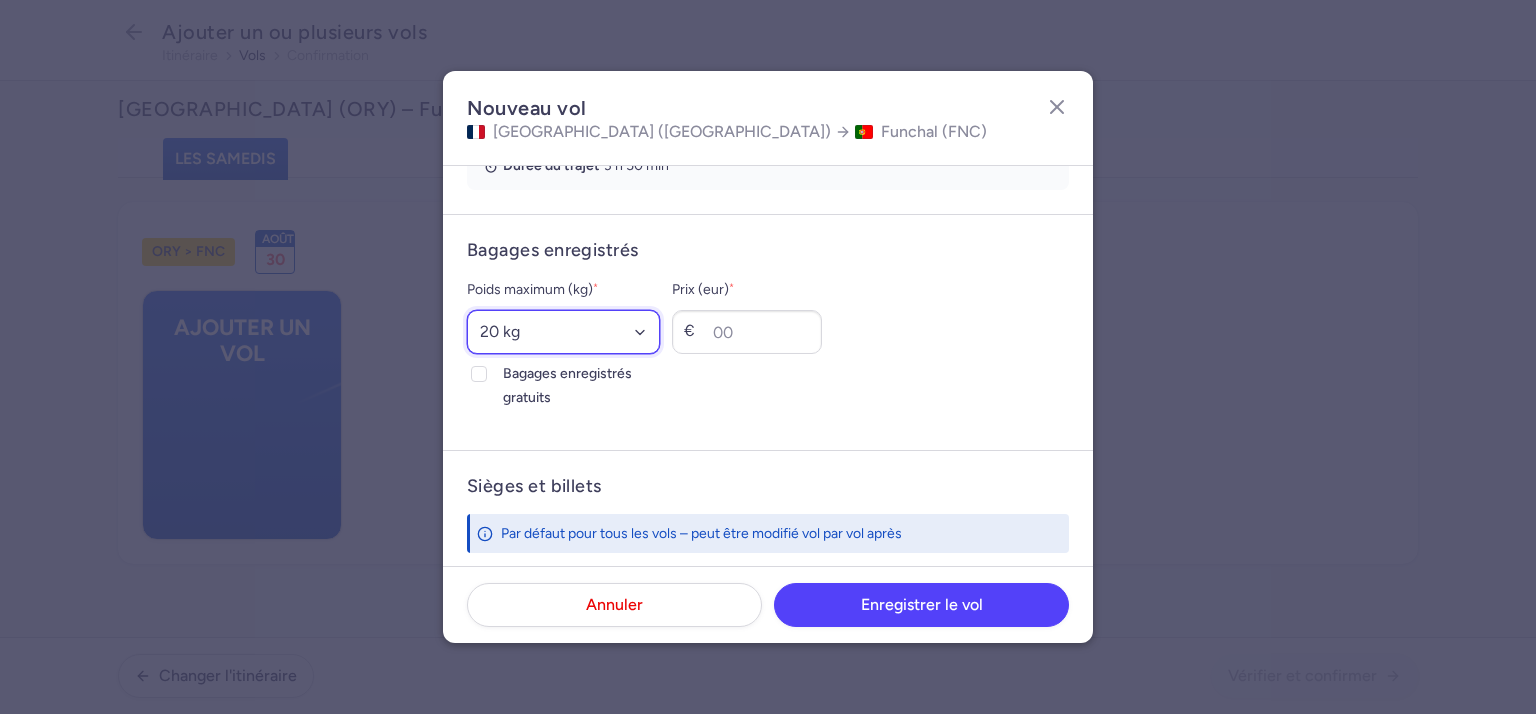 click on "Sélectionnez une option 15 kg 16 kg 17 kg 18 kg 19 kg 20 kg 21 kg 22 kg 23 kg 24 kg 25 kg 26 kg 27 kg 28 kg 29 kg 30 kg 31 kg 32 kg 33 kg 34 kg 35 kg" at bounding box center (563, 332) 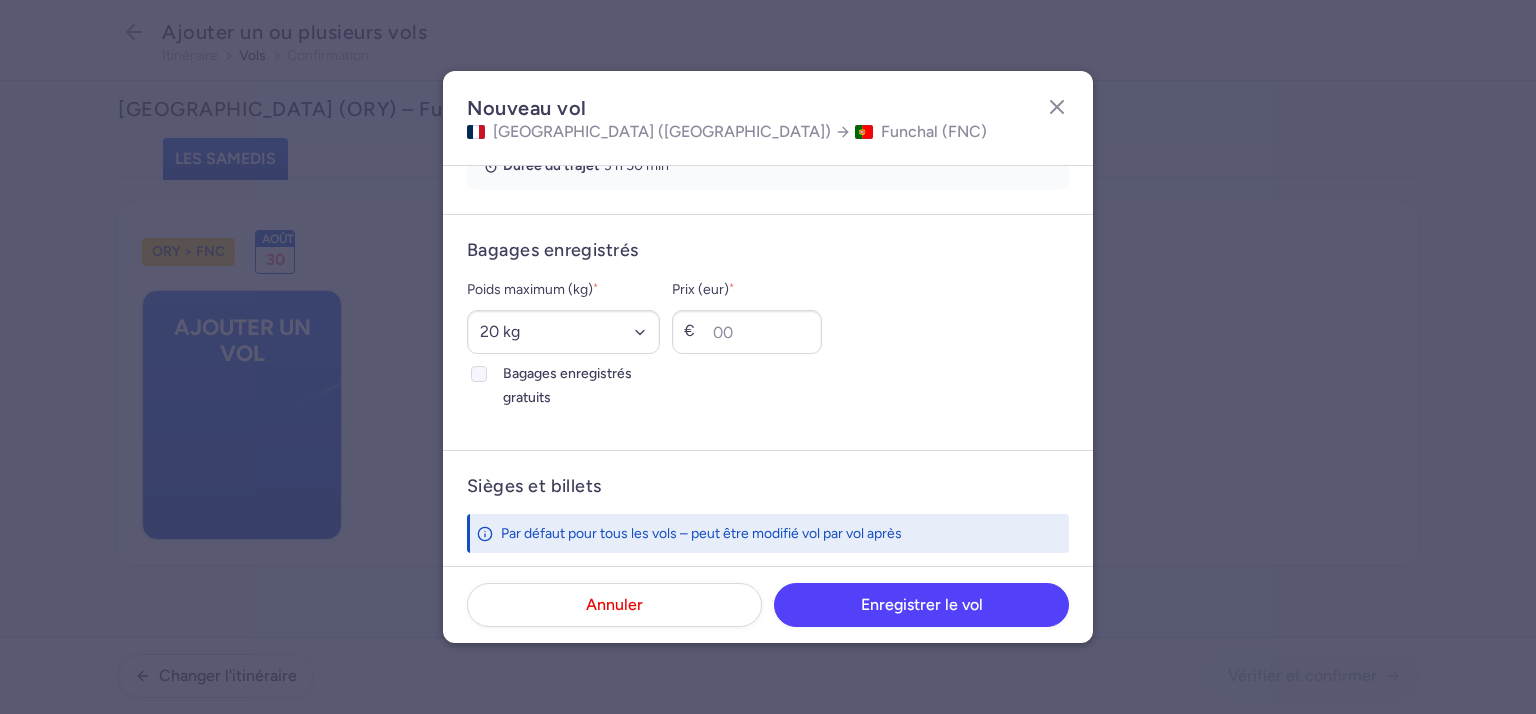 click 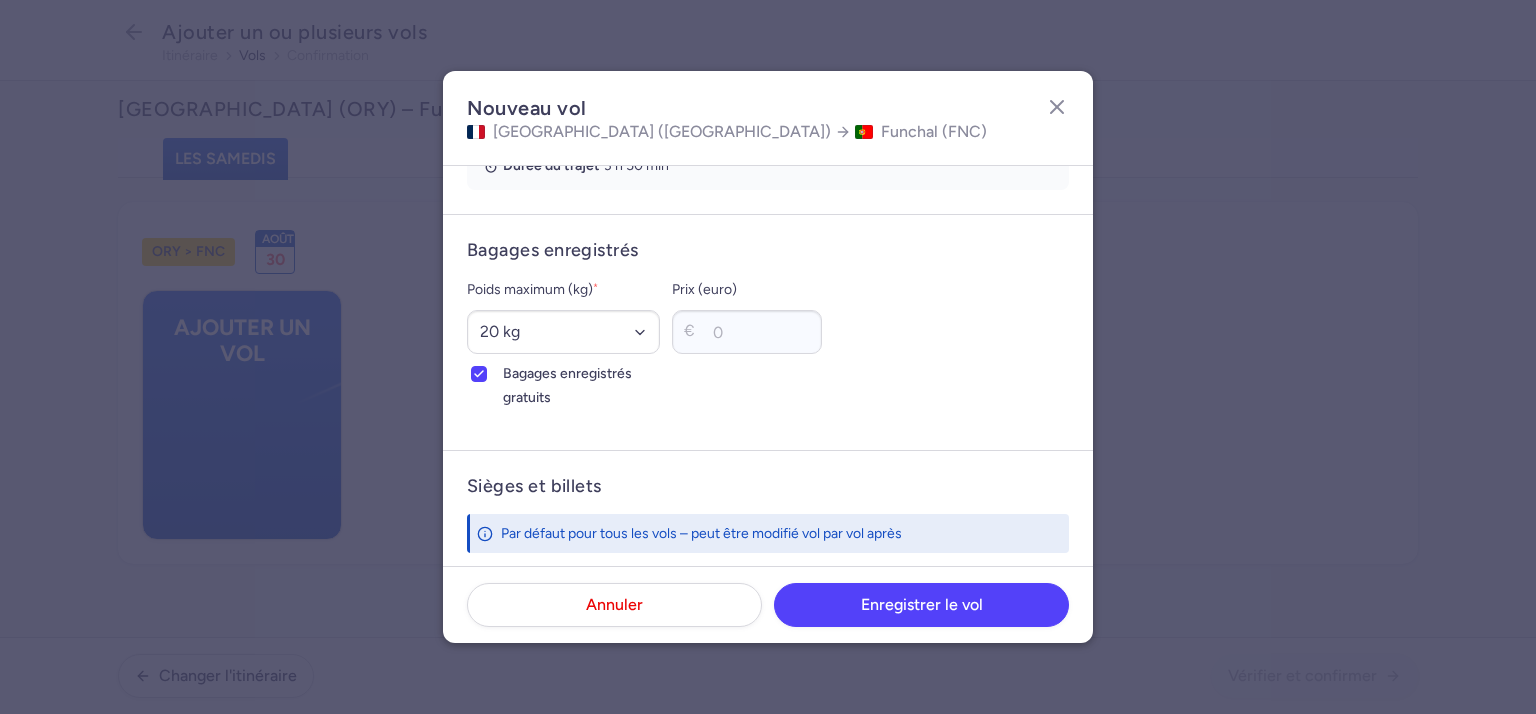 scroll, scrollTop: 600, scrollLeft: 0, axis: vertical 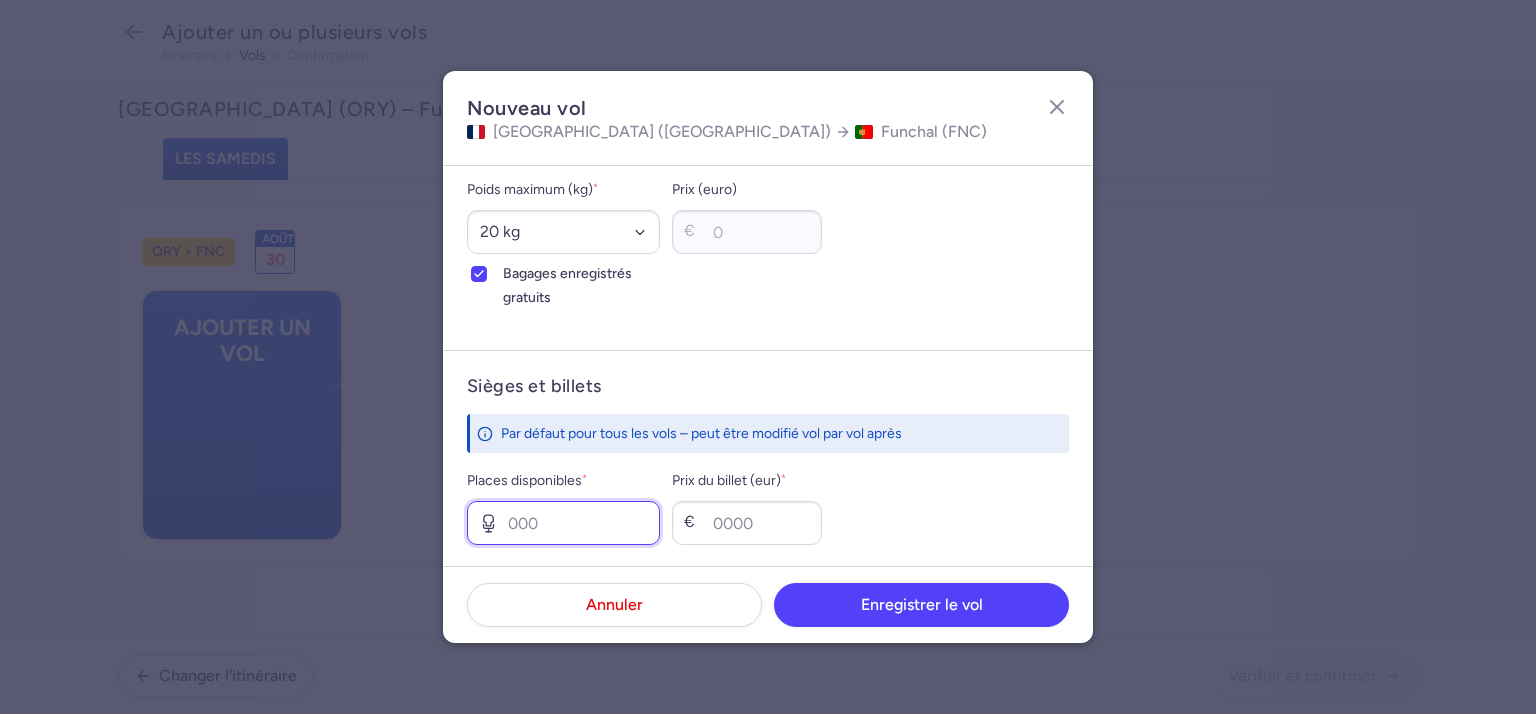 click on "Places disponibles  *" at bounding box center [563, 523] 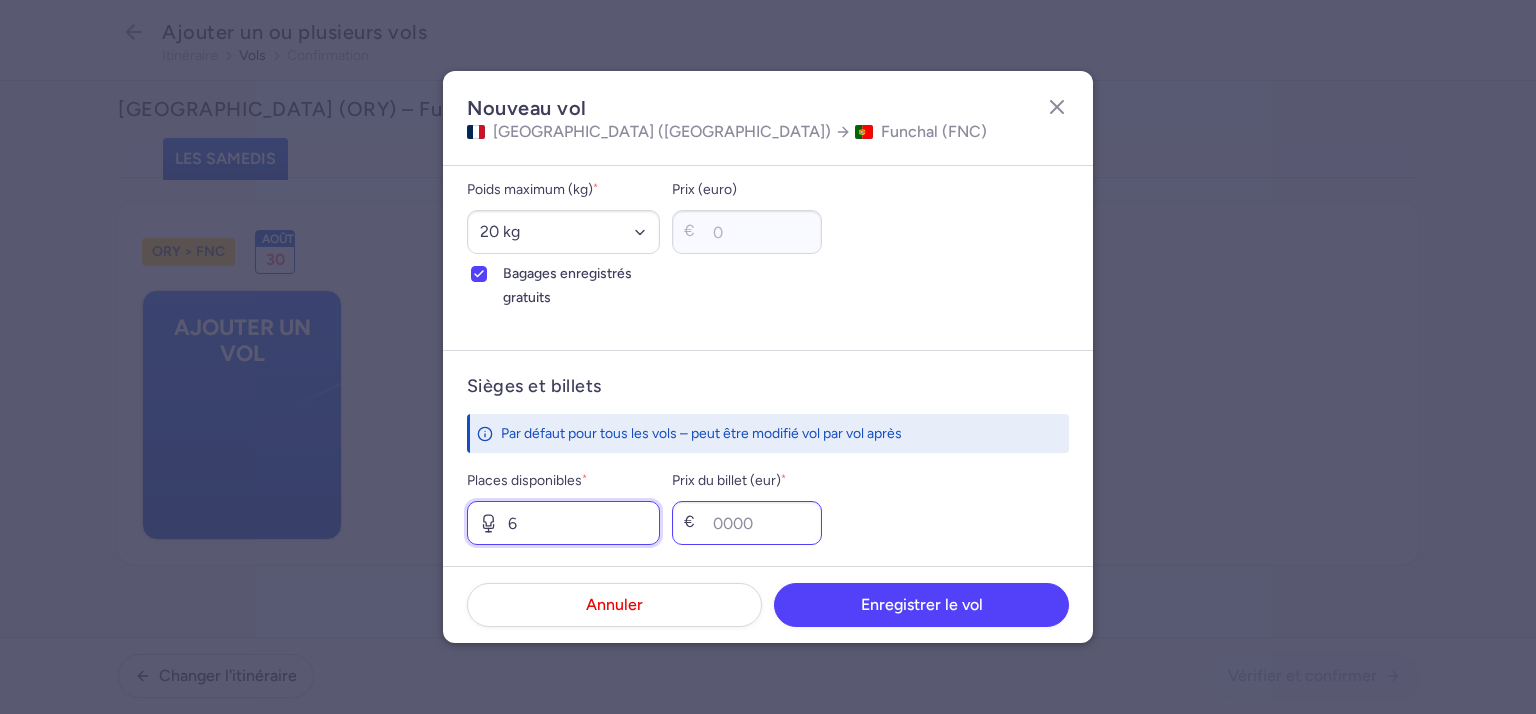type on "6" 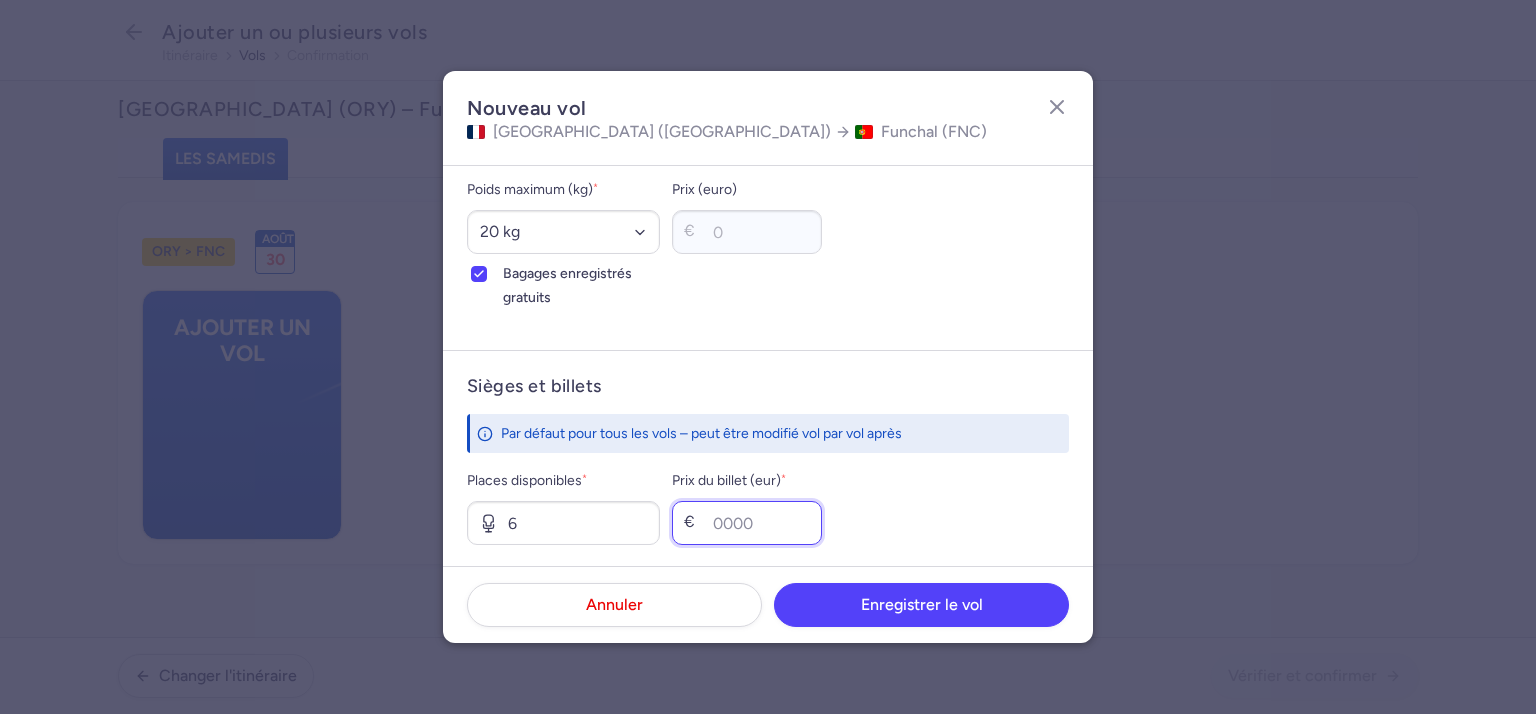 click on "Prix du billet (eur)  *" at bounding box center (747, 523) 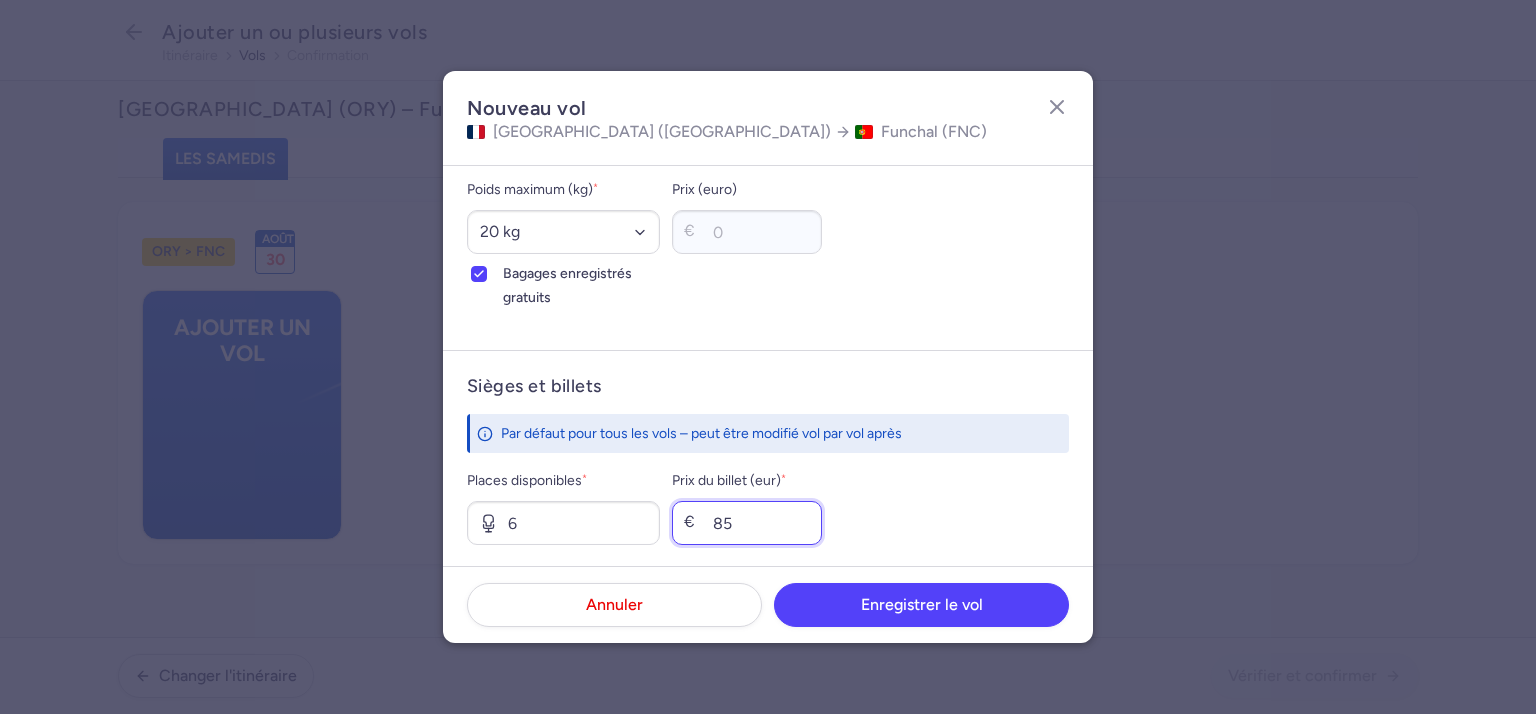scroll, scrollTop: 700, scrollLeft: 0, axis: vertical 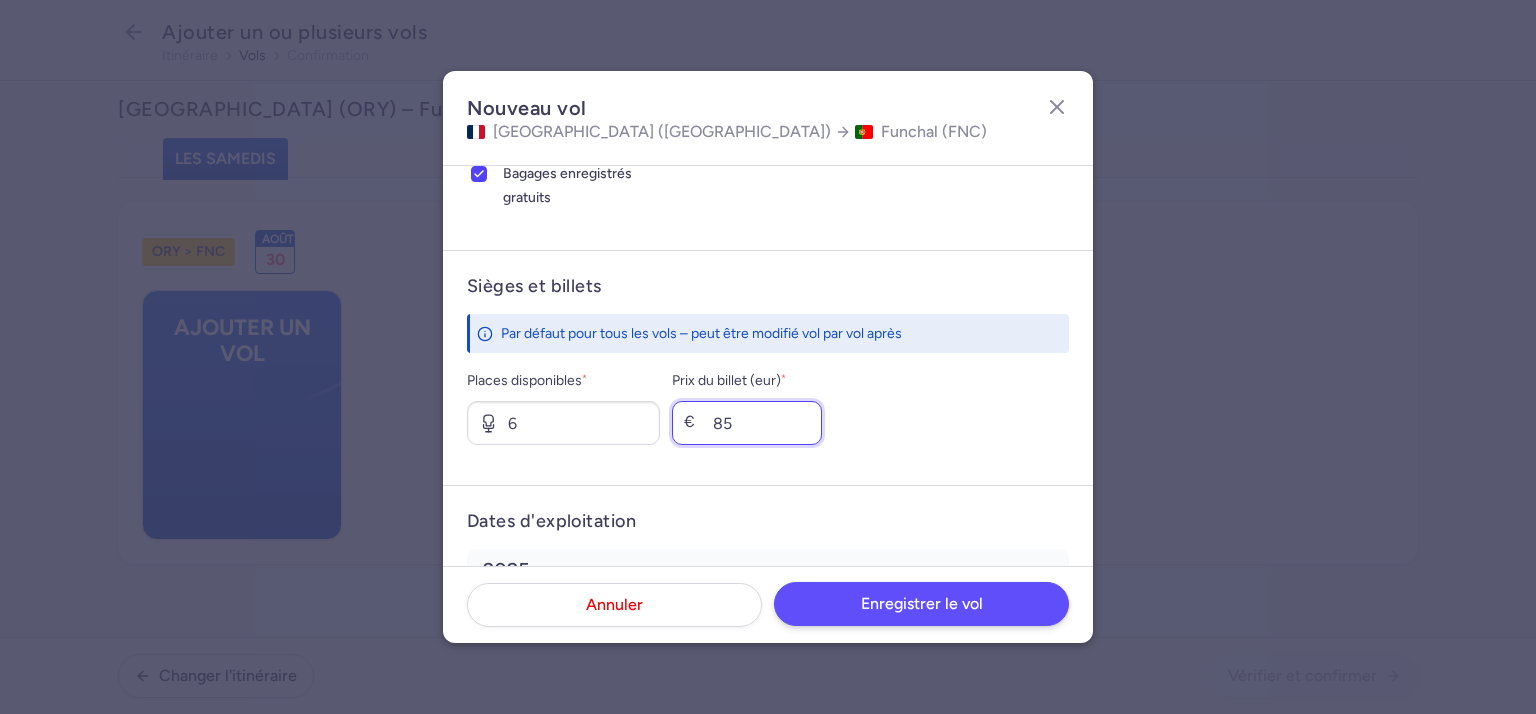 type on "85" 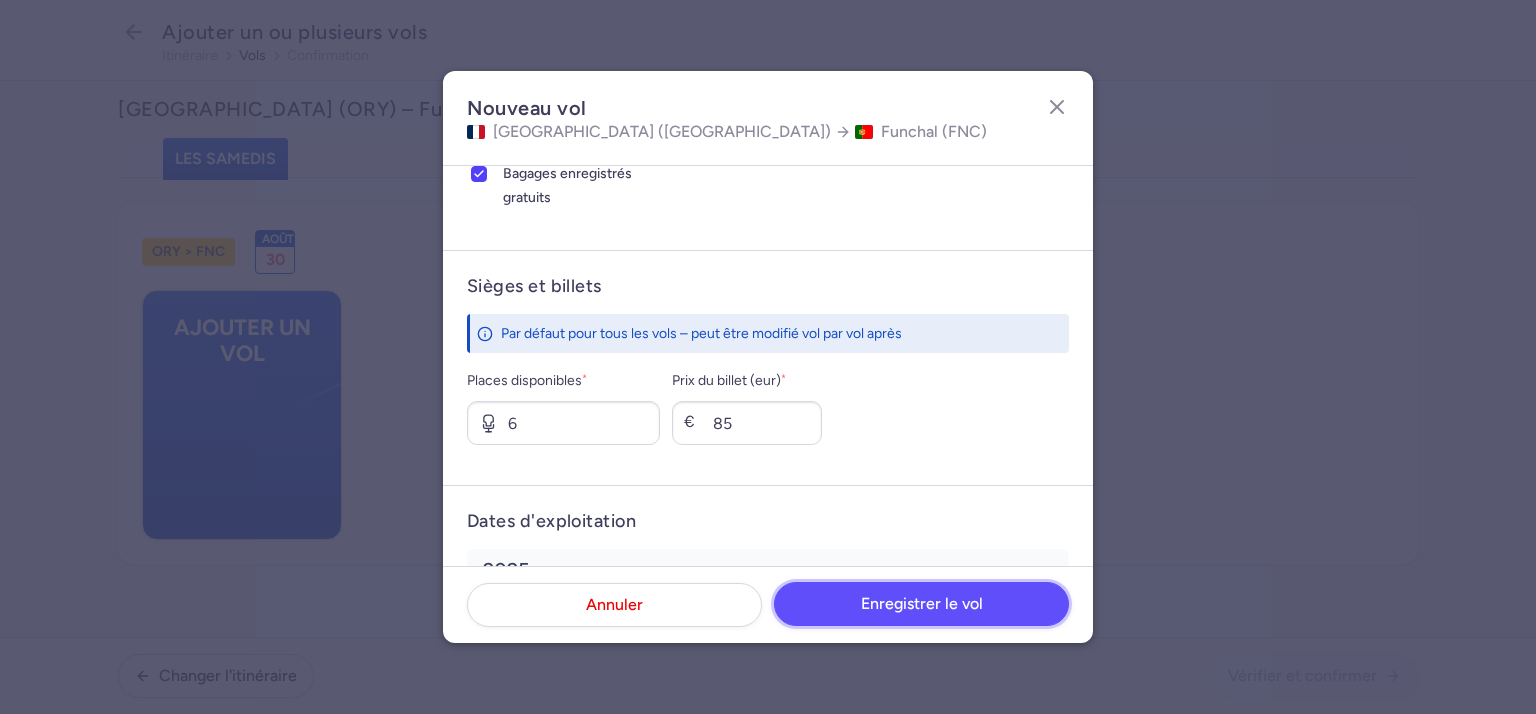 click on "Enregistrer le vol" at bounding box center (922, 603) 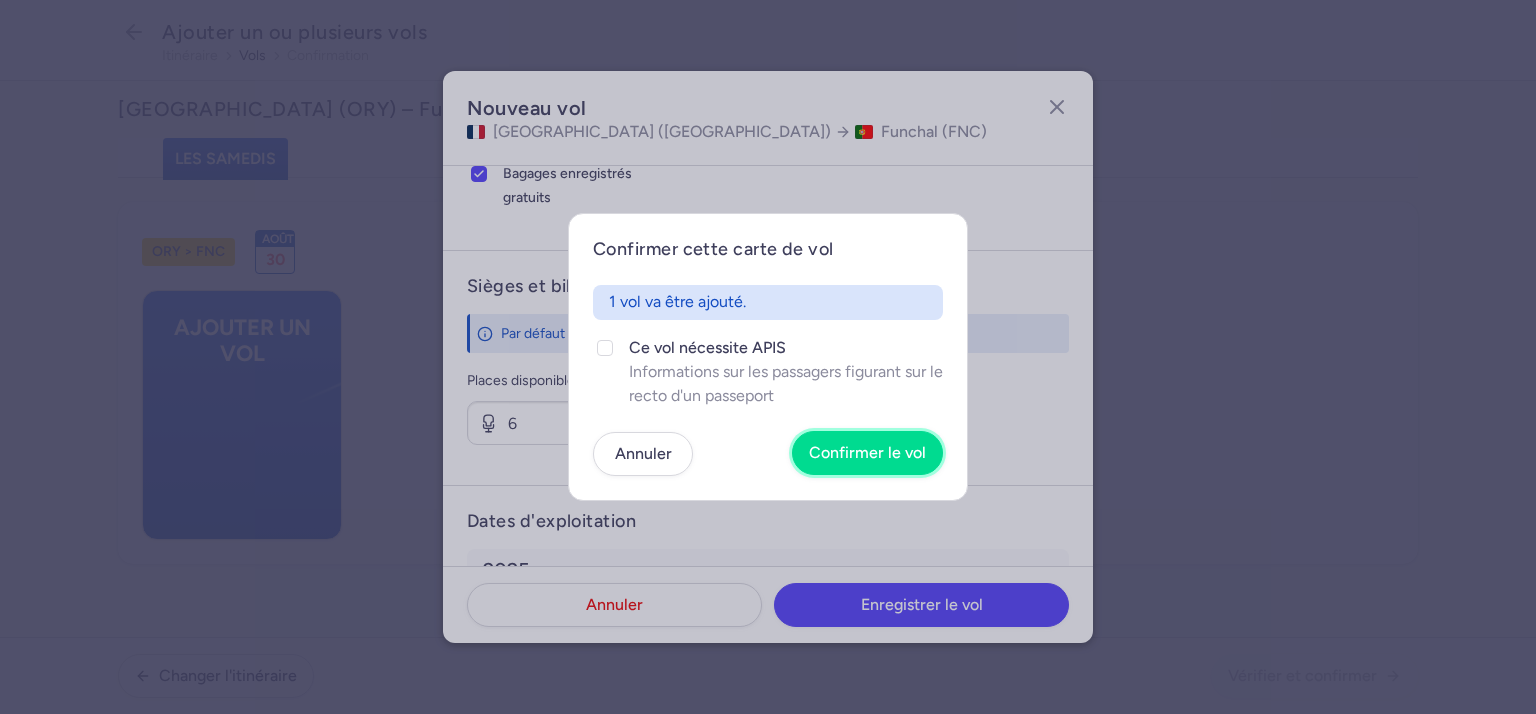 click on "Confirmer le vol" at bounding box center (867, 453) 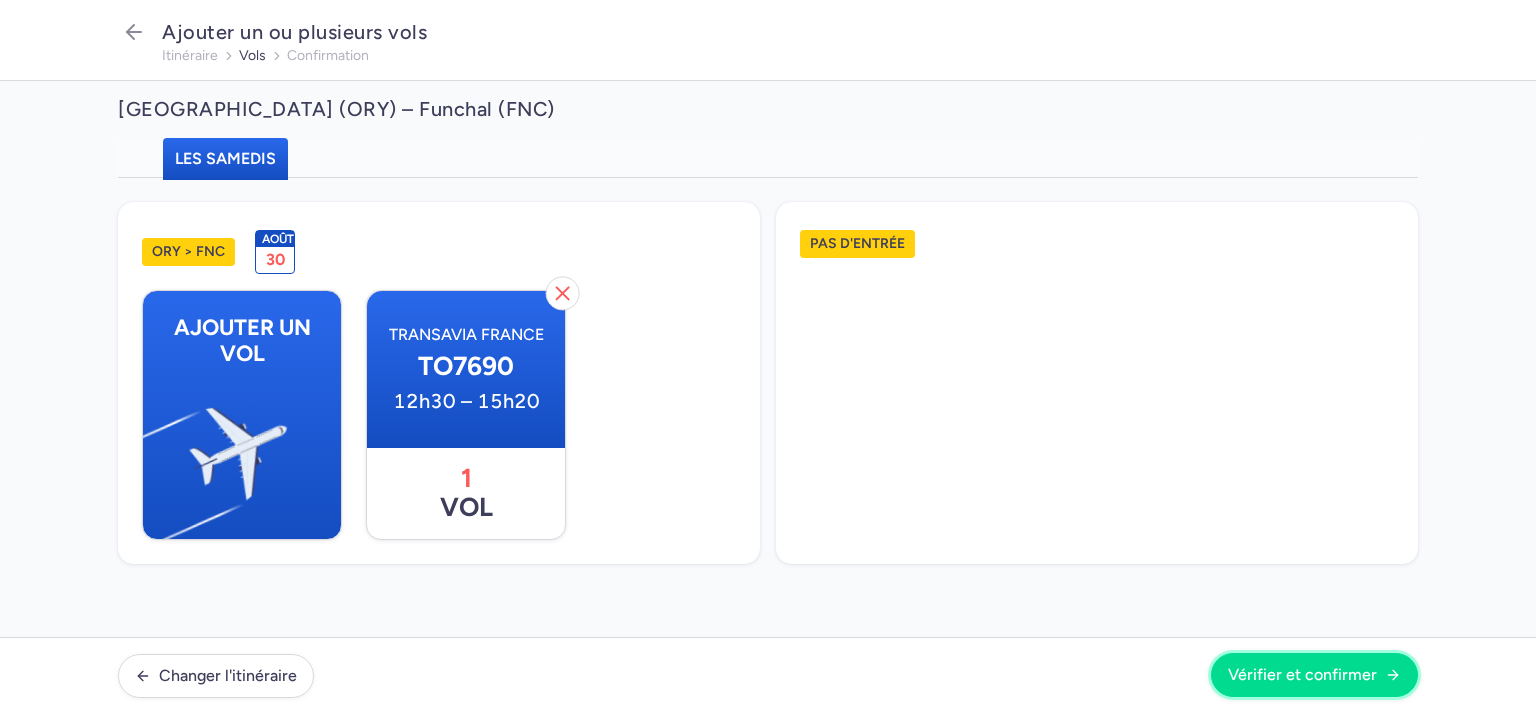 click on "Vérifier et confirmer" at bounding box center [1302, 674] 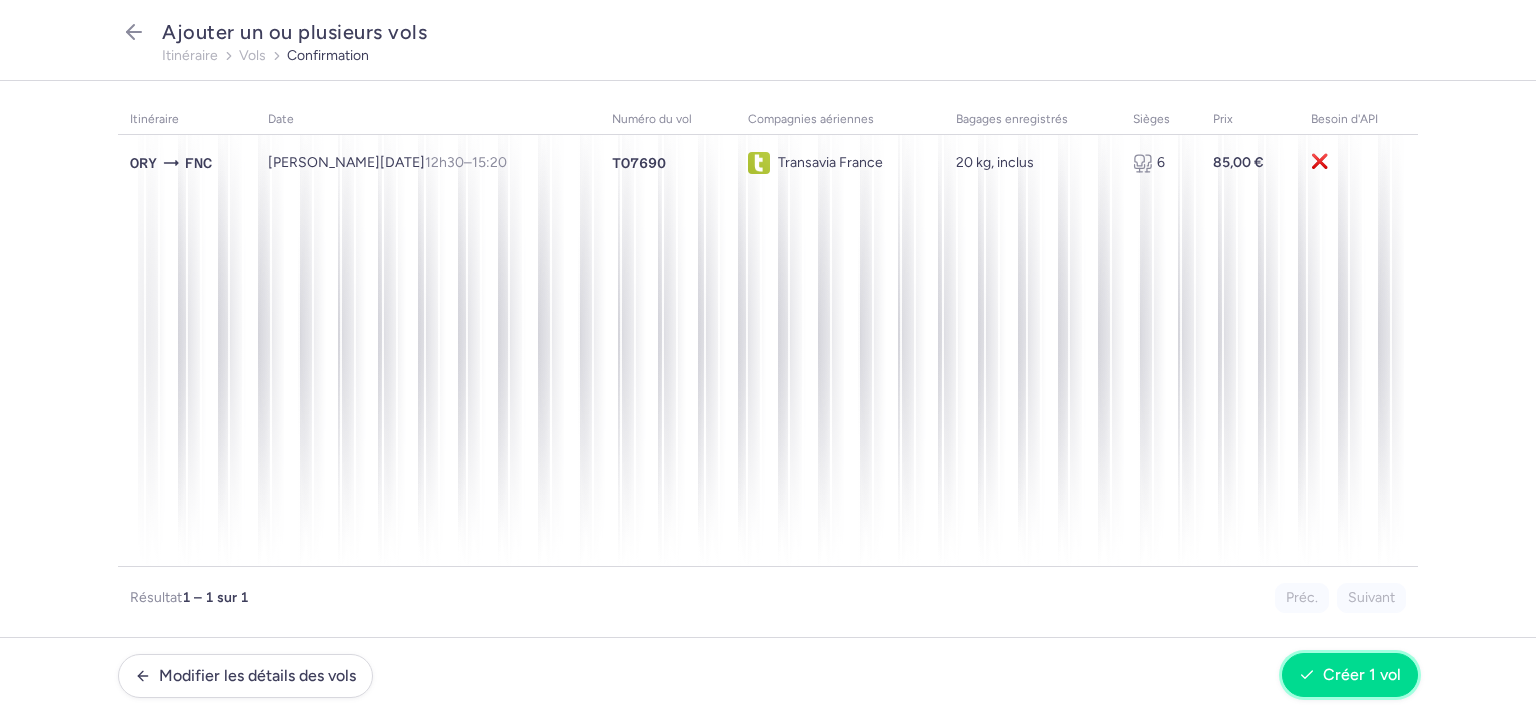 click on "Créer 1 vol" at bounding box center (1362, 674) 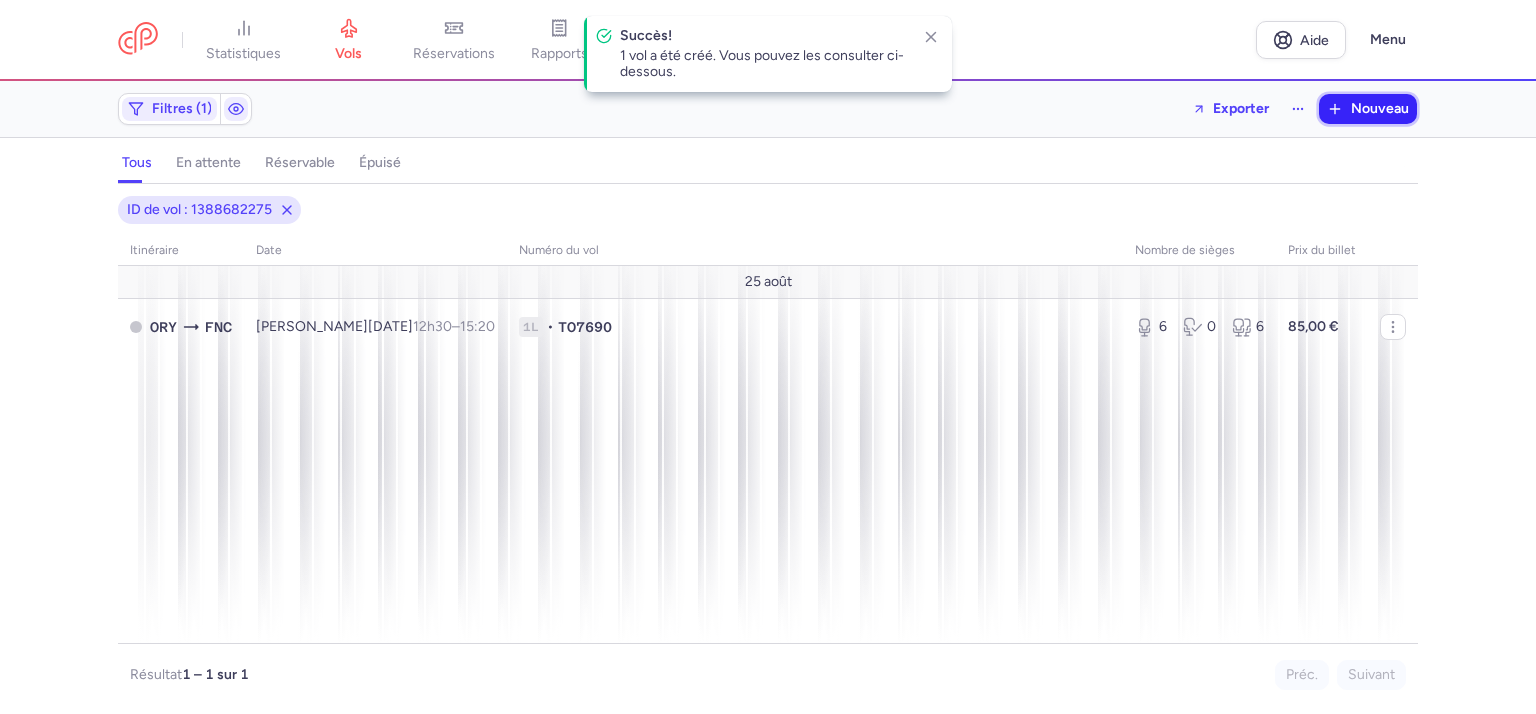 click on "Nouveau" at bounding box center (1380, 108) 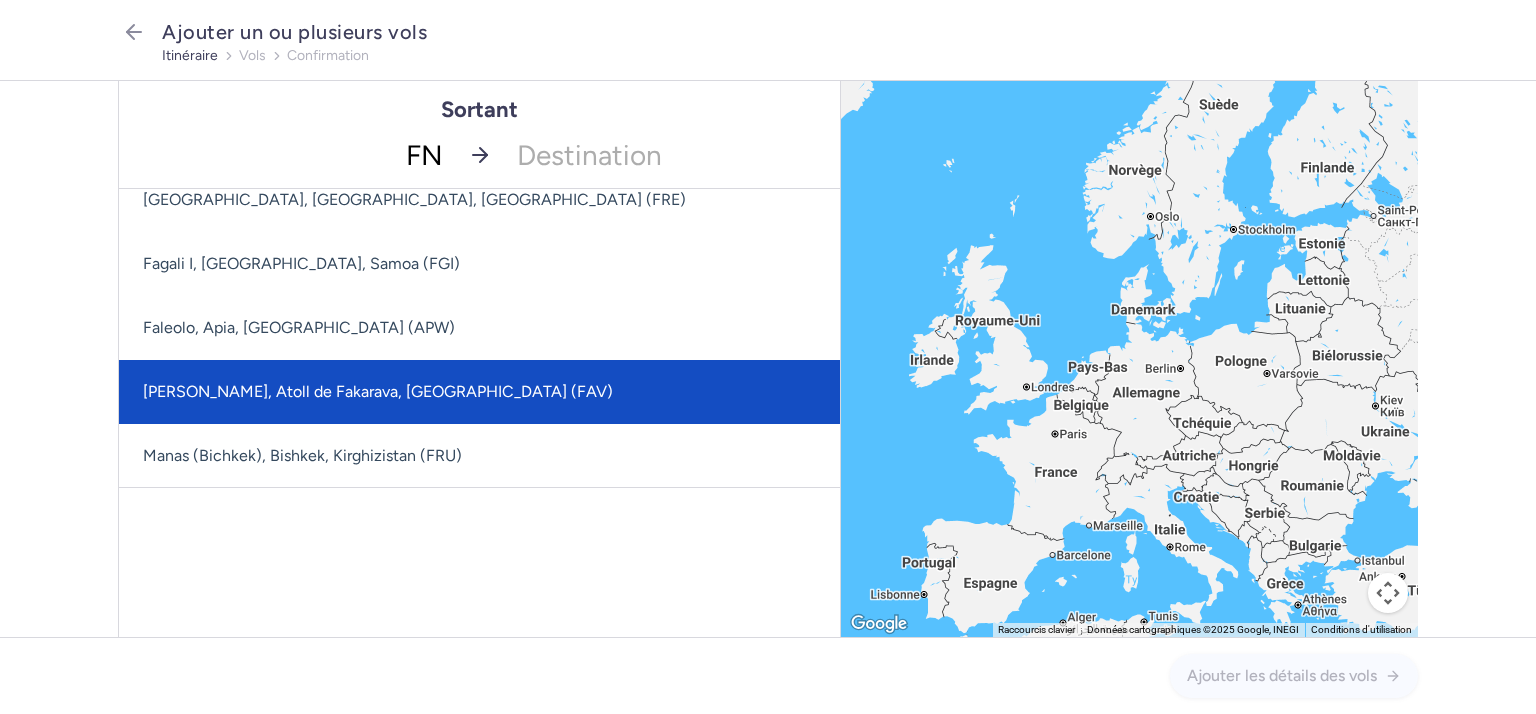 scroll, scrollTop: 0, scrollLeft: 0, axis: both 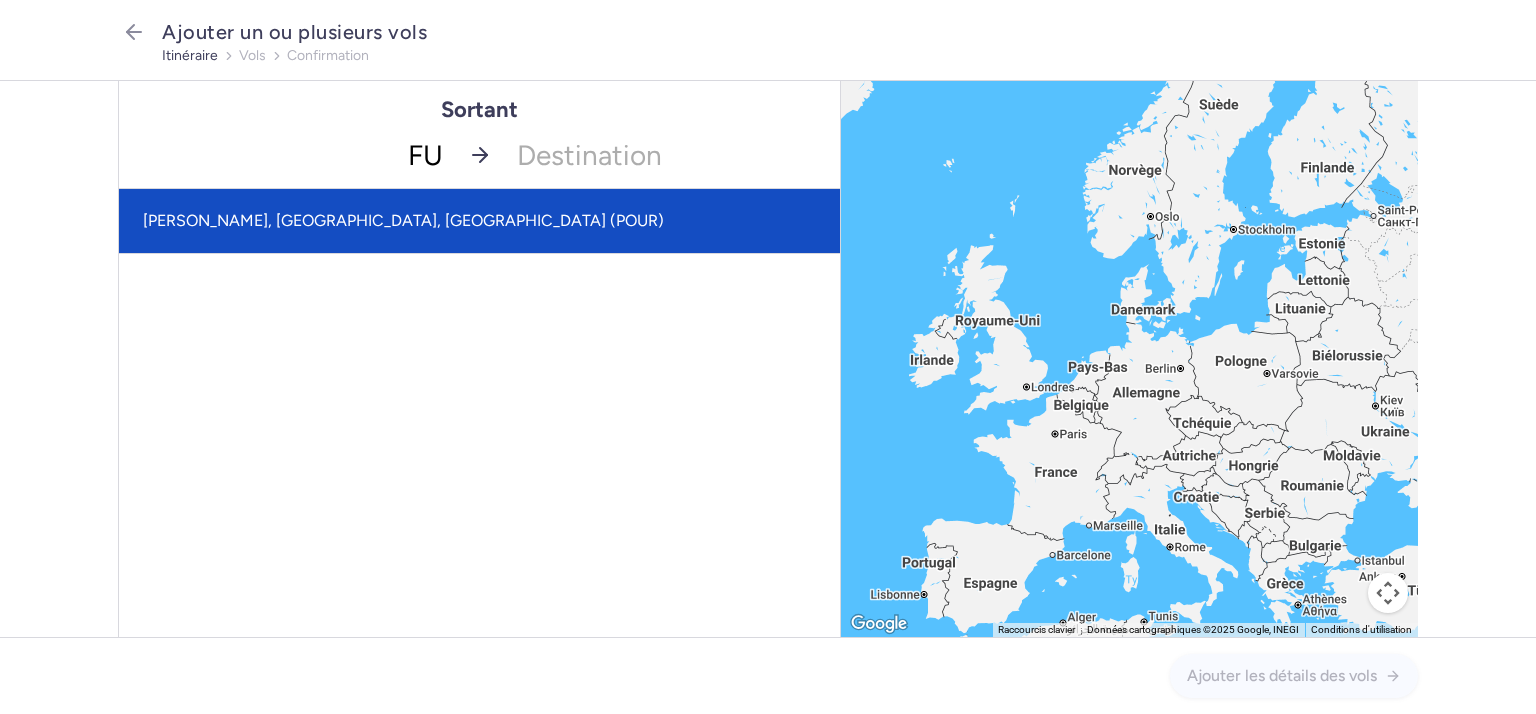 type on "F" 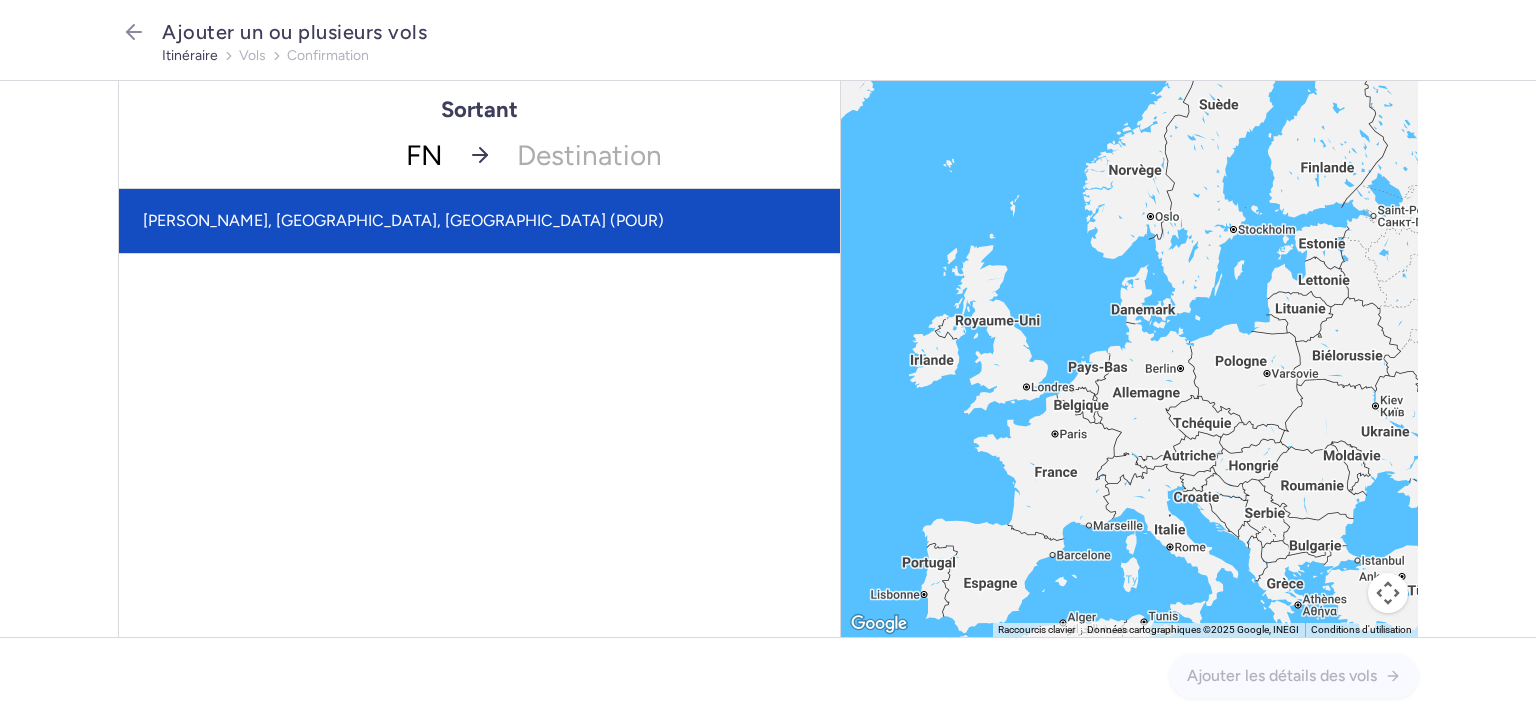 type on "F" 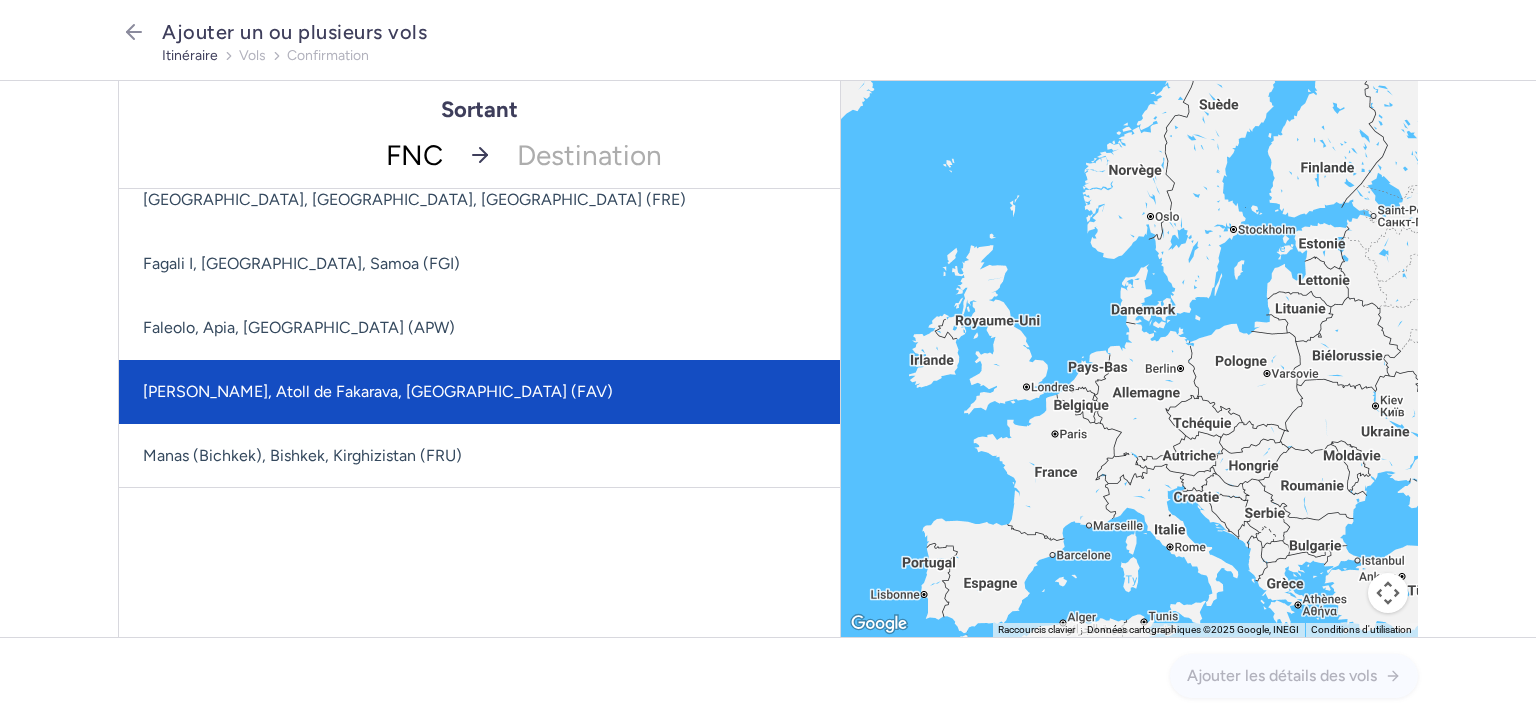 scroll, scrollTop: 0, scrollLeft: 0, axis: both 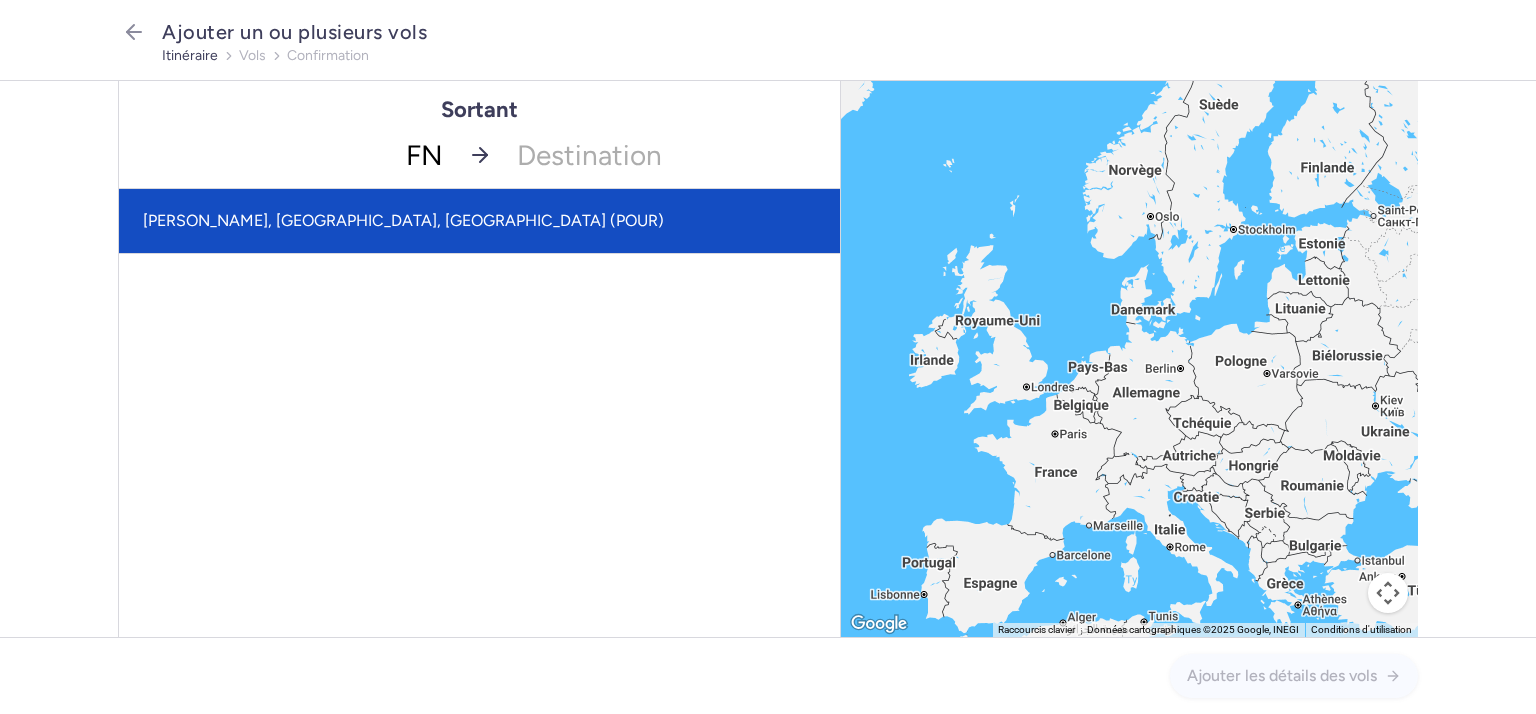 type on "F" 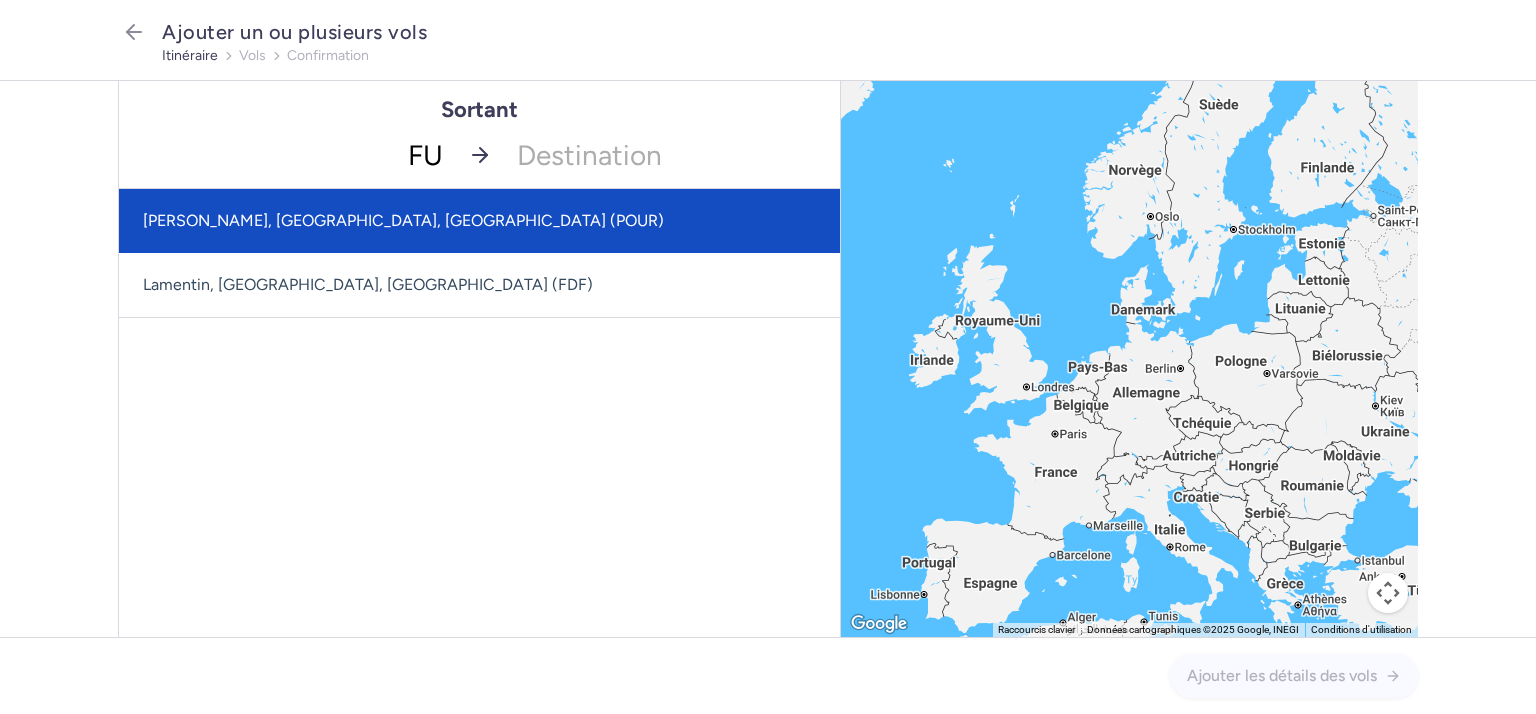 type on "F" 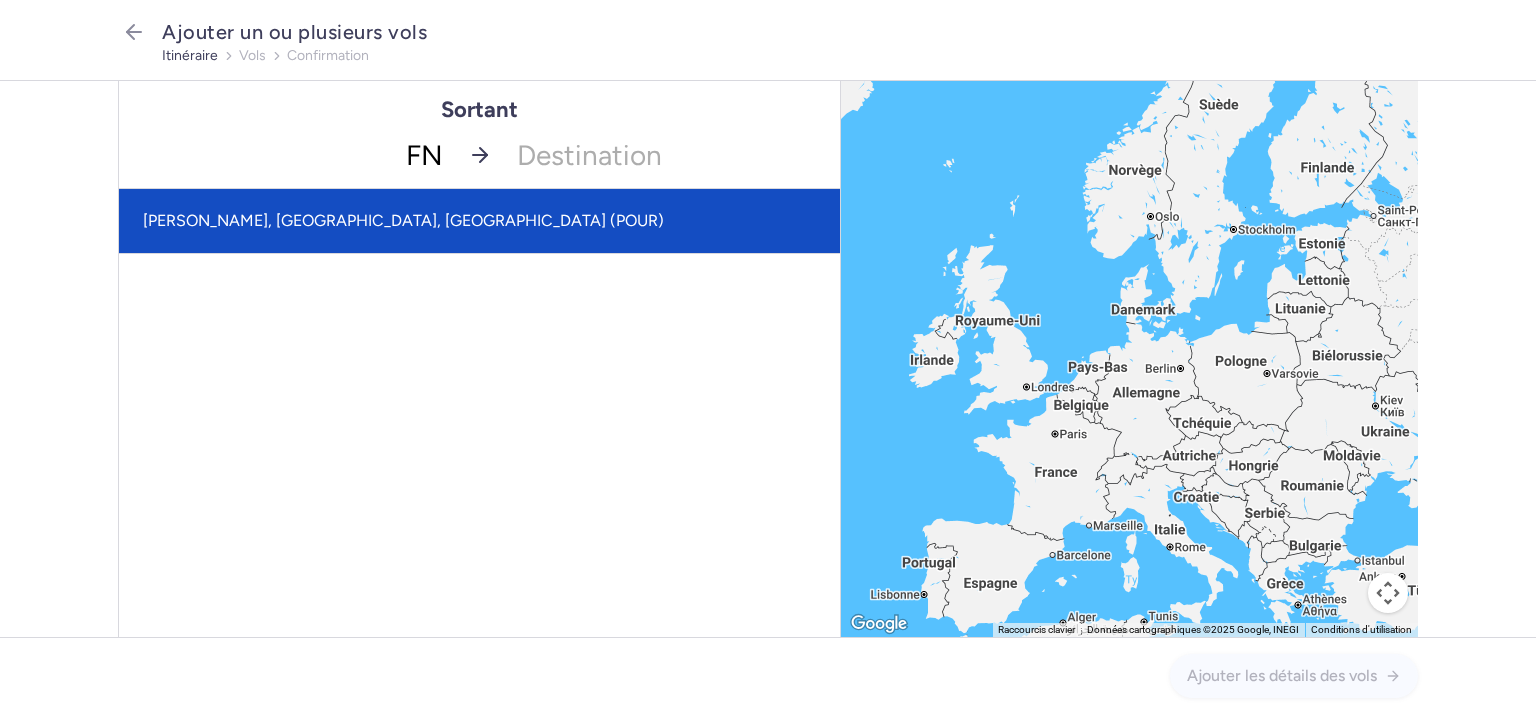 type on "F" 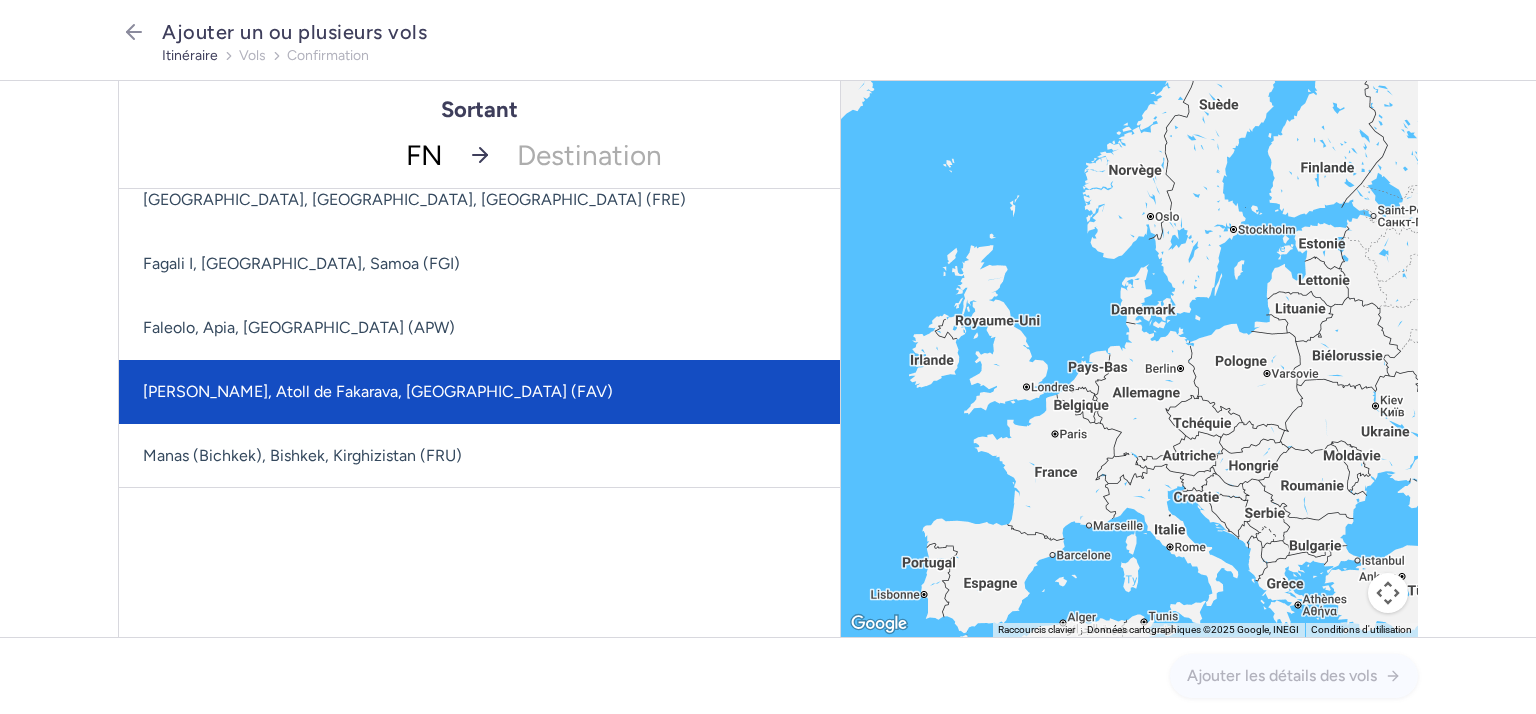 scroll, scrollTop: 49, scrollLeft: 0, axis: vertical 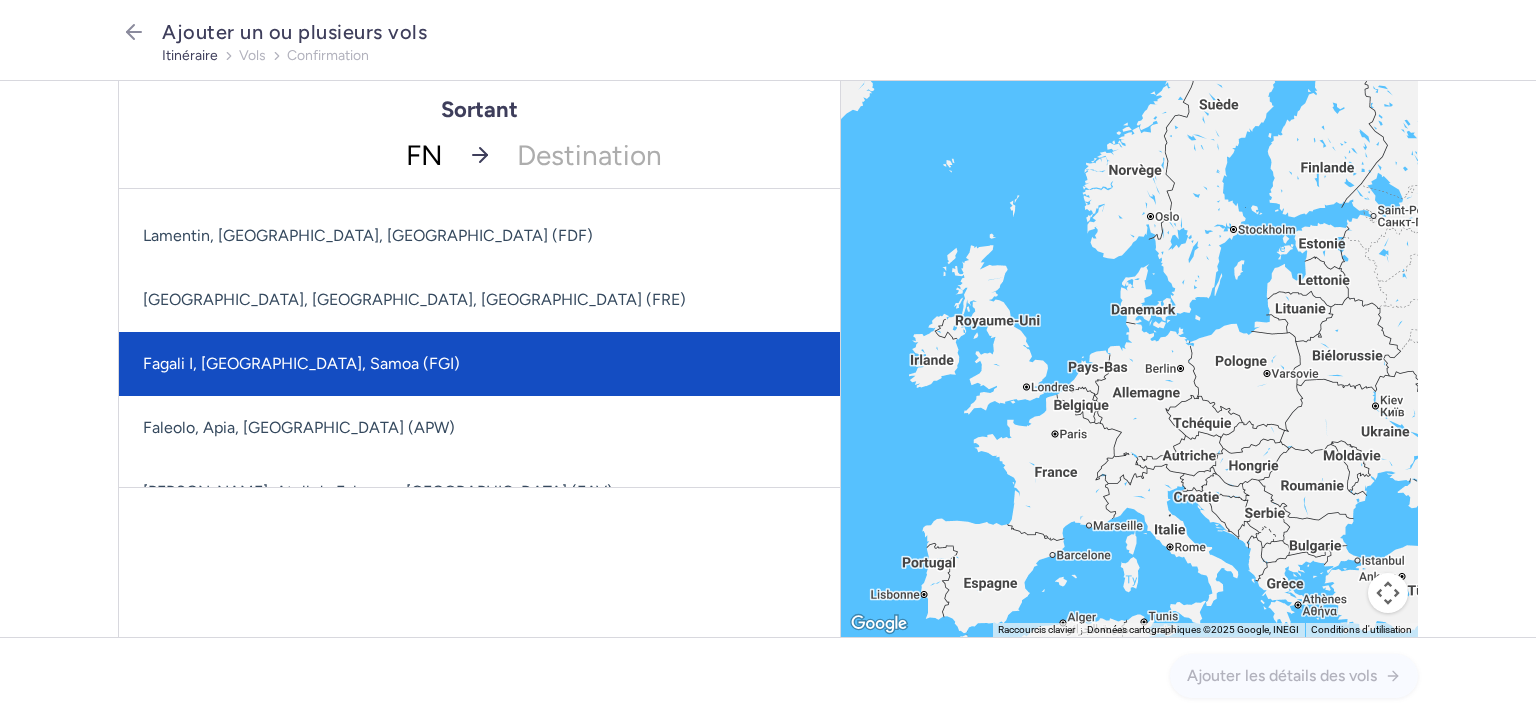 type on "FNC" 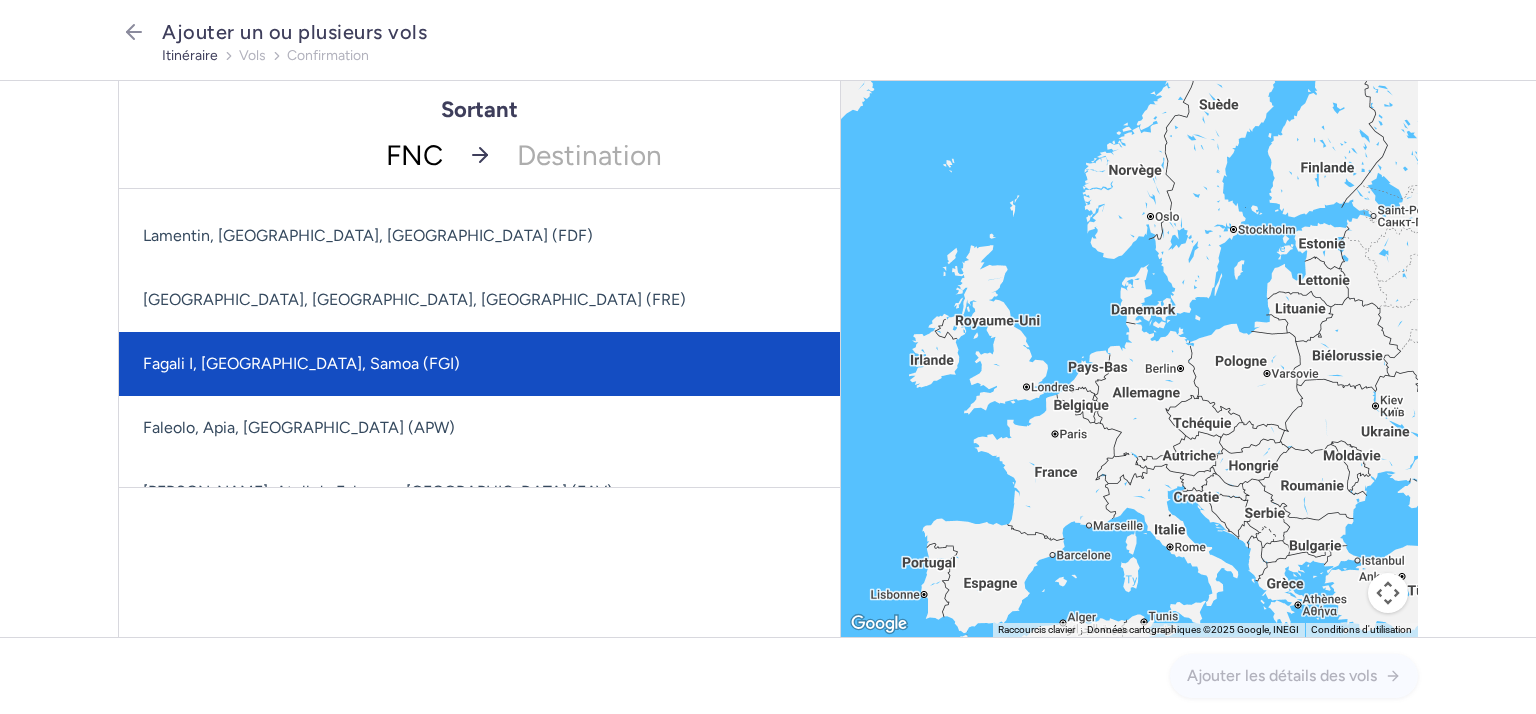 scroll, scrollTop: 0, scrollLeft: 0, axis: both 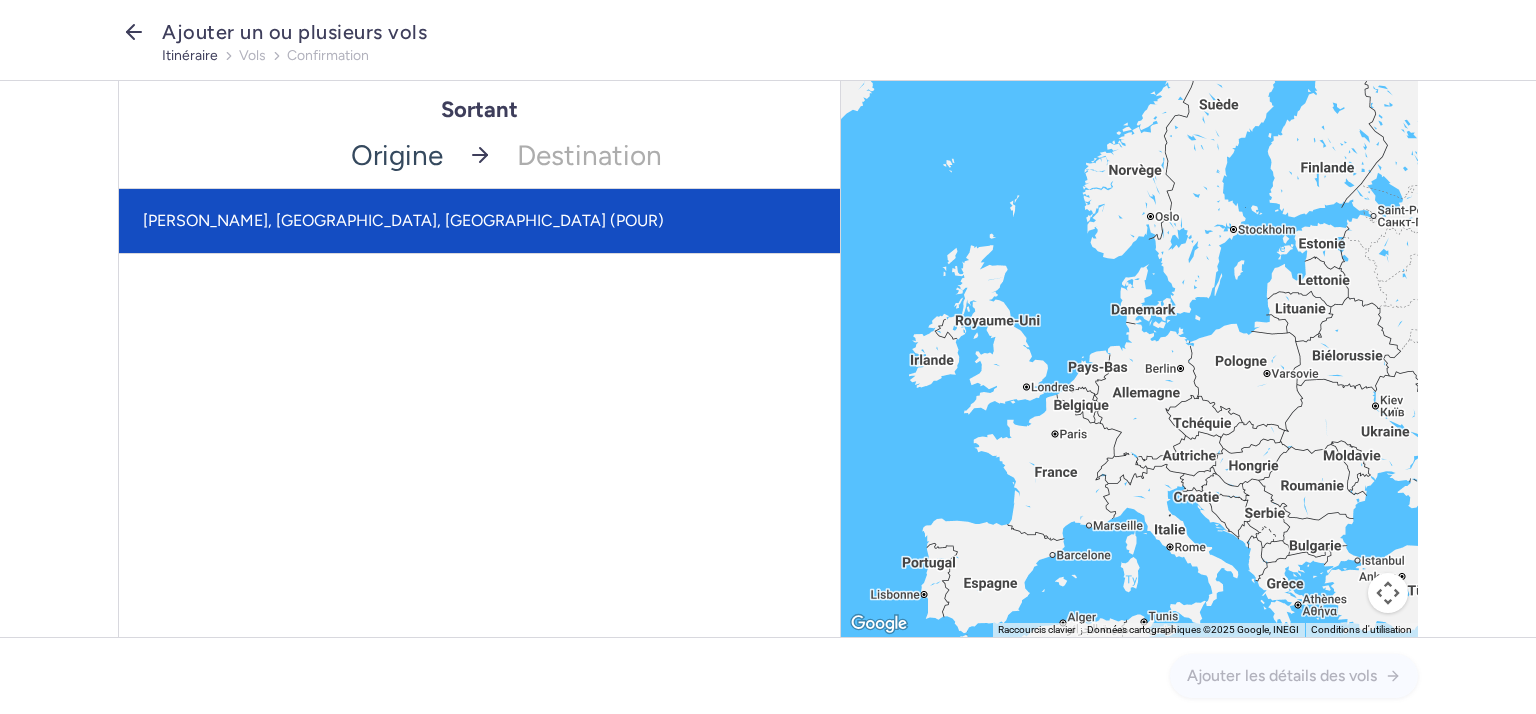 click 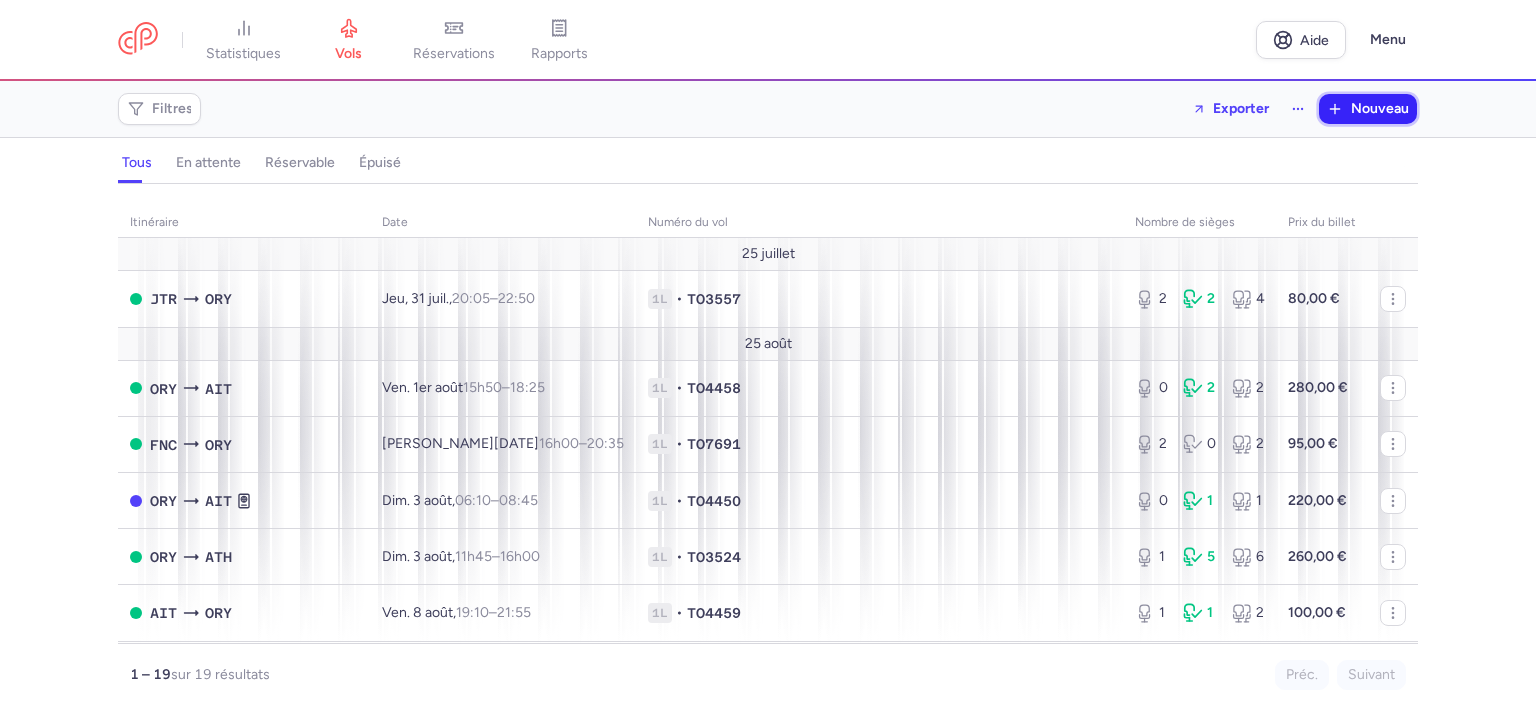 click on "Nouveau" at bounding box center [1380, 108] 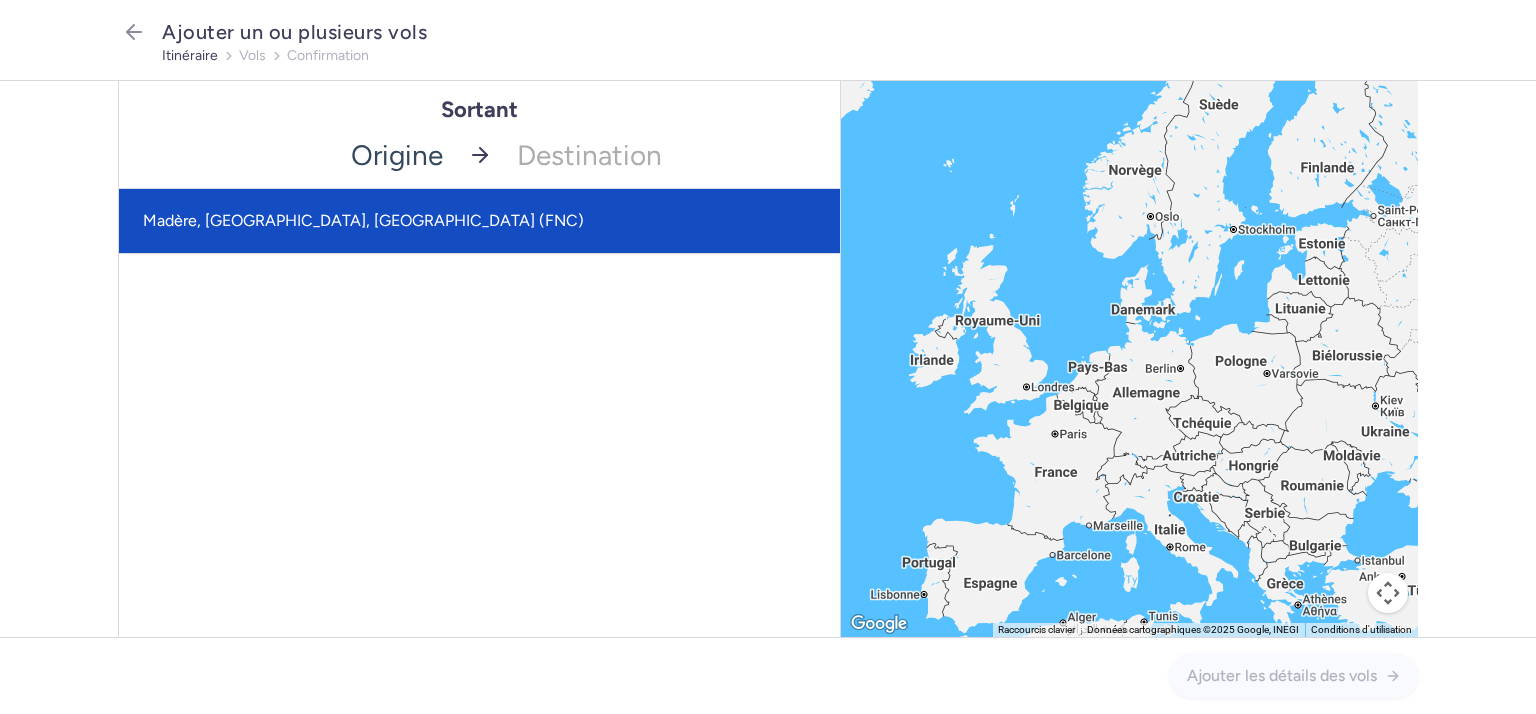 click on "Madère, Funchal, Portugal (FNC)" at bounding box center [363, 220] 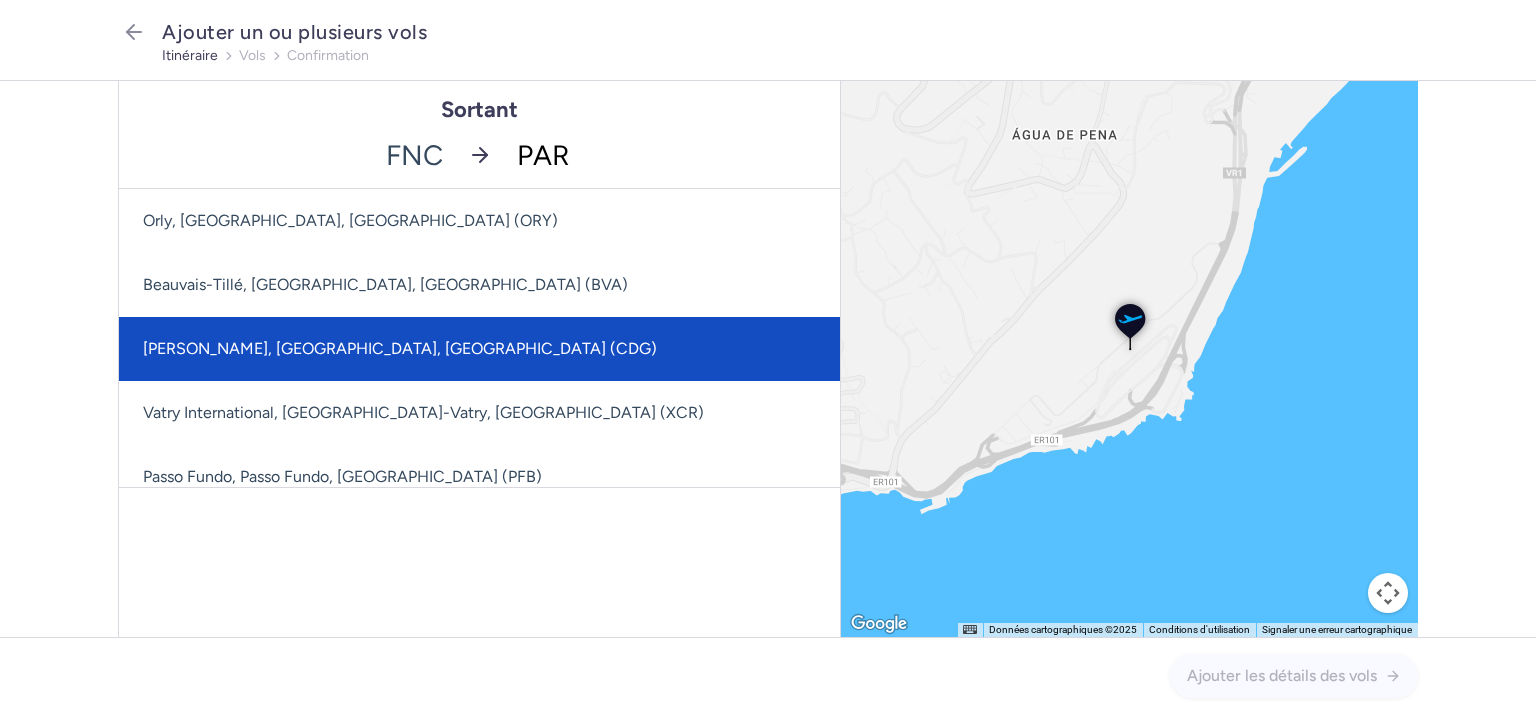 scroll, scrollTop: 1500, scrollLeft: 0, axis: vertical 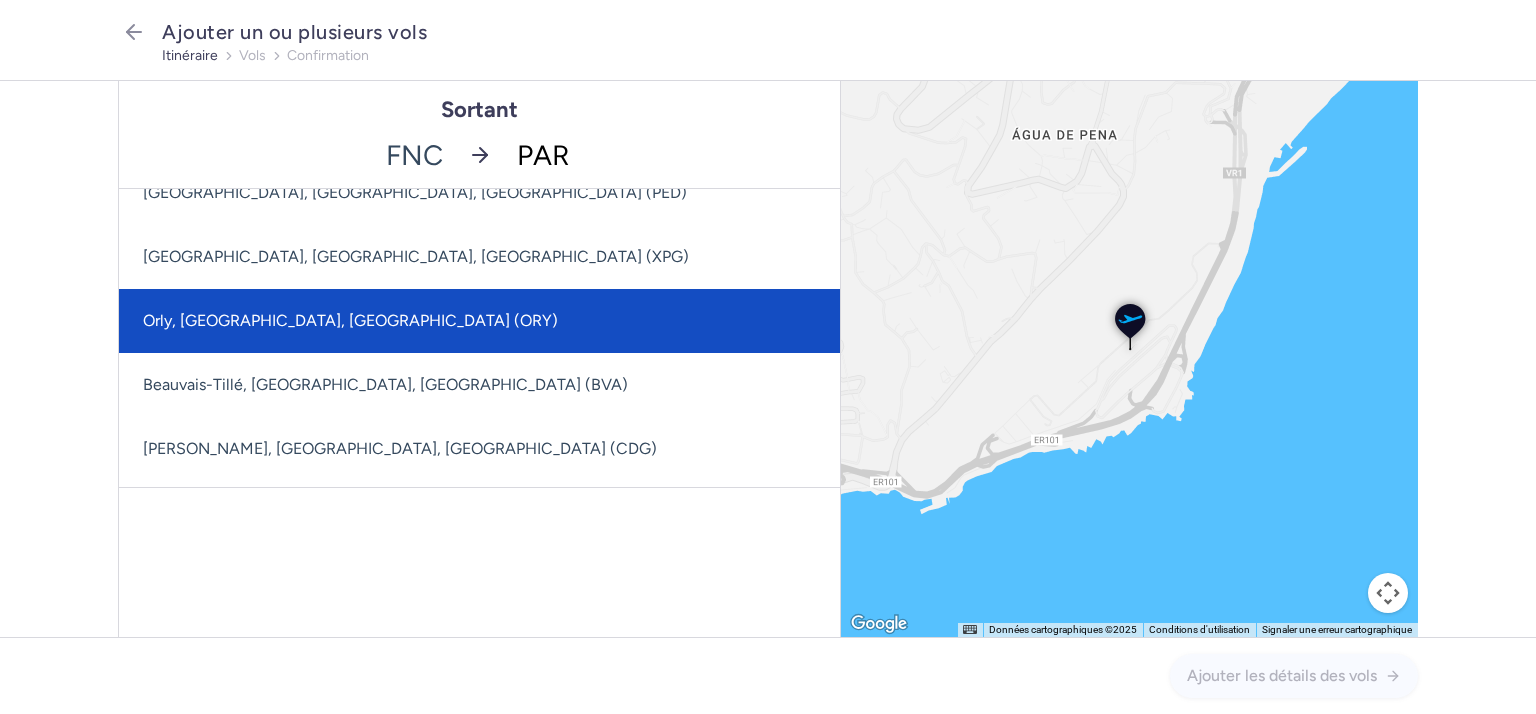 click on "Orly, Paris, France (ORY)" at bounding box center [350, 320] 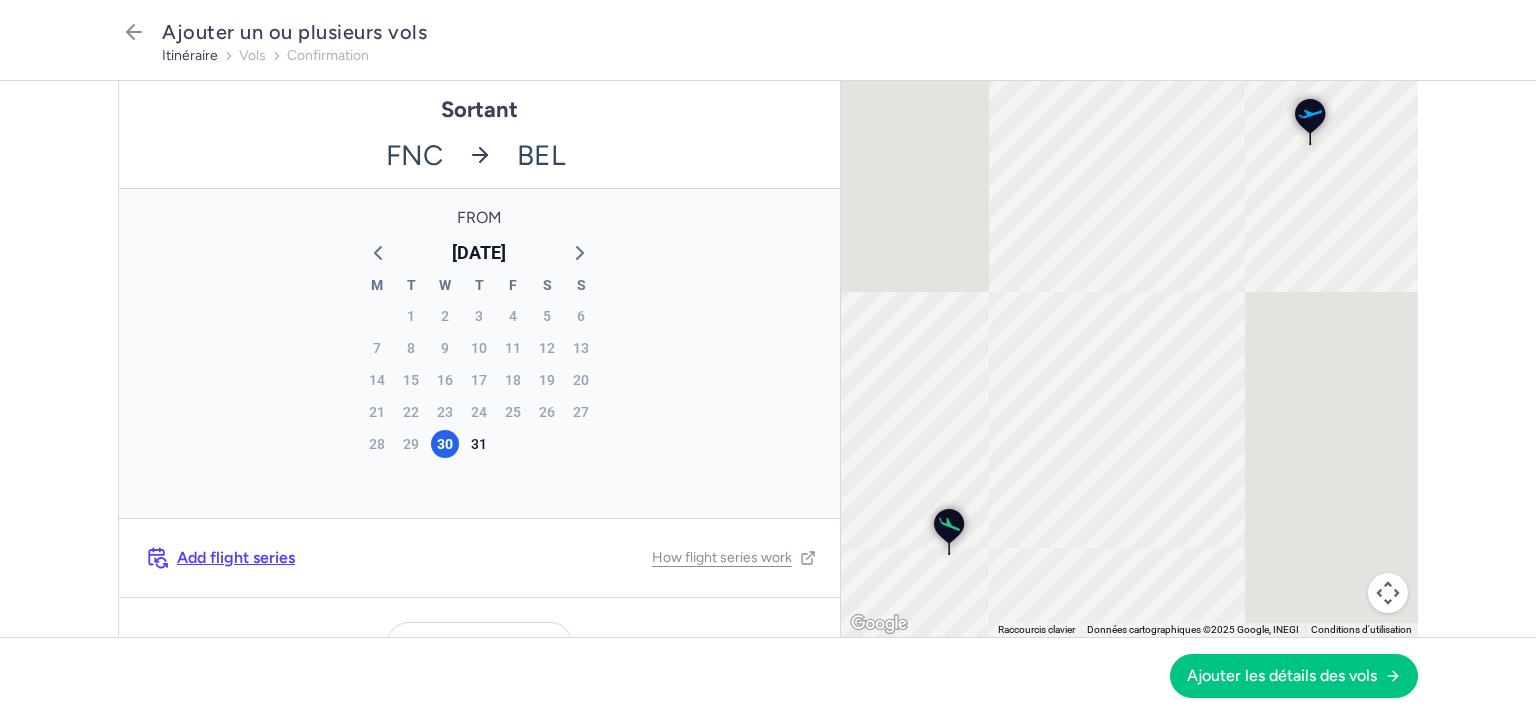 scroll, scrollTop: 0, scrollLeft: 0, axis: both 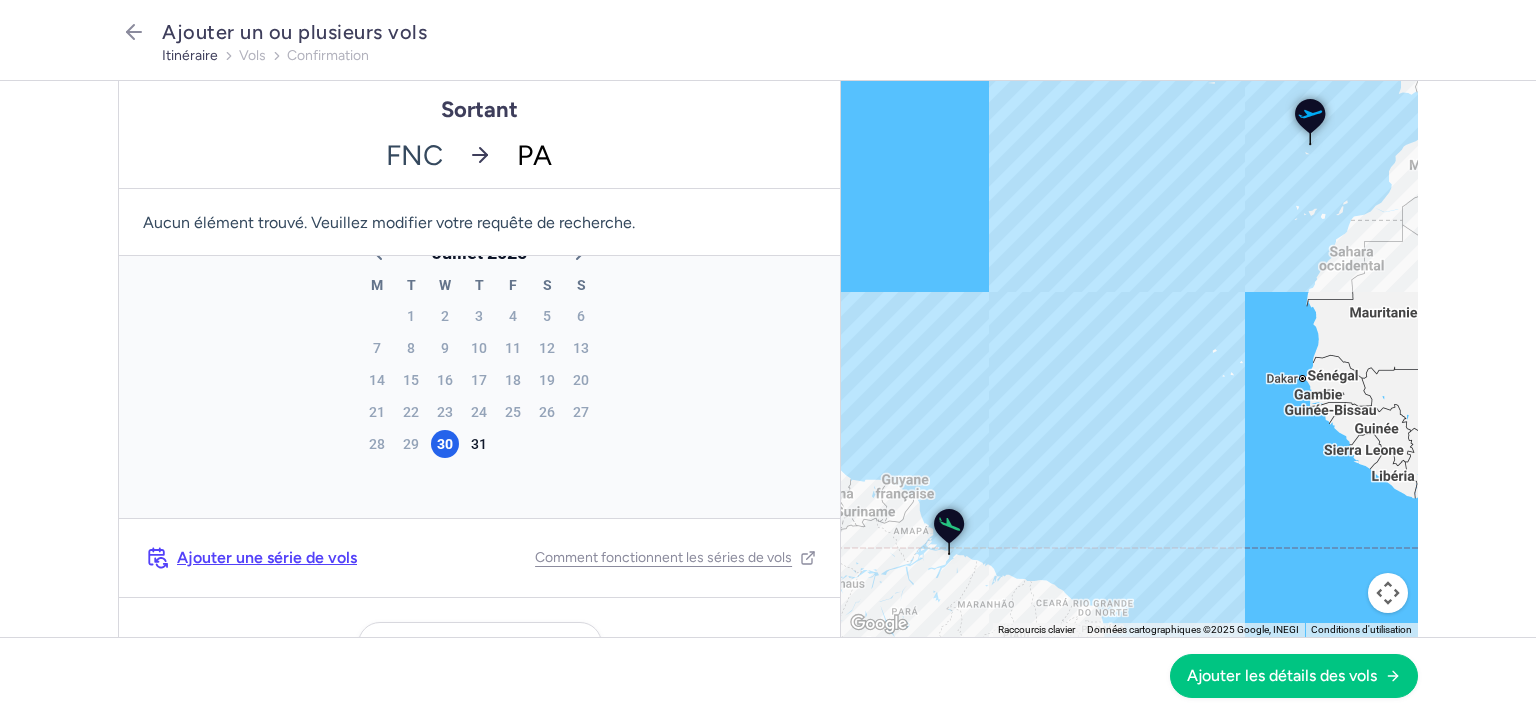 type on "PAR" 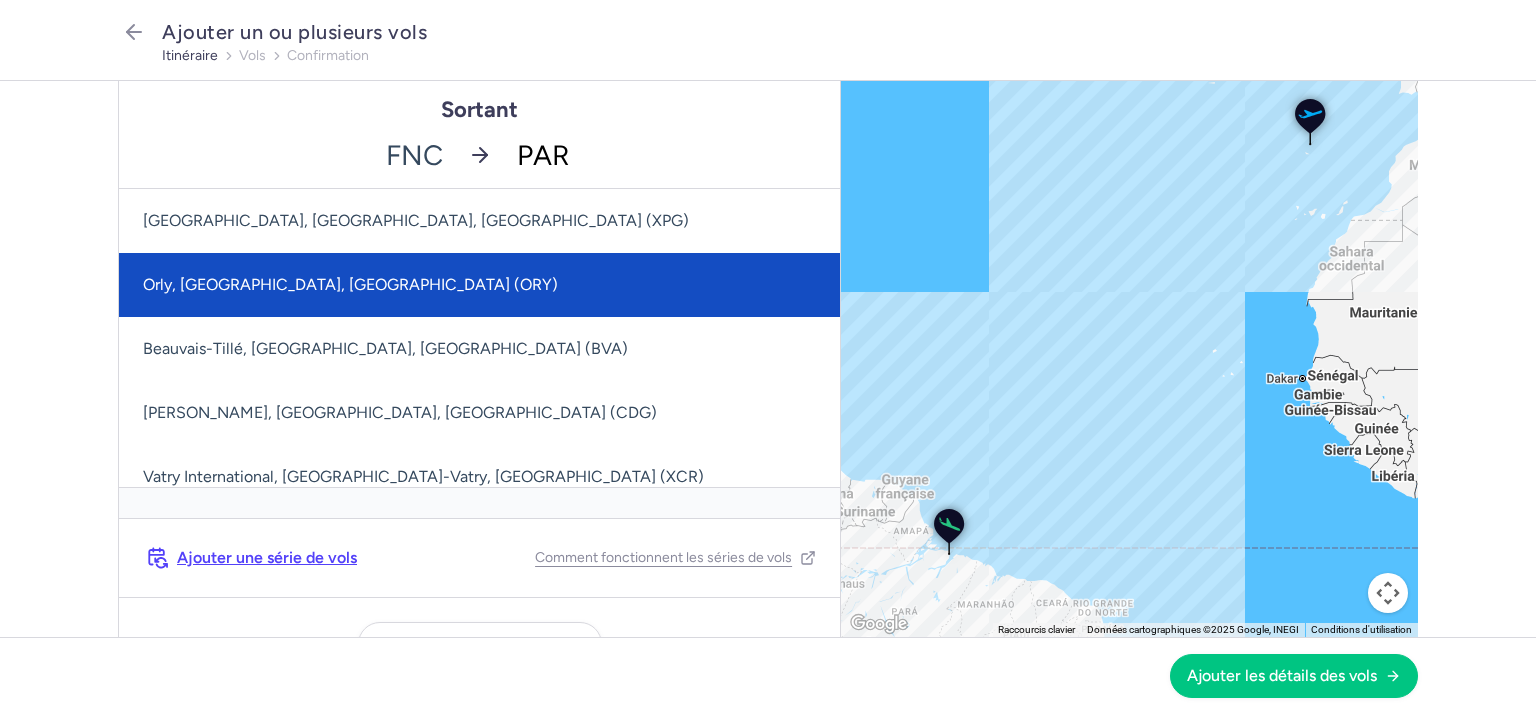 click on "Orly, Paris, France (ORY)" at bounding box center (558, 285) 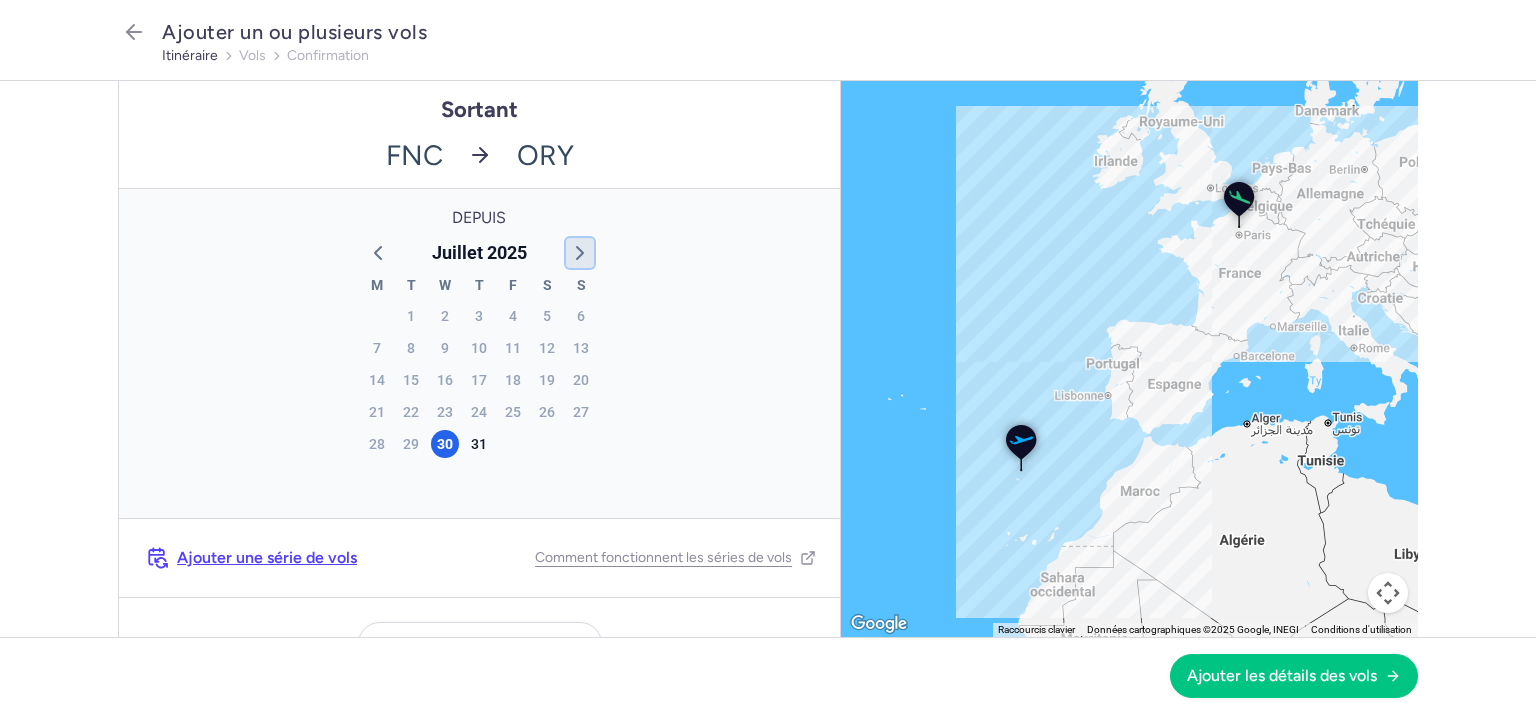 click 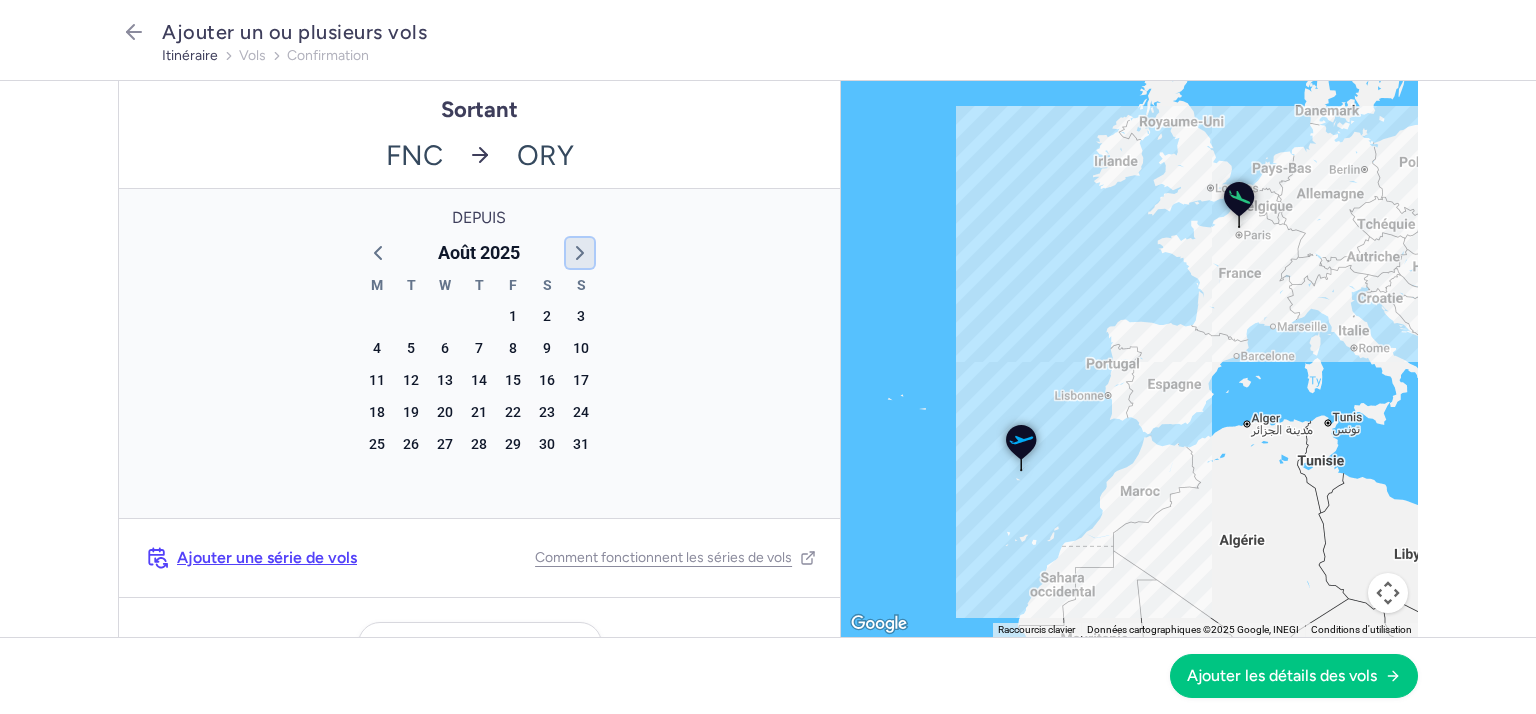 click 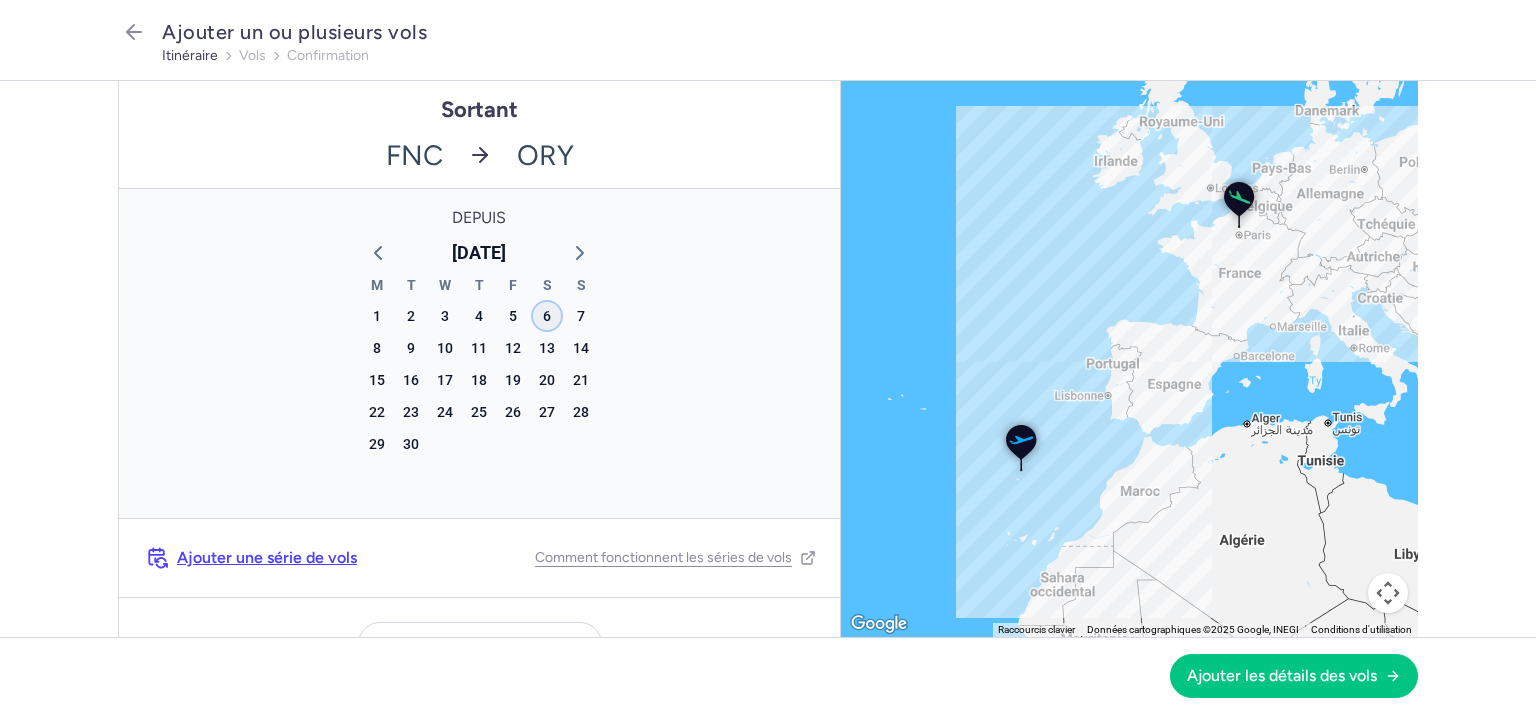 click on "6" 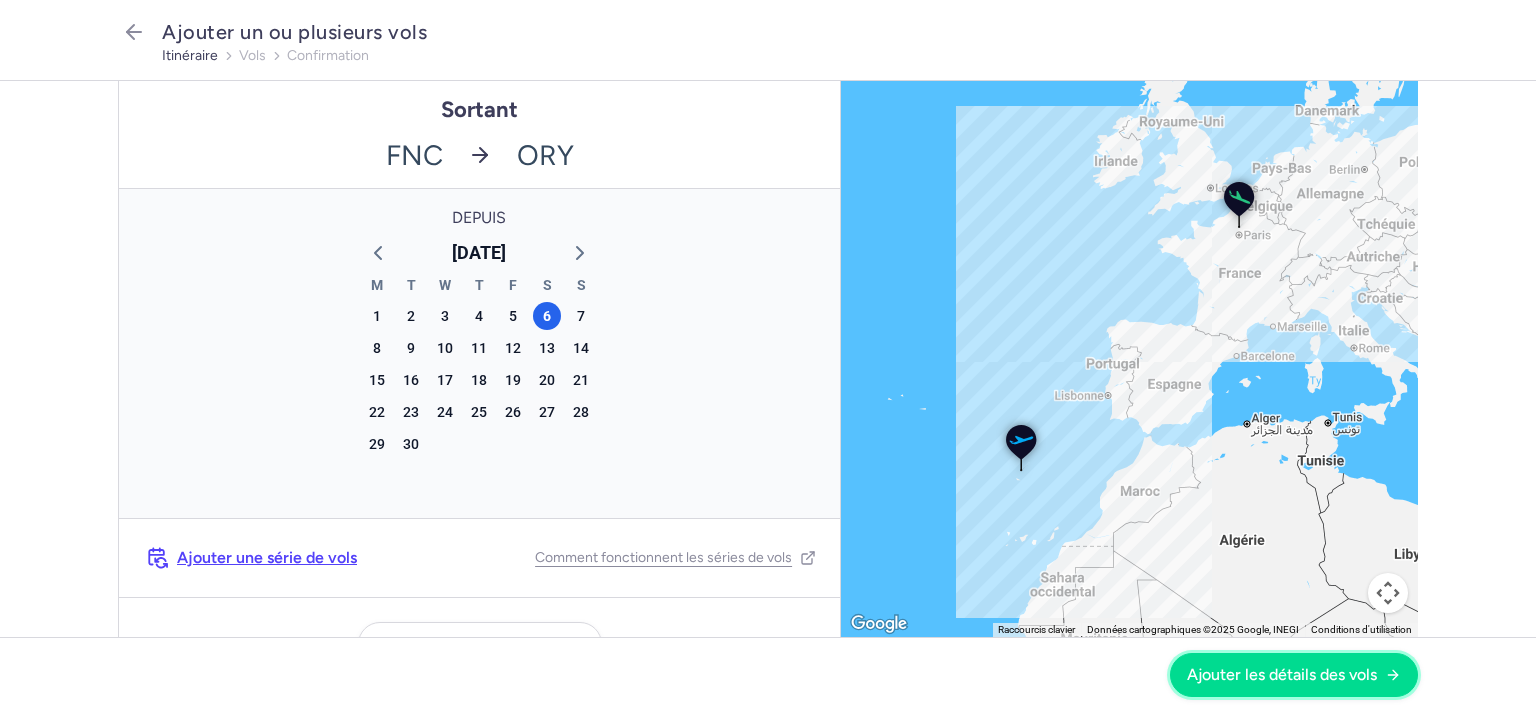 click on "Ajouter les détails des vols" at bounding box center [1282, 674] 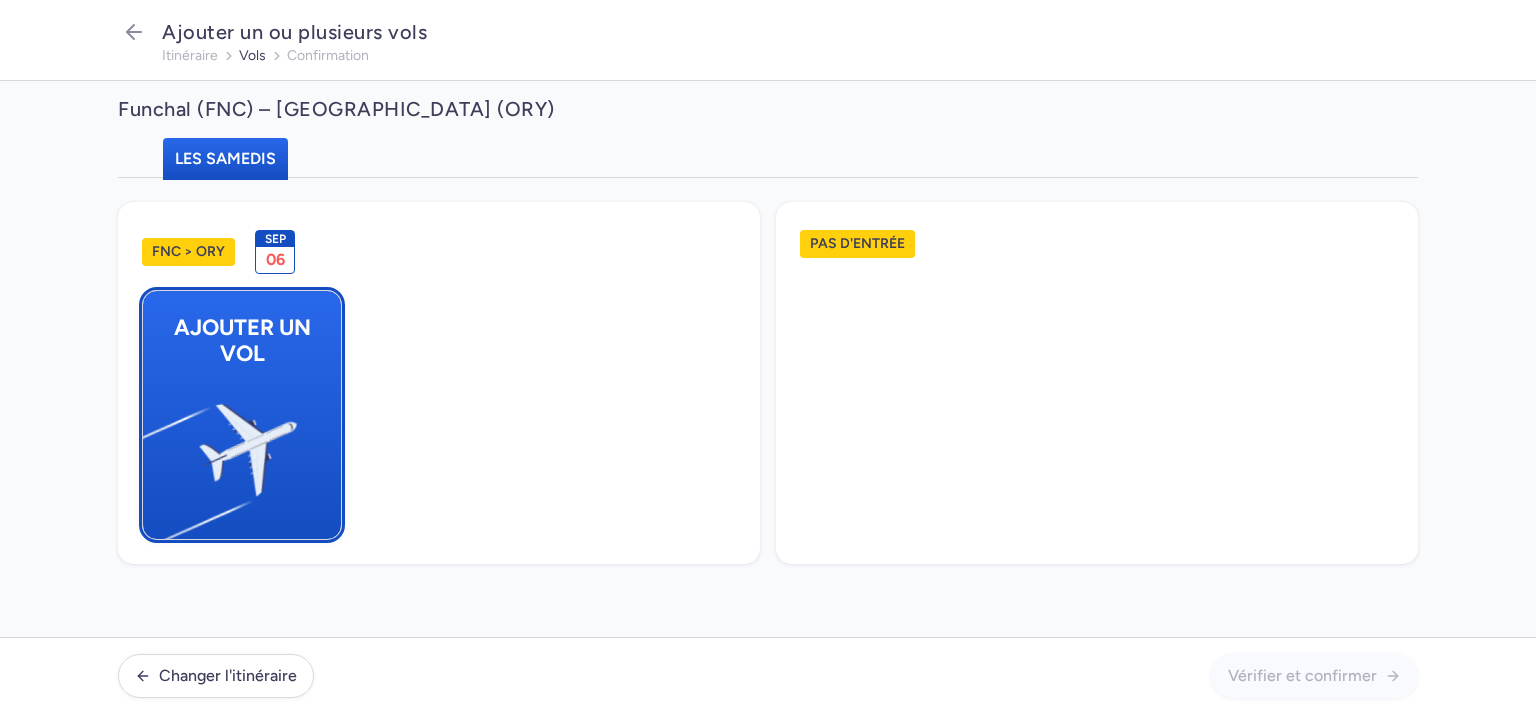 click at bounding box center (152, 461) 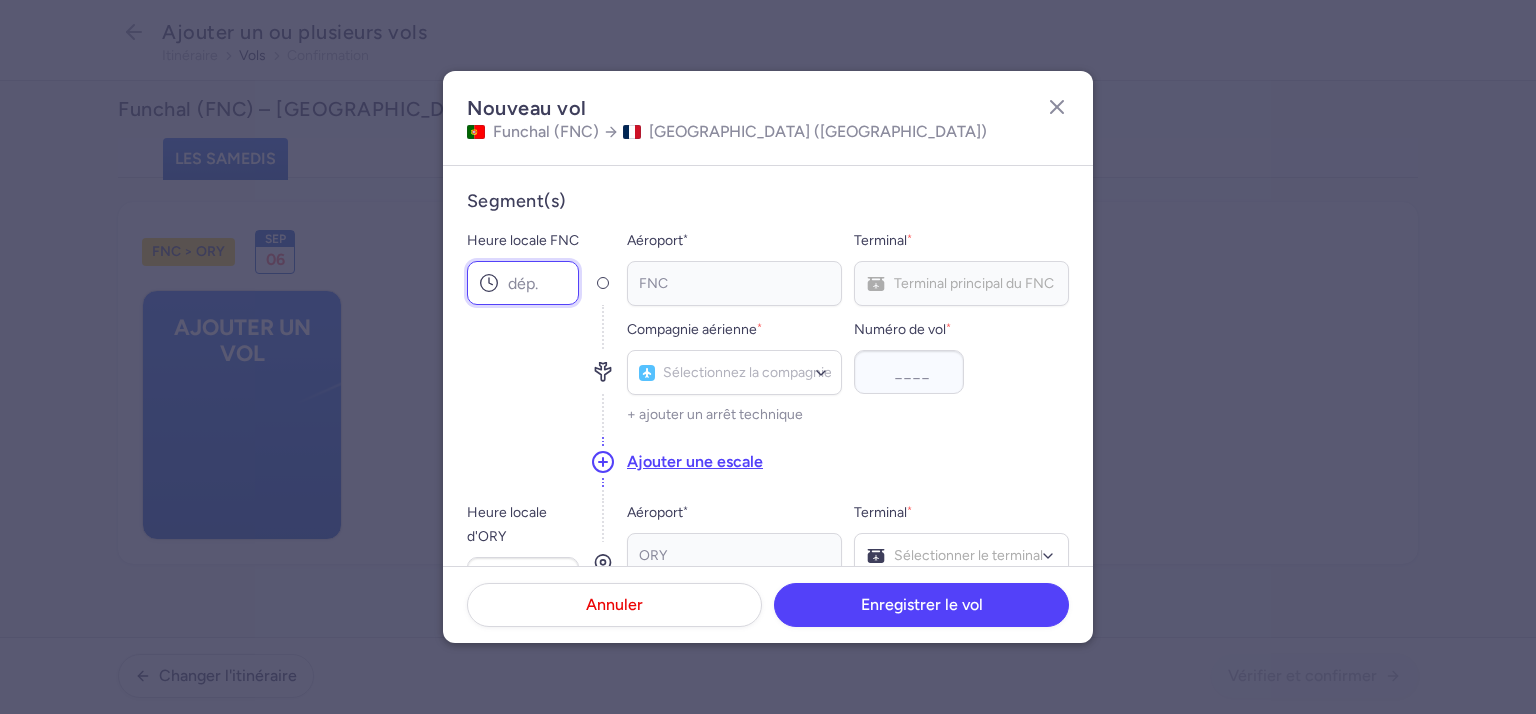 click on "Heure locale FNC" at bounding box center (523, 283) 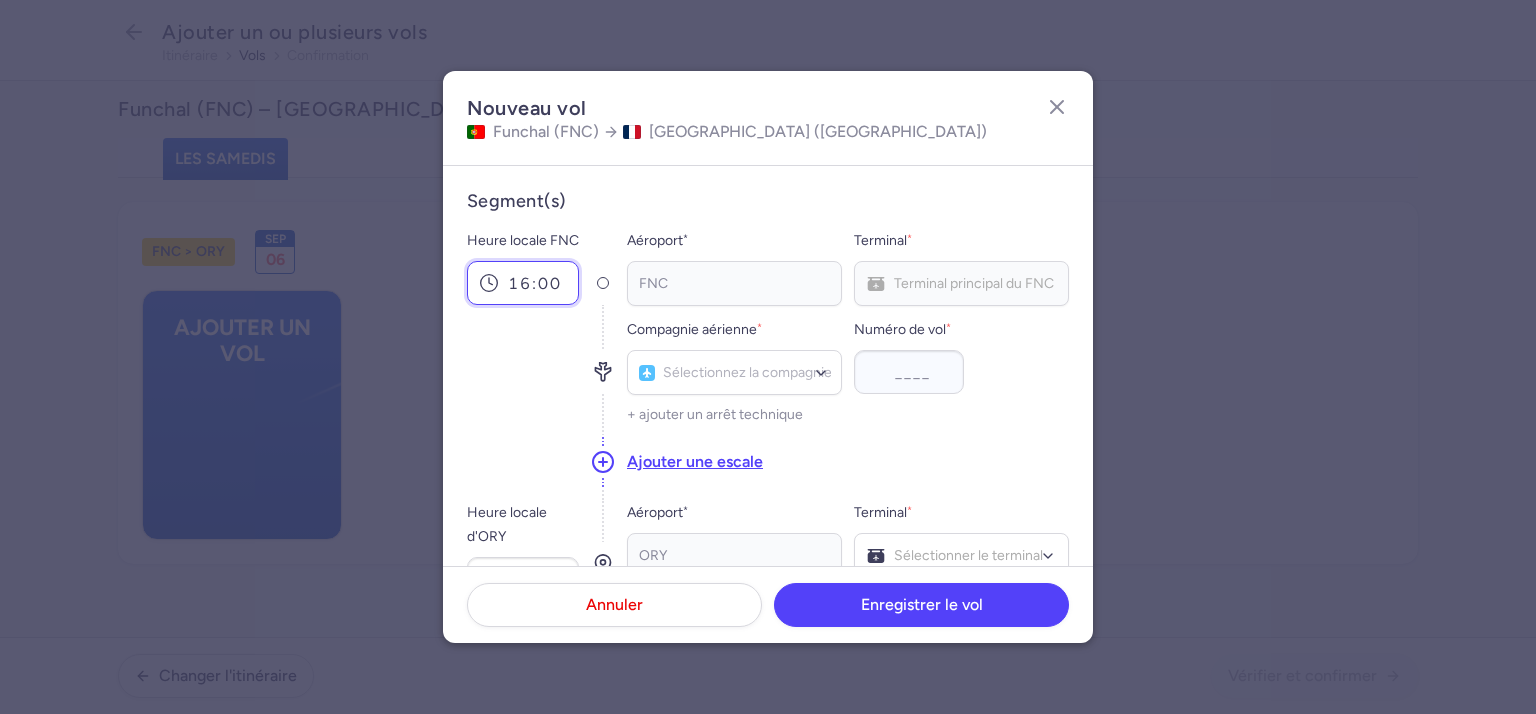 type on "16:00" 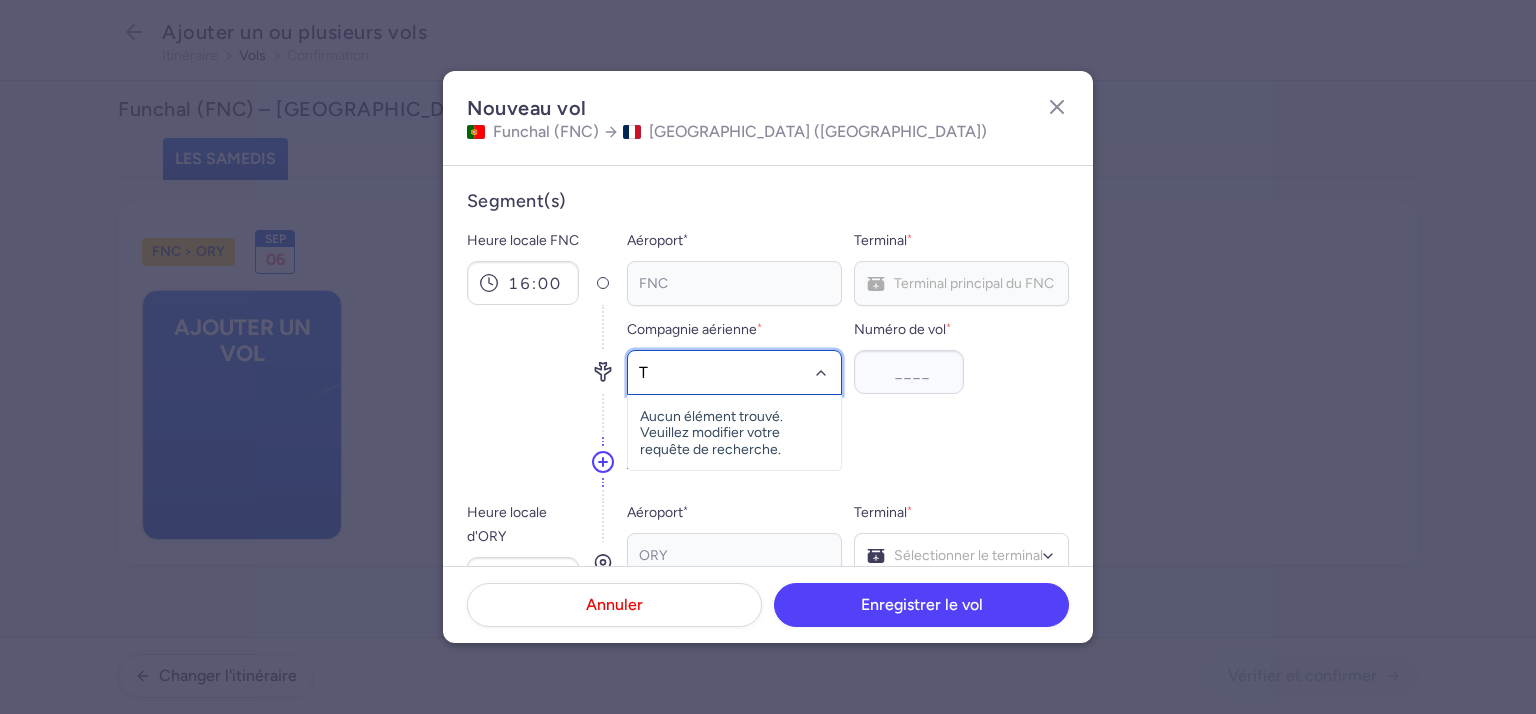 type on "TO" 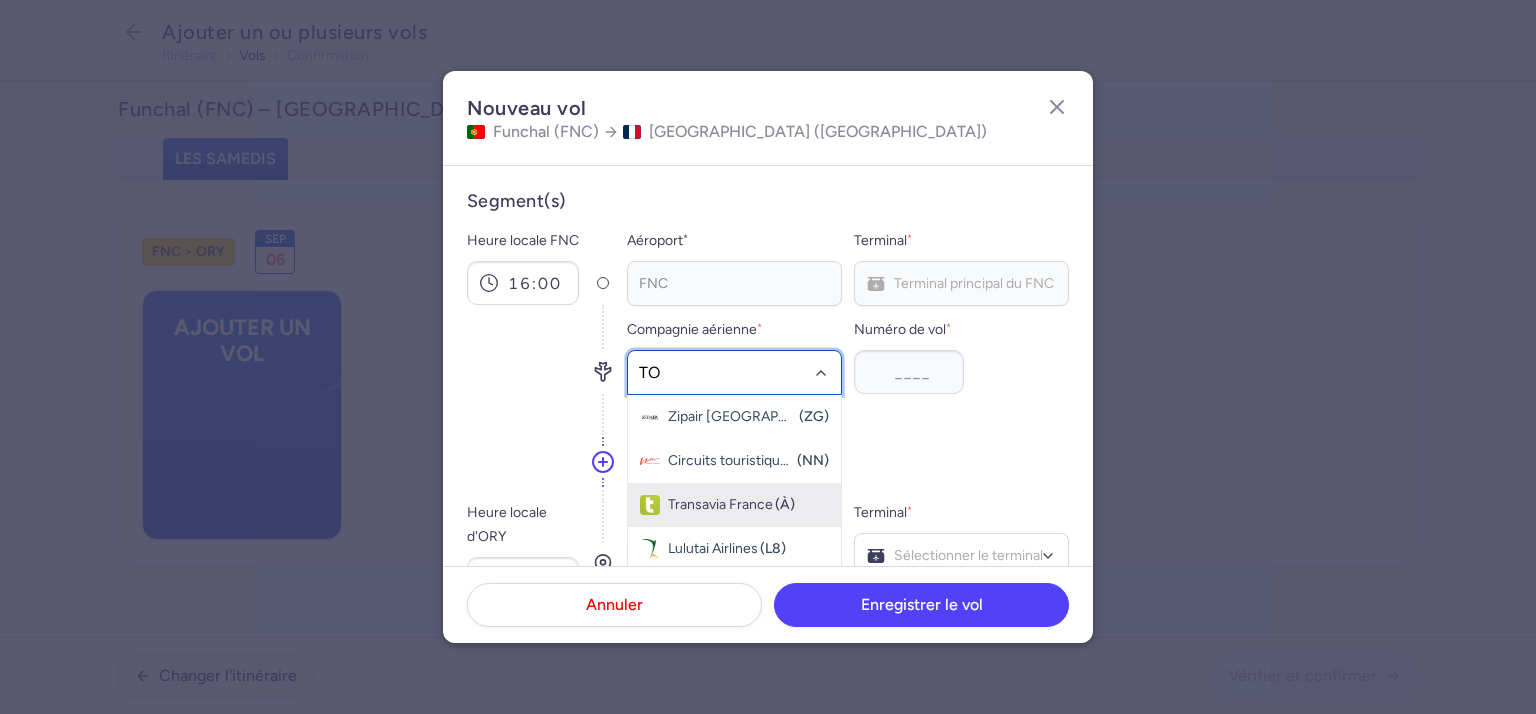 click on "Transavia France" at bounding box center [720, 504] 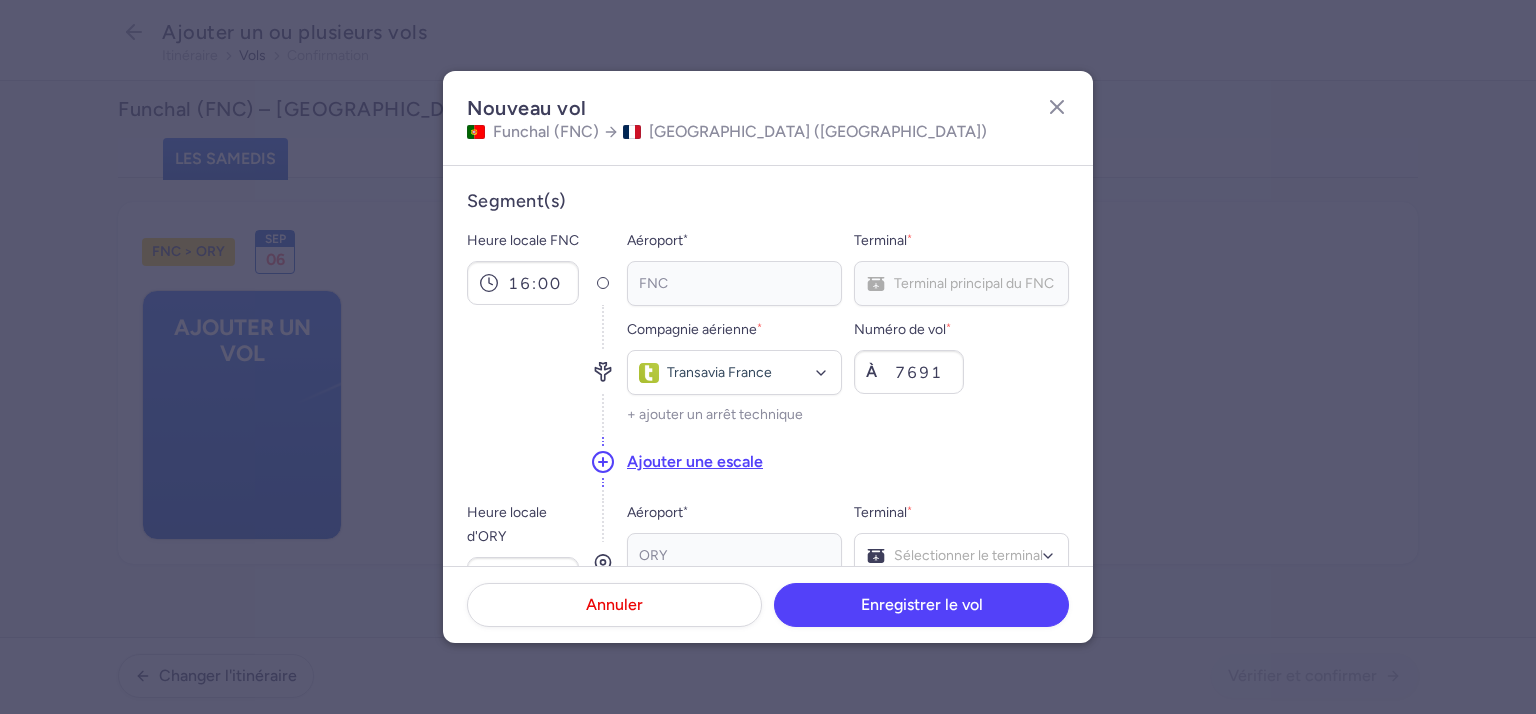 scroll, scrollTop: 100, scrollLeft: 0, axis: vertical 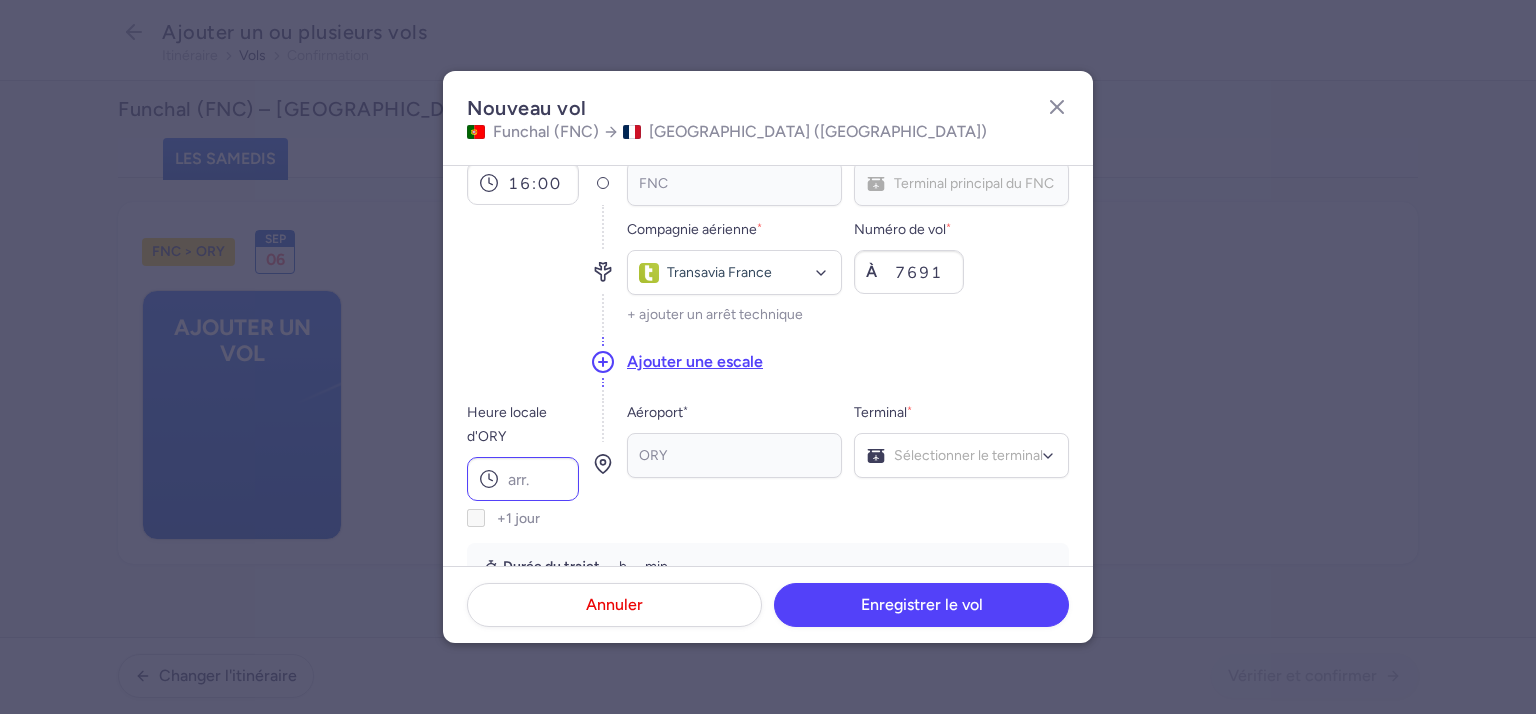 type on "7691" 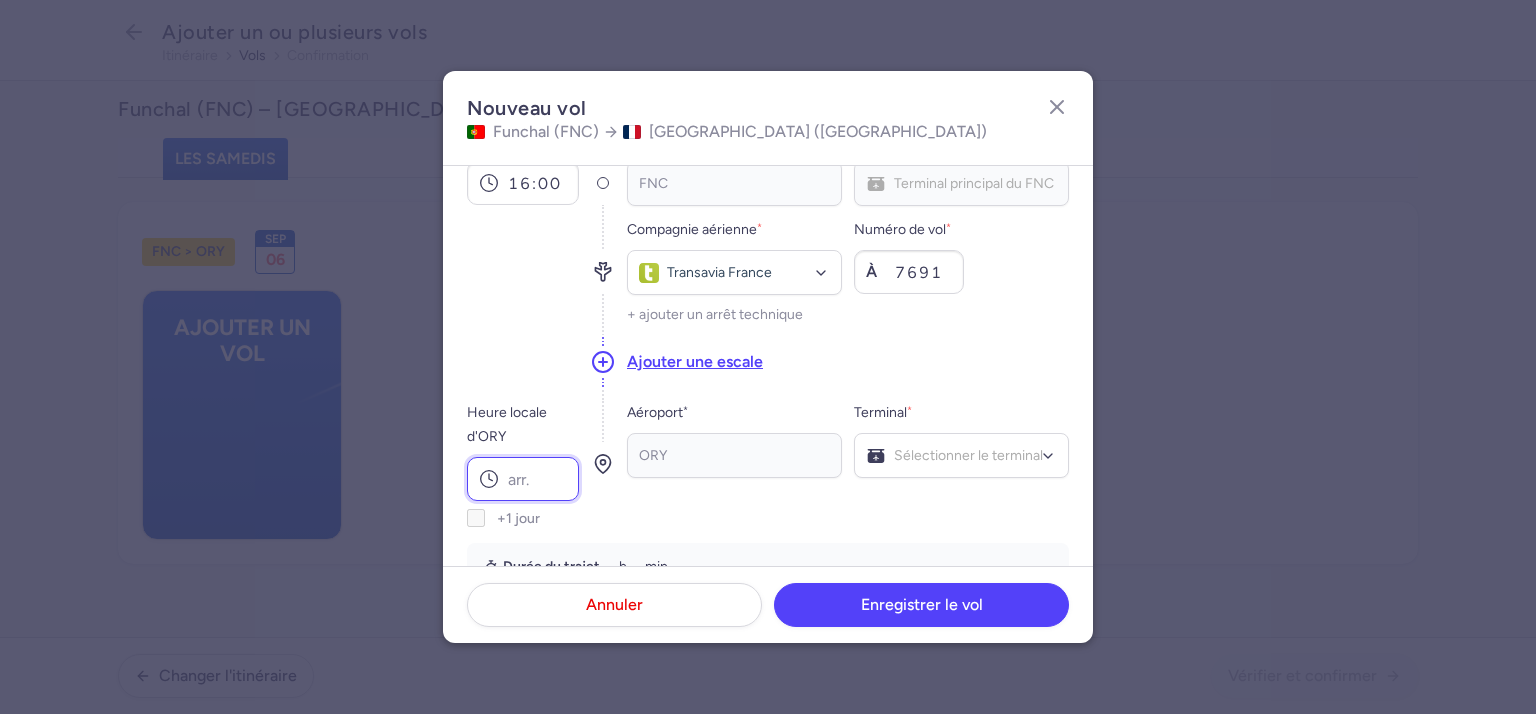 click on "Heure locale d'ORY" at bounding box center (523, 479) 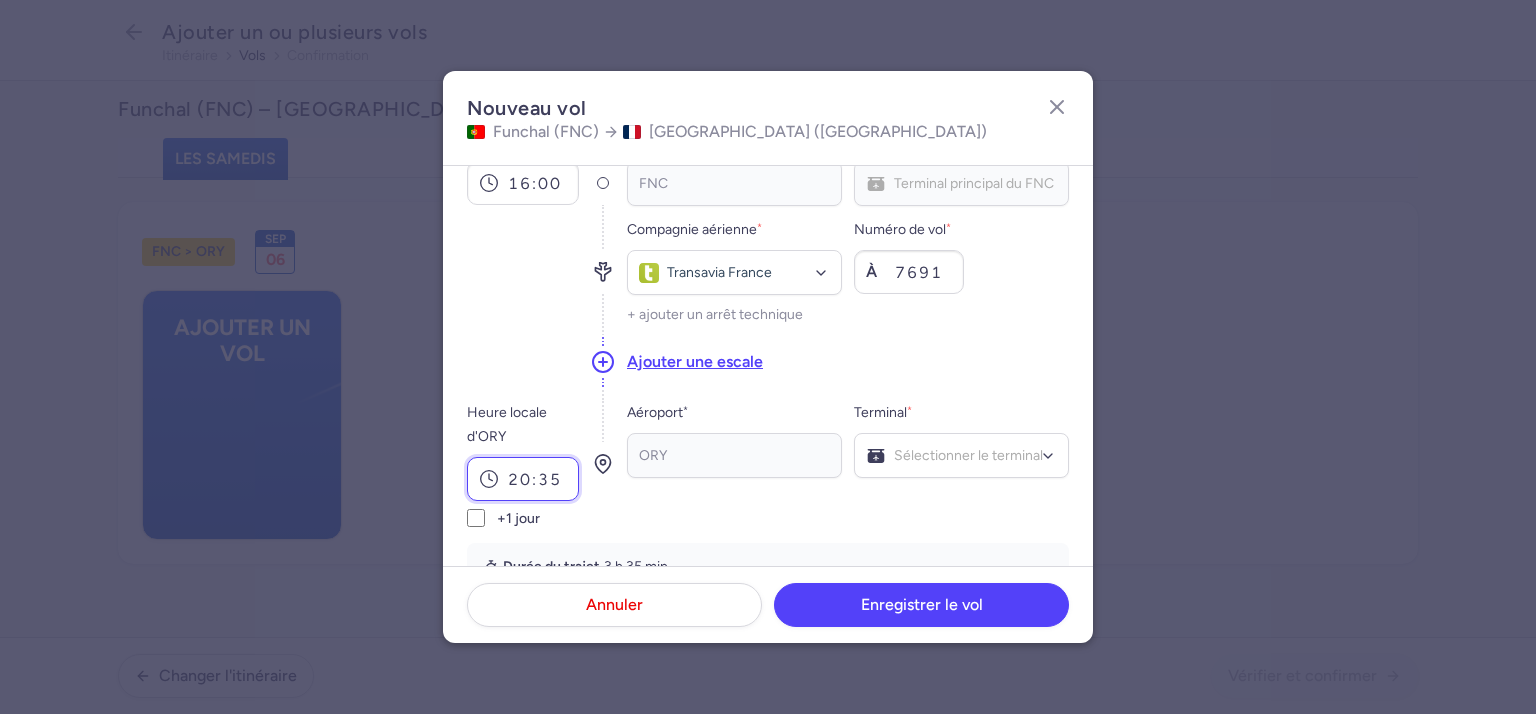 type on "20:35" 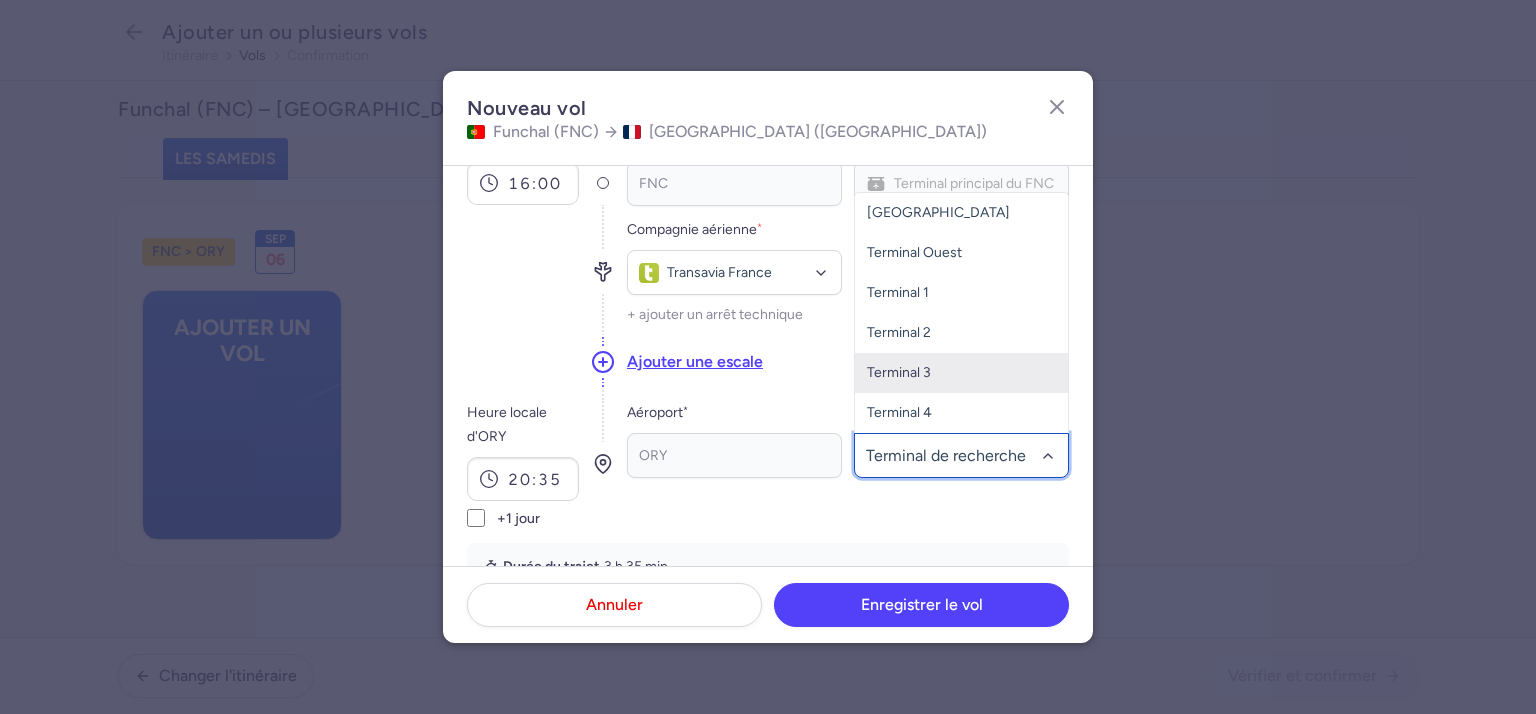 click on "Terminal 3" at bounding box center (899, 372) 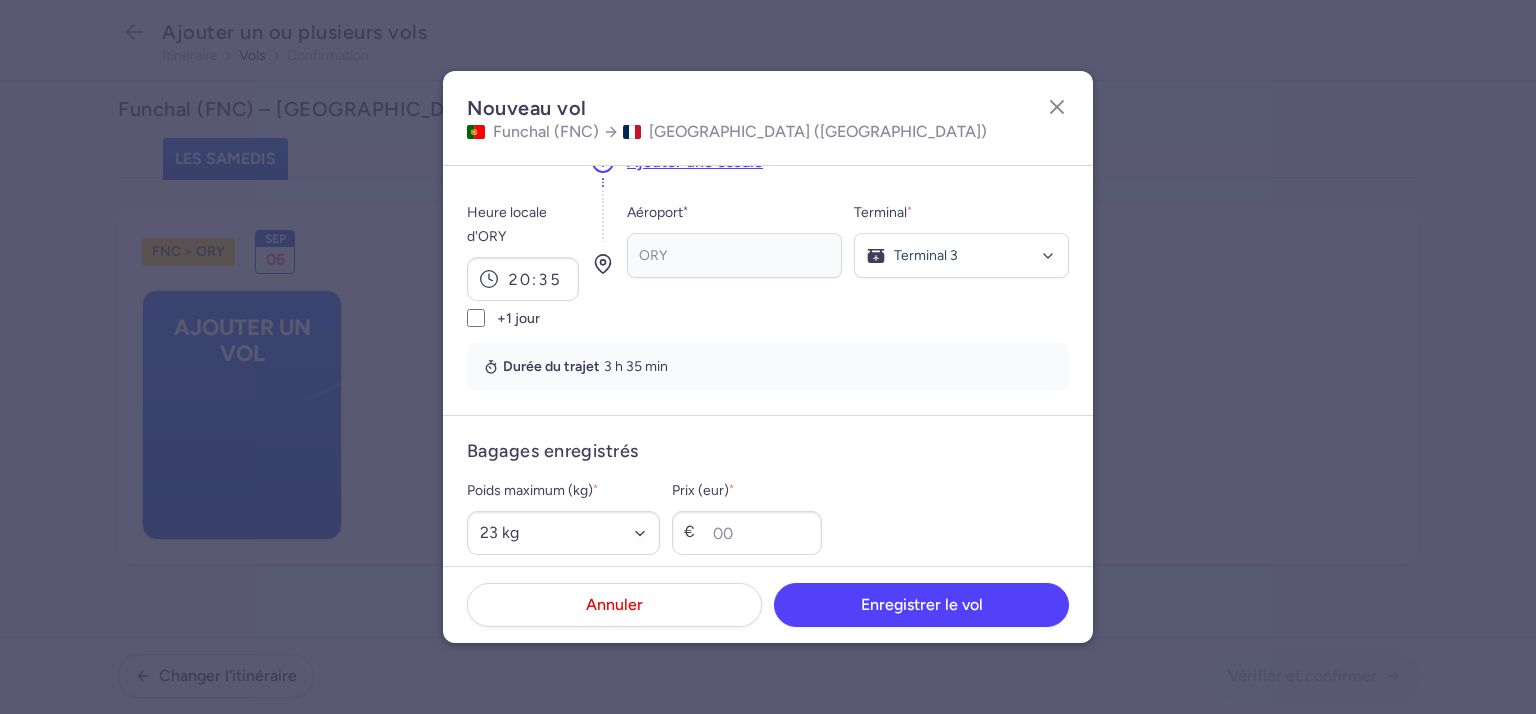 scroll, scrollTop: 400, scrollLeft: 0, axis: vertical 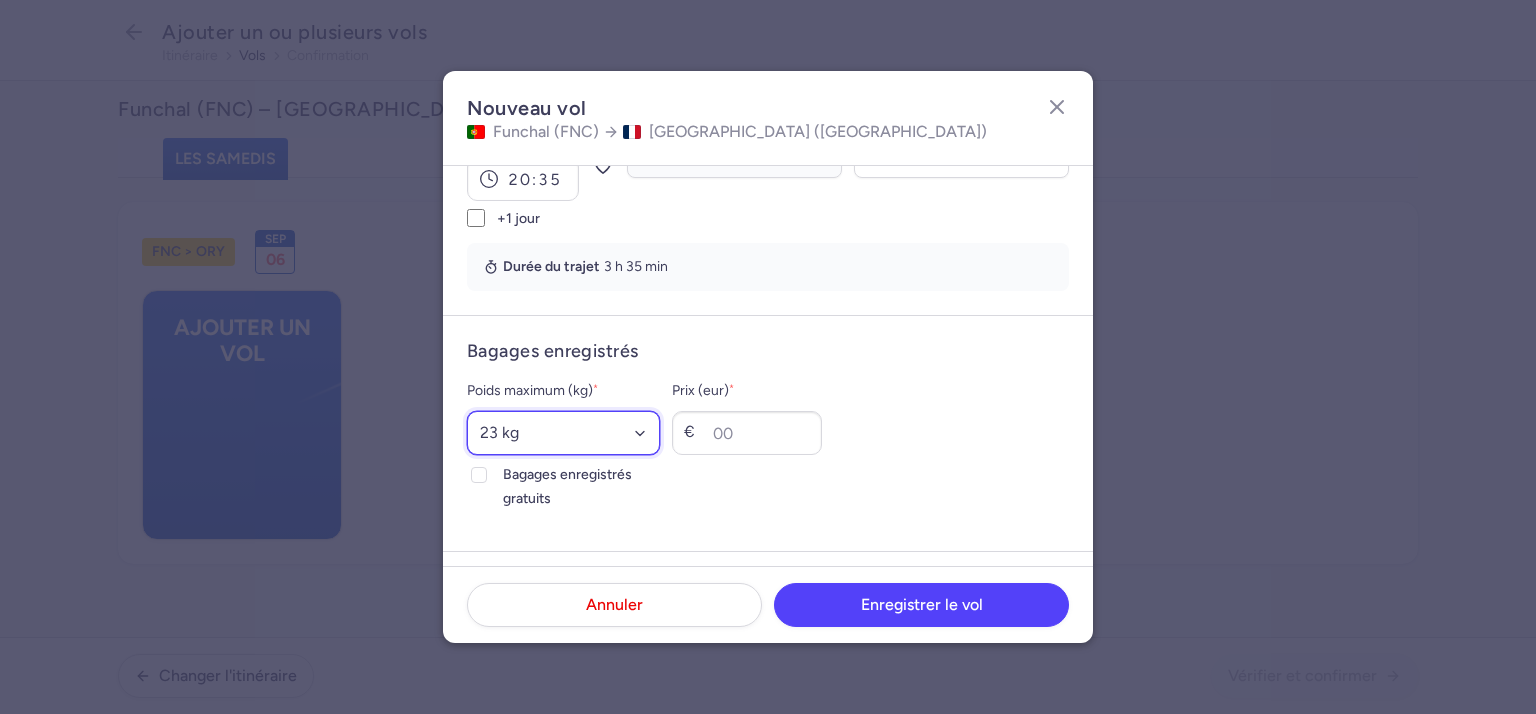 click on "Sélectionnez une option 15 kg 16 kg 17 kg 18 kg 19 kg 20 kg 21 kg 22 kg 23 kg 24 kg 25 kg 26 kg 27 kg 28 kg 29 kg 30 kg 31 kg 32 kg 33 kg 34 kg 35 kg" at bounding box center (563, 433) 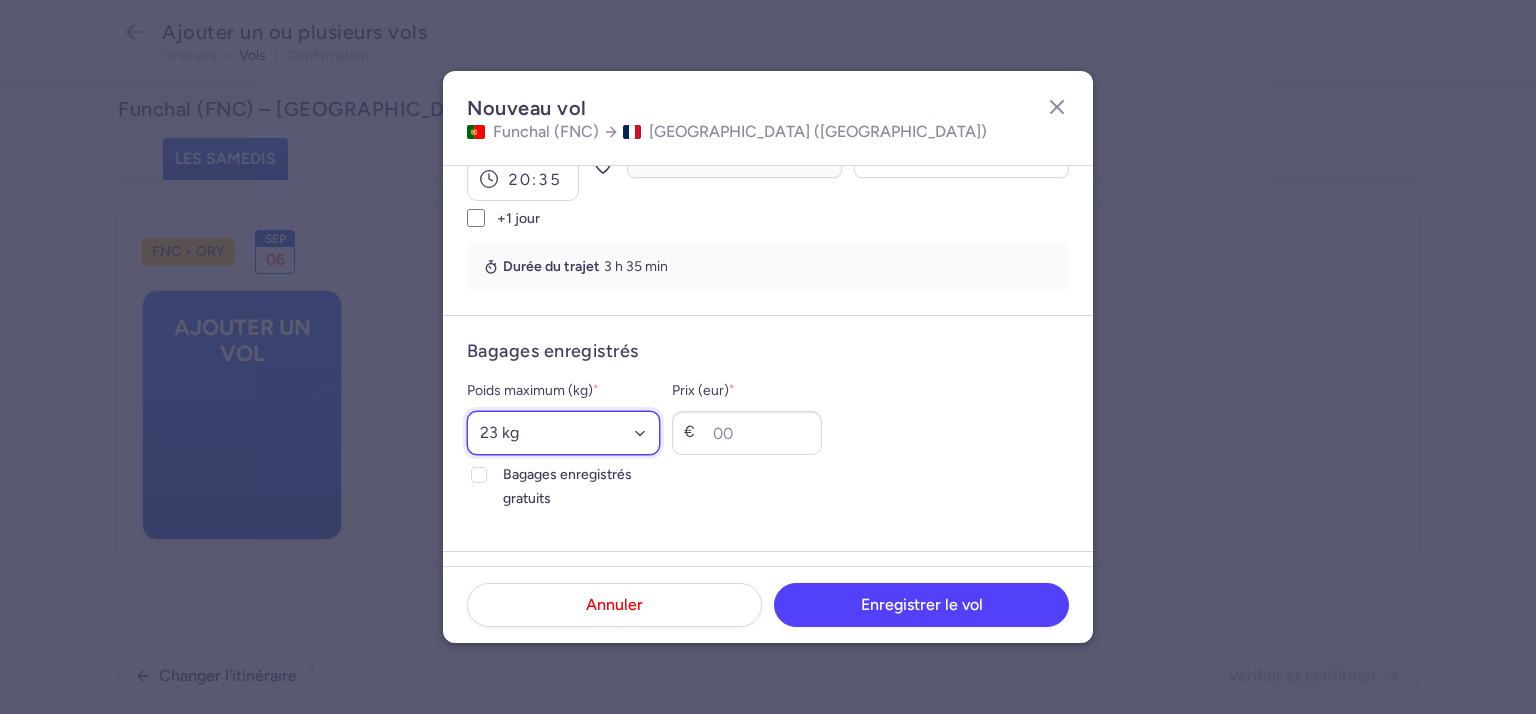 select on "20" 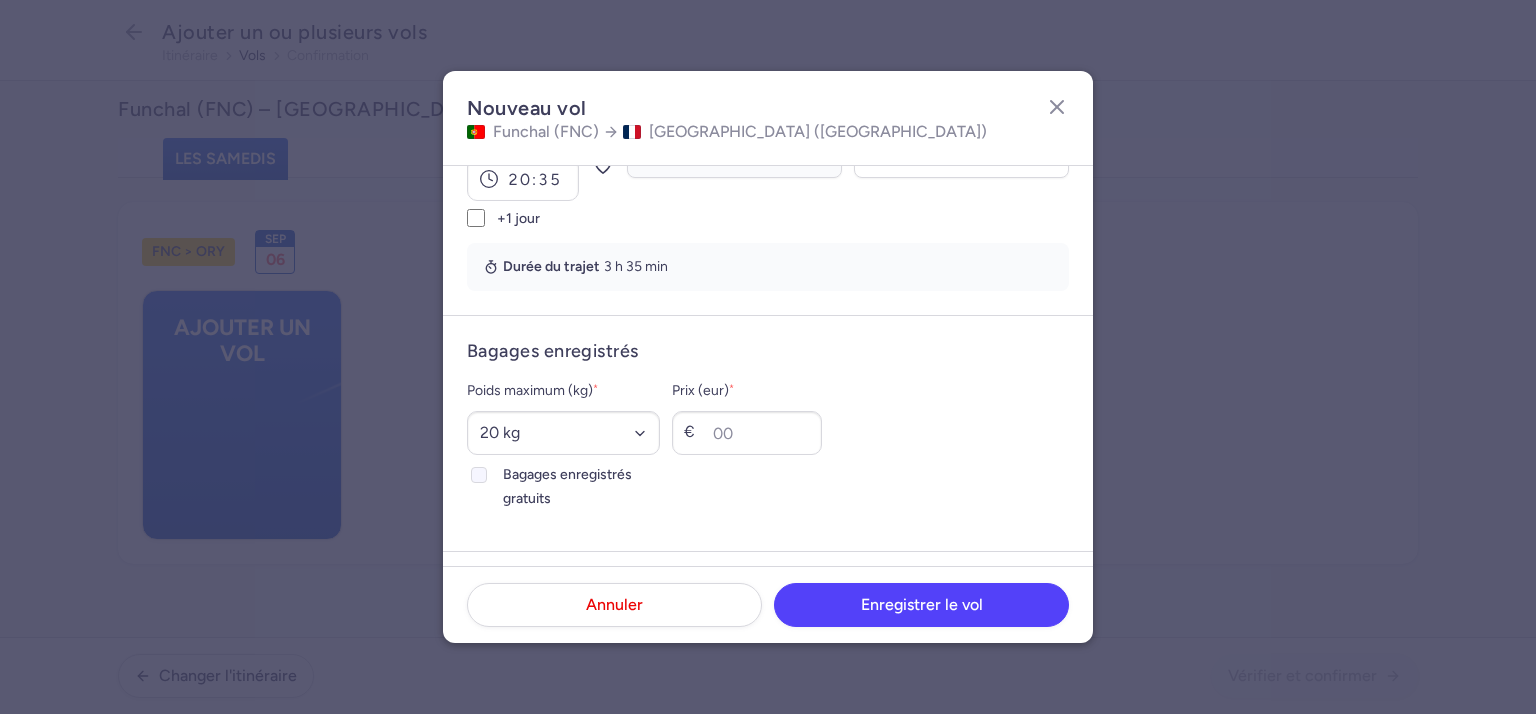 click on "Bagages enregistrés gratuits" at bounding box center (479, 475) 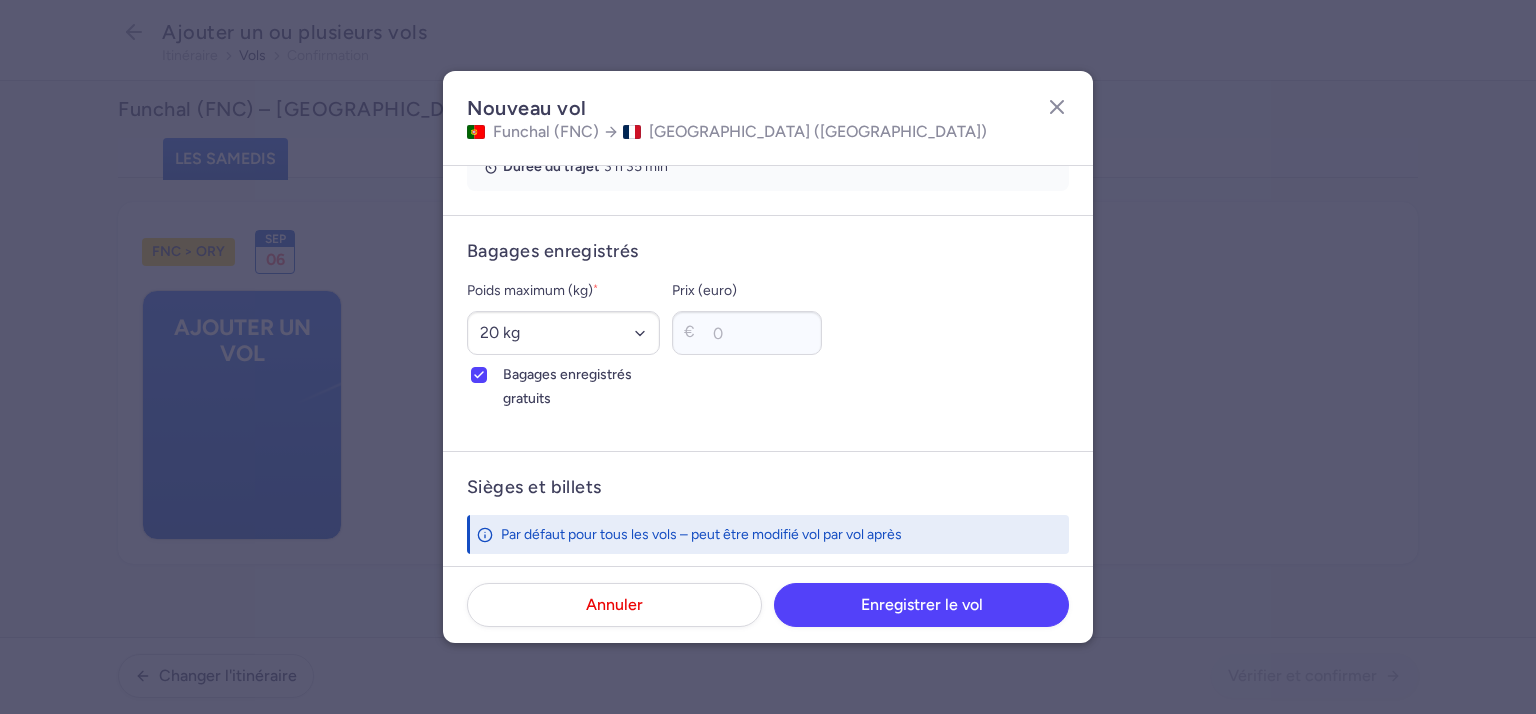 scroll, scrollTop: 700, scrollLeft: 0, axis: vertical 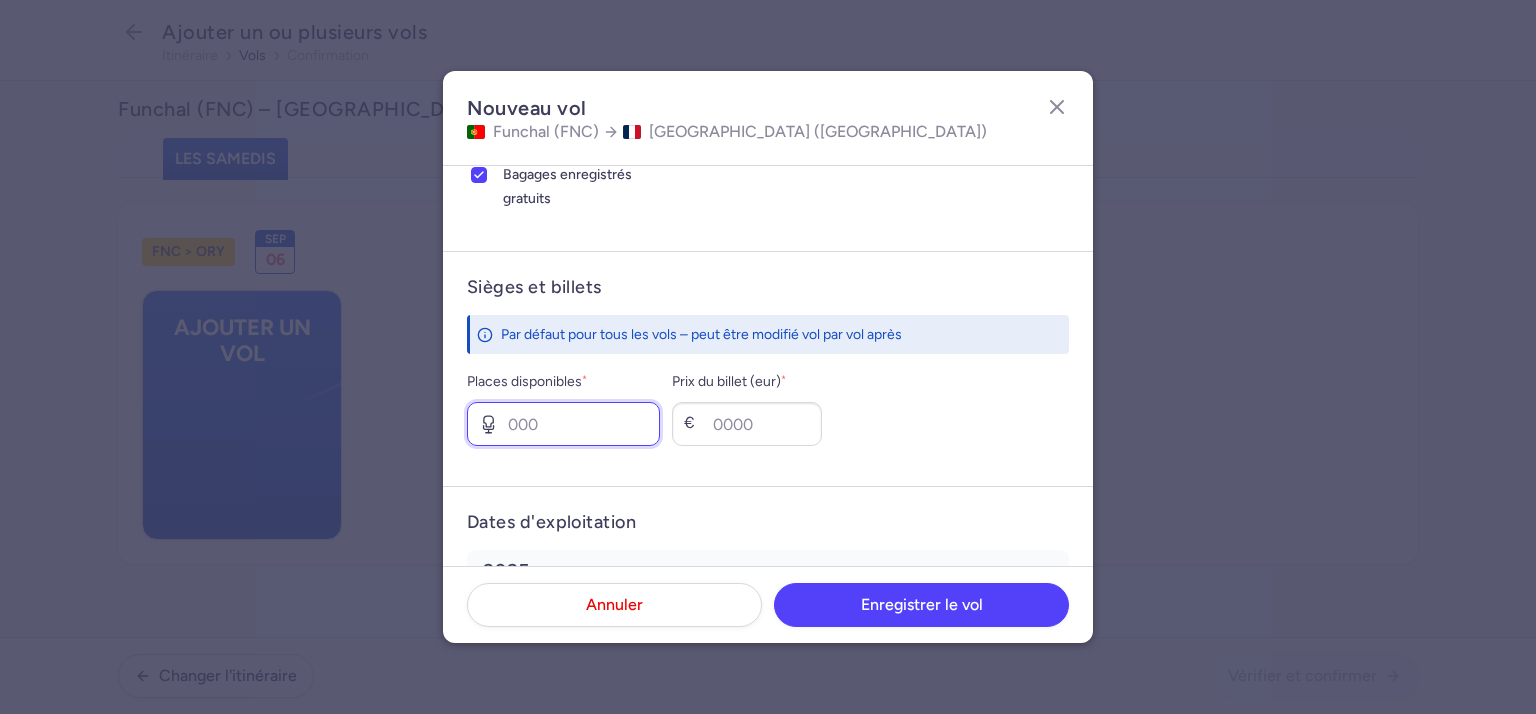 click on "Places disponibles  *" at bounding box center (563, 424) 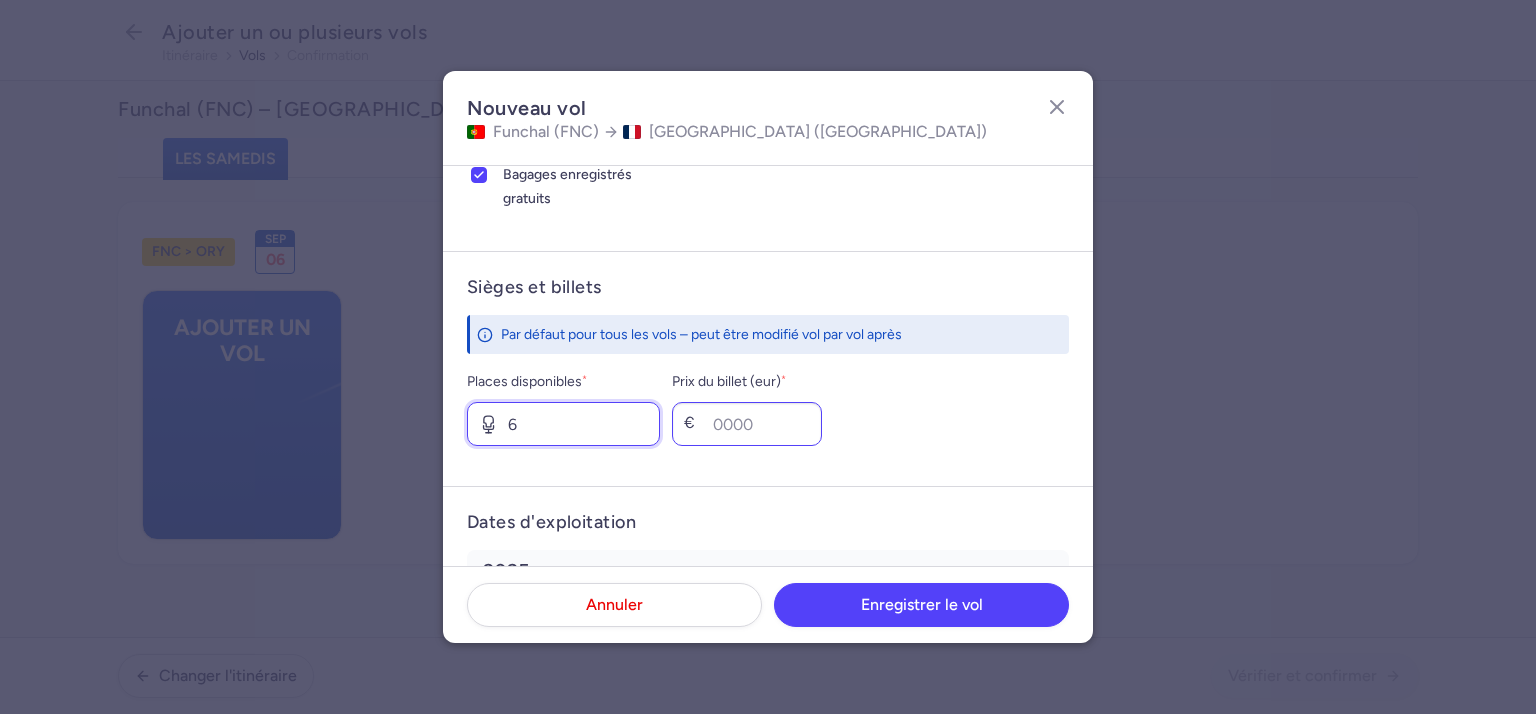 type on "6" 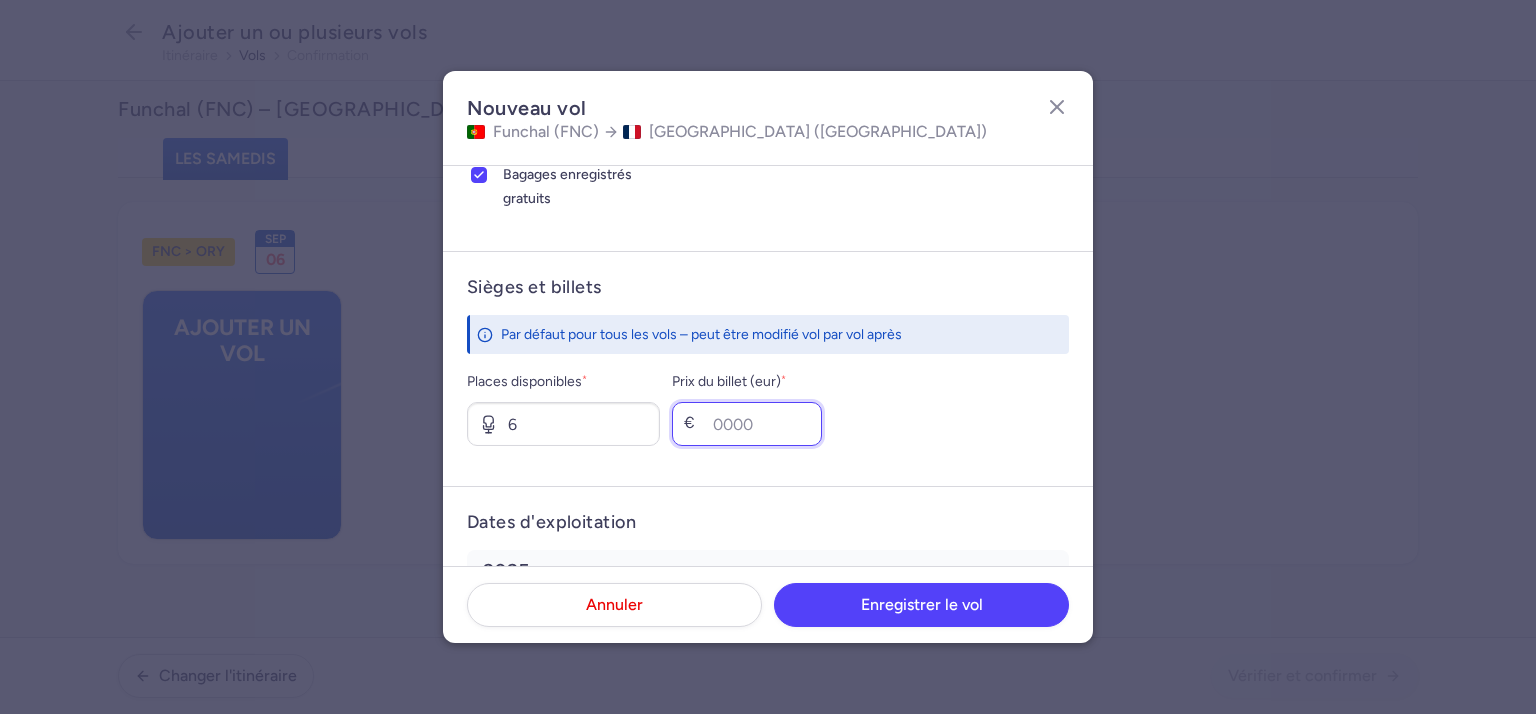 click on "Prix du billet (eur)  *" at bounding box center [747, 424] 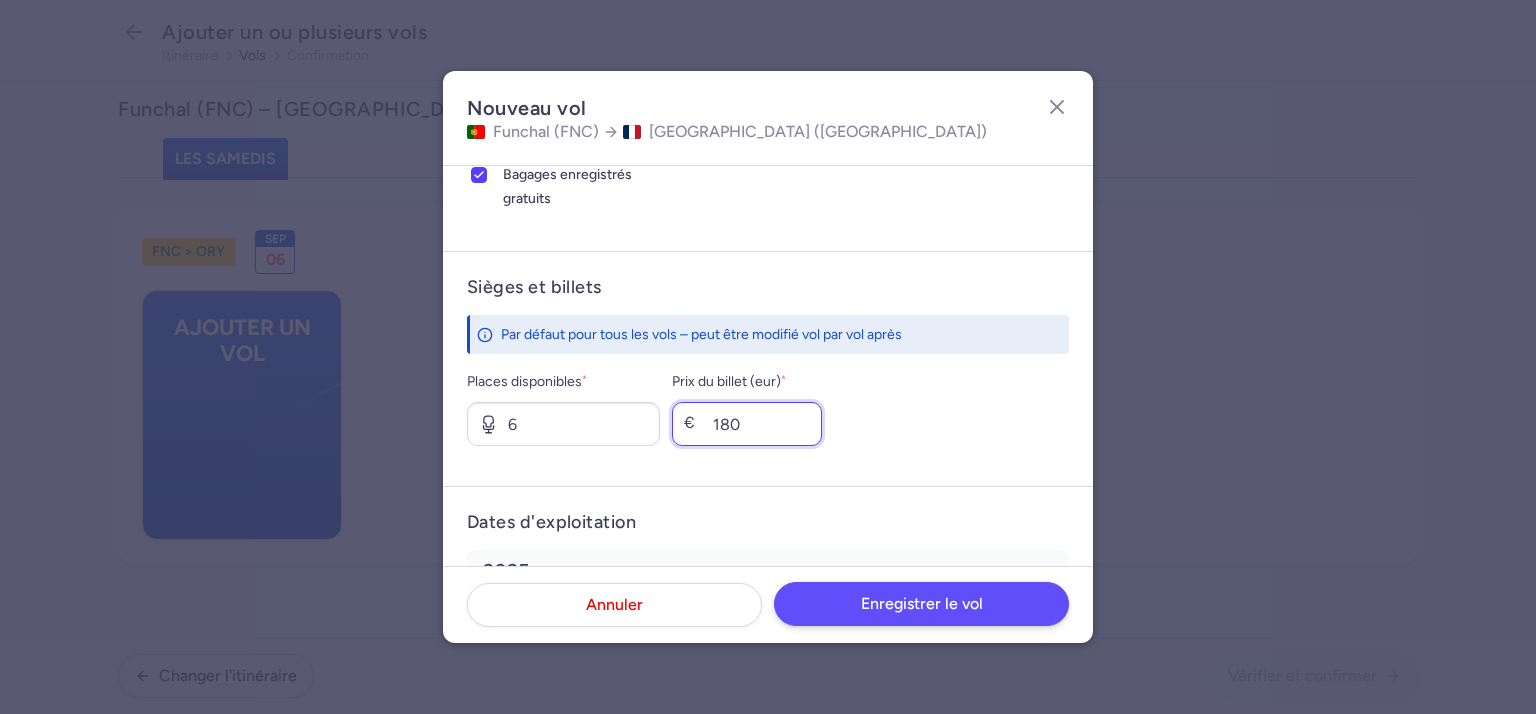 type on "180" 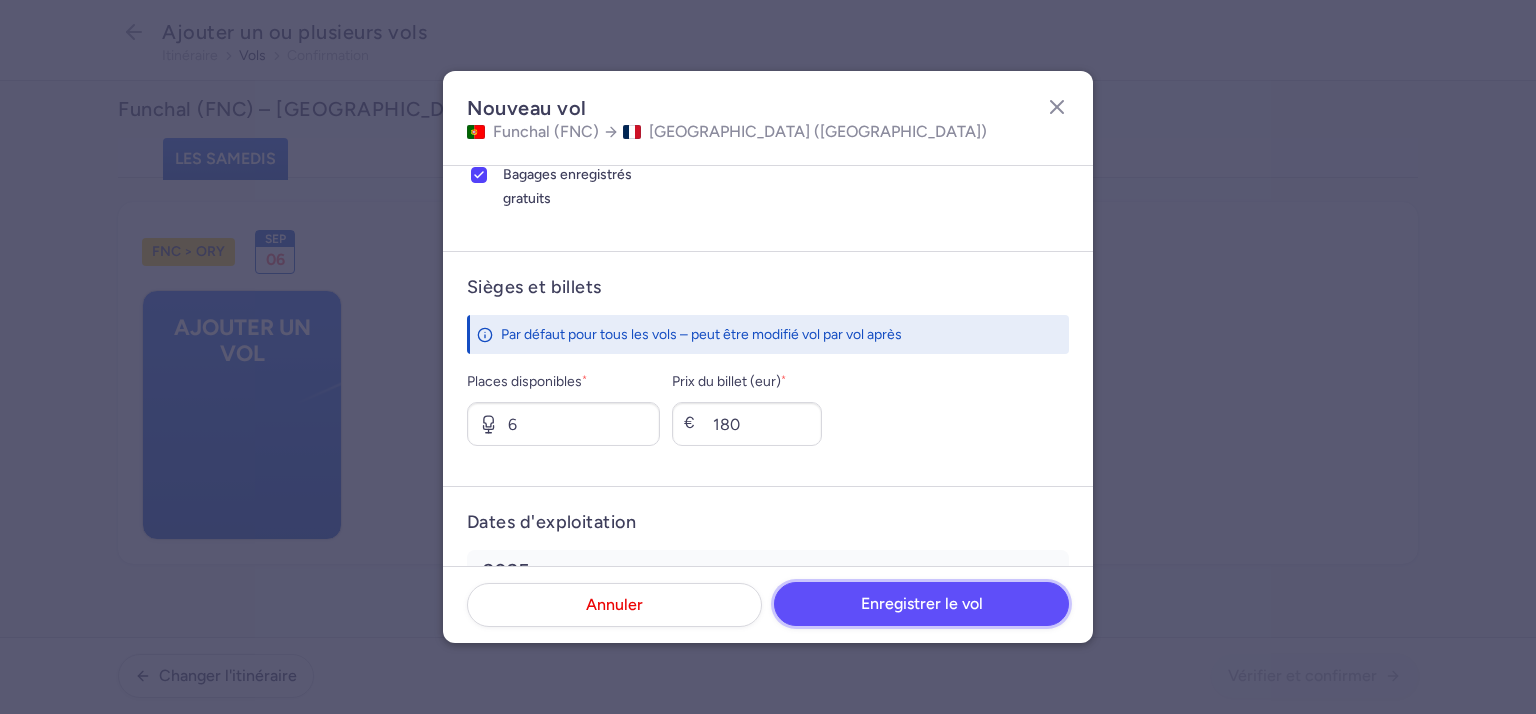 click on "Enregistrer le vol" at bounding box center [922, 603] 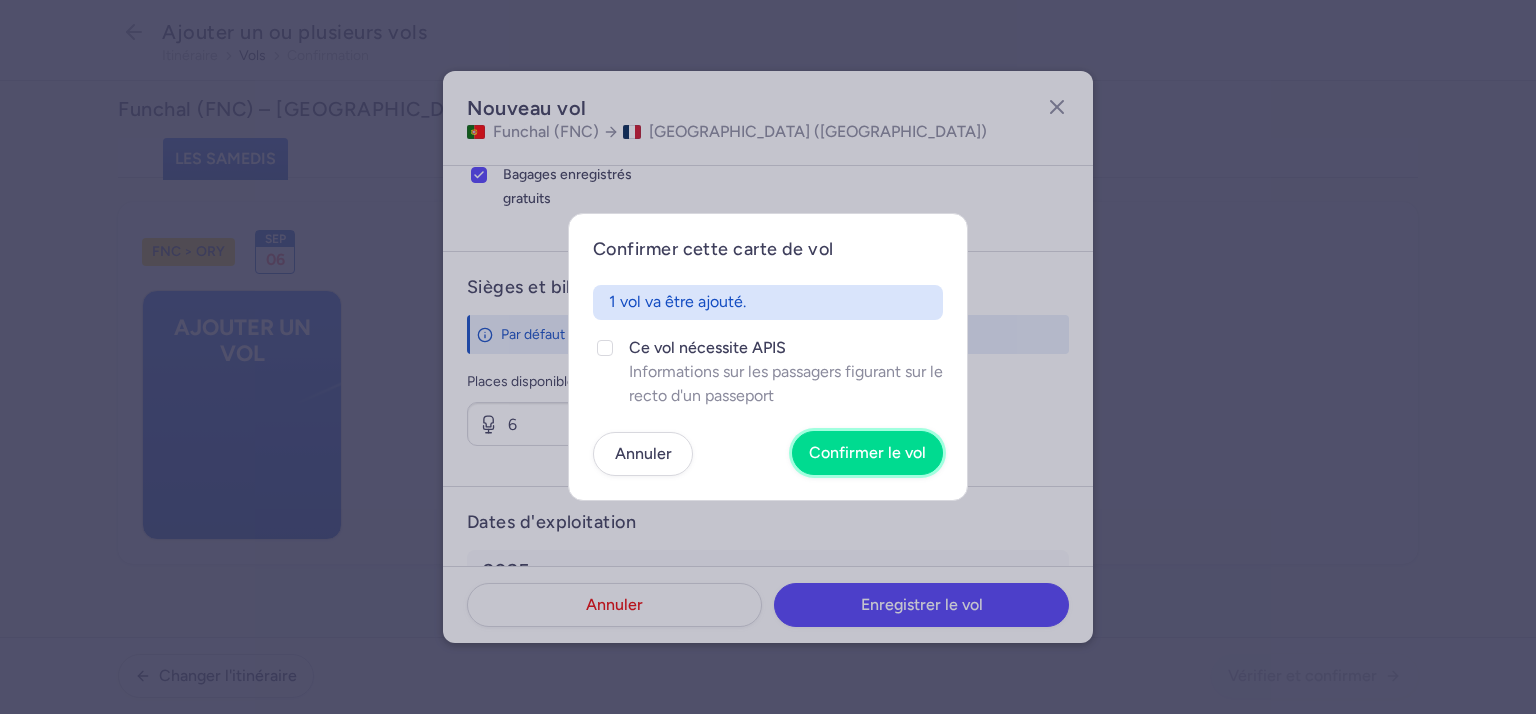 click on "Confirmer le vol" at bounding box center (867, 452) 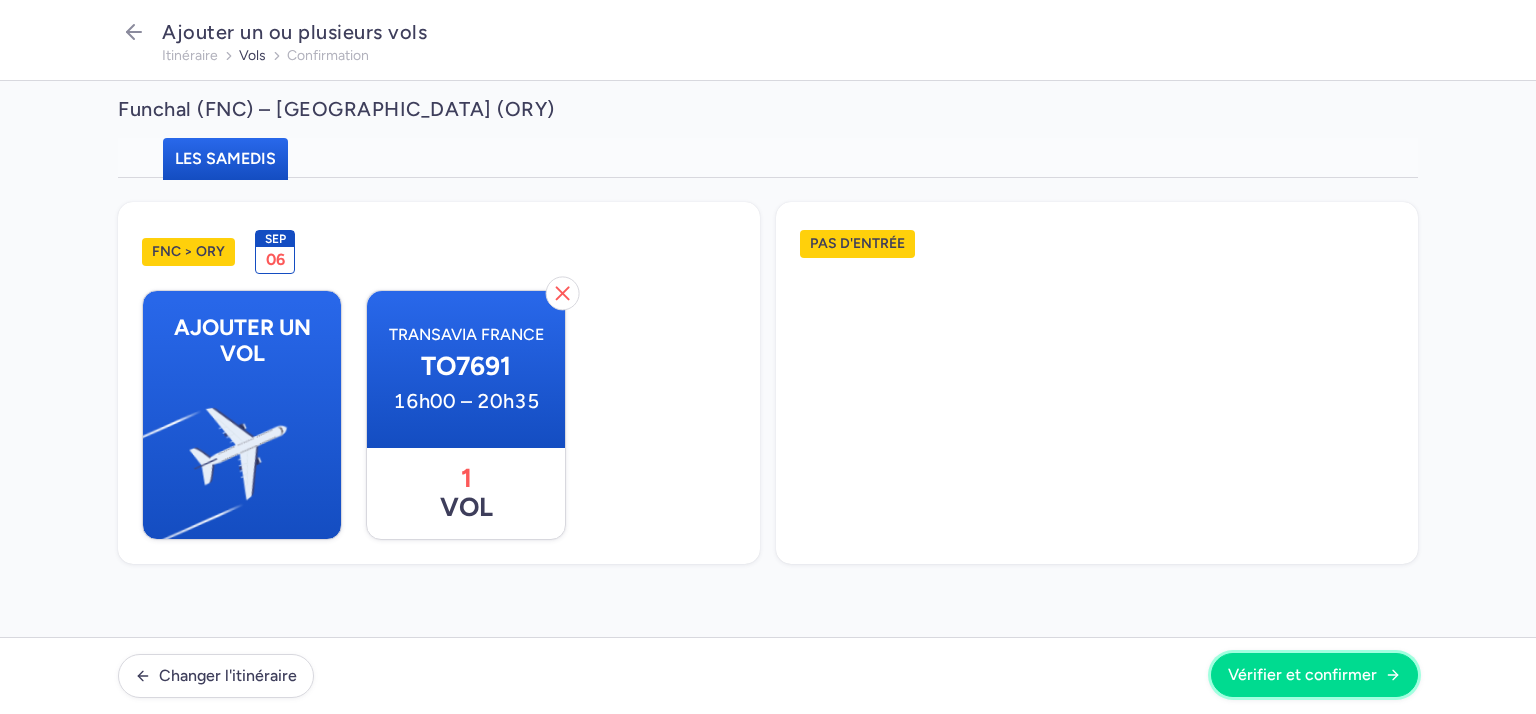 drag, startPoint x: 1302, startPoint y: 667, endPoint x: 1292, endPoint y: 659, distance: 12.806249 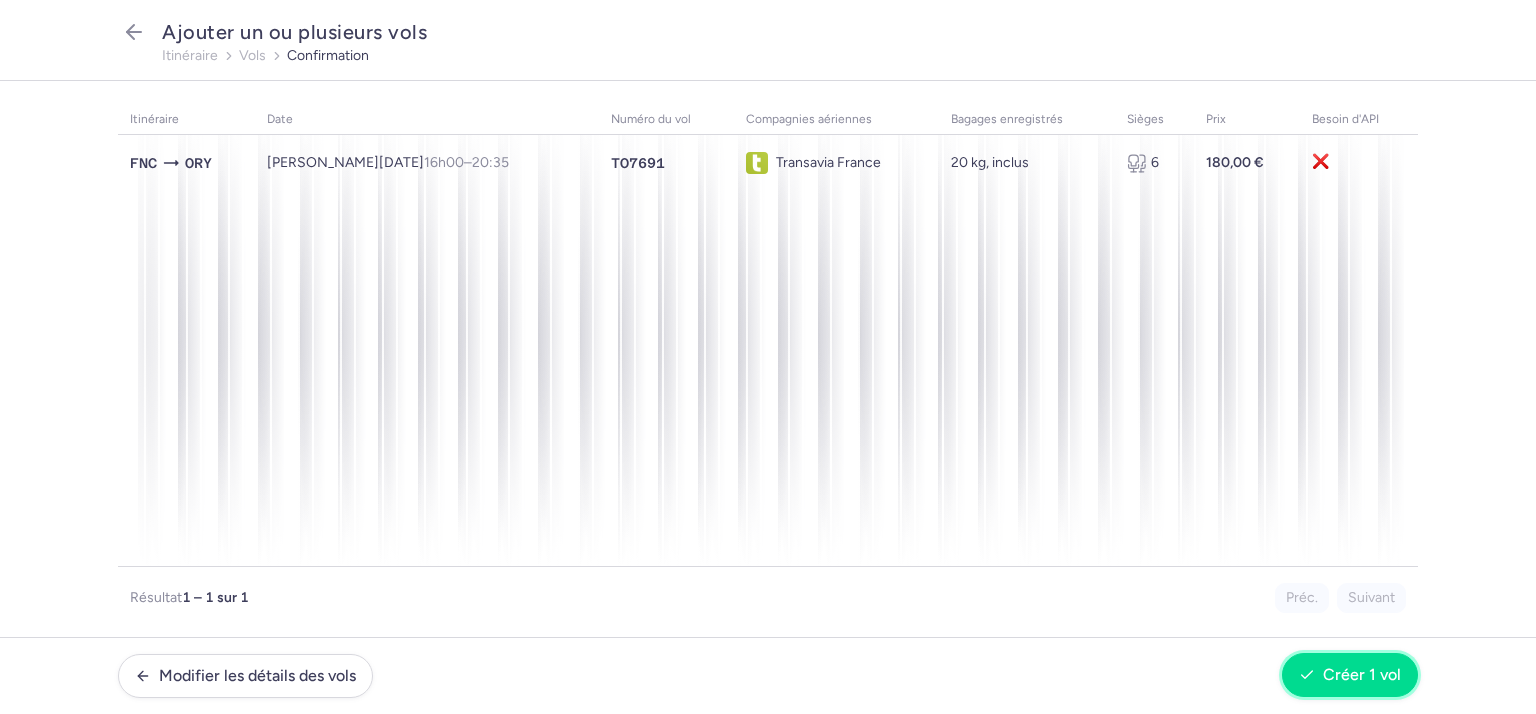 click on "Créer 1 vol" at bounding box center (1362, 674) 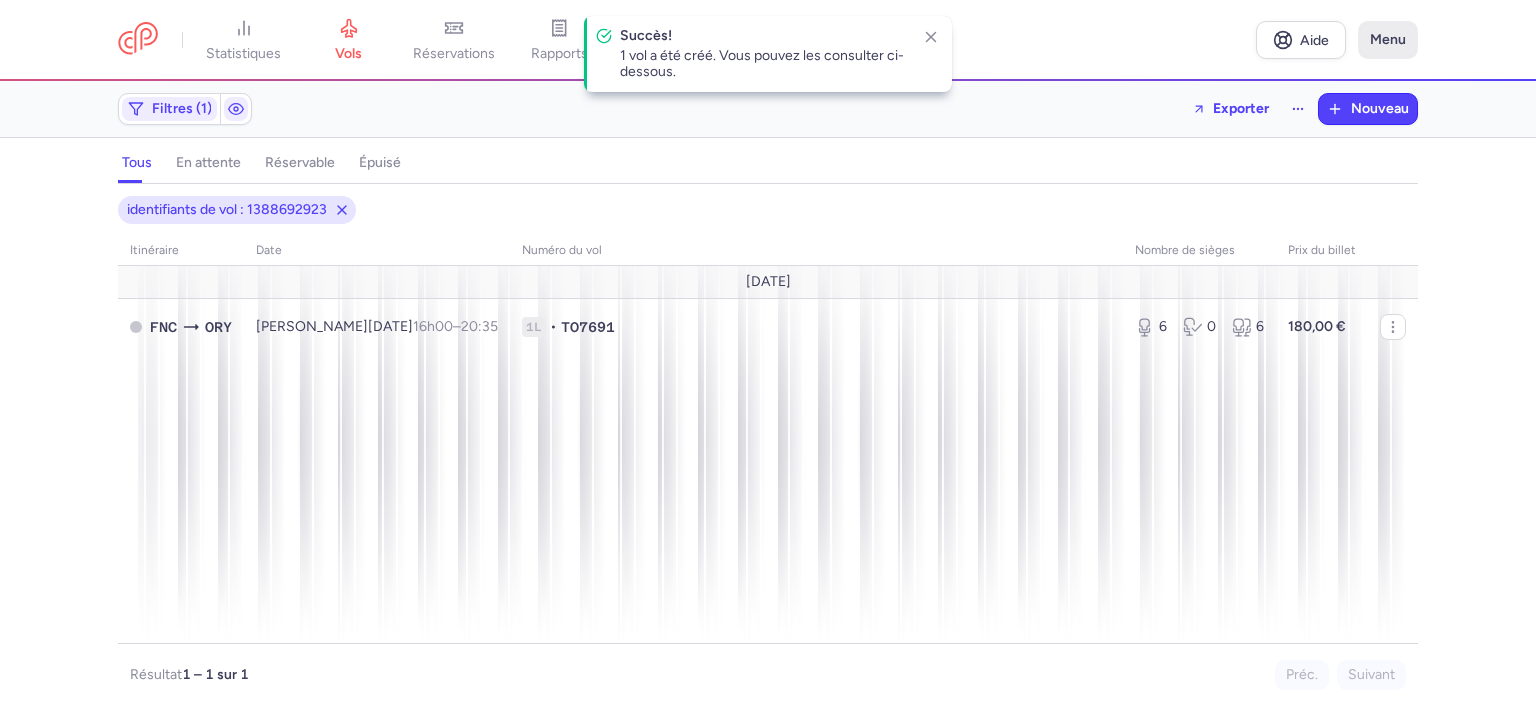 click on "Menu" at bounding box center [1388, 39] 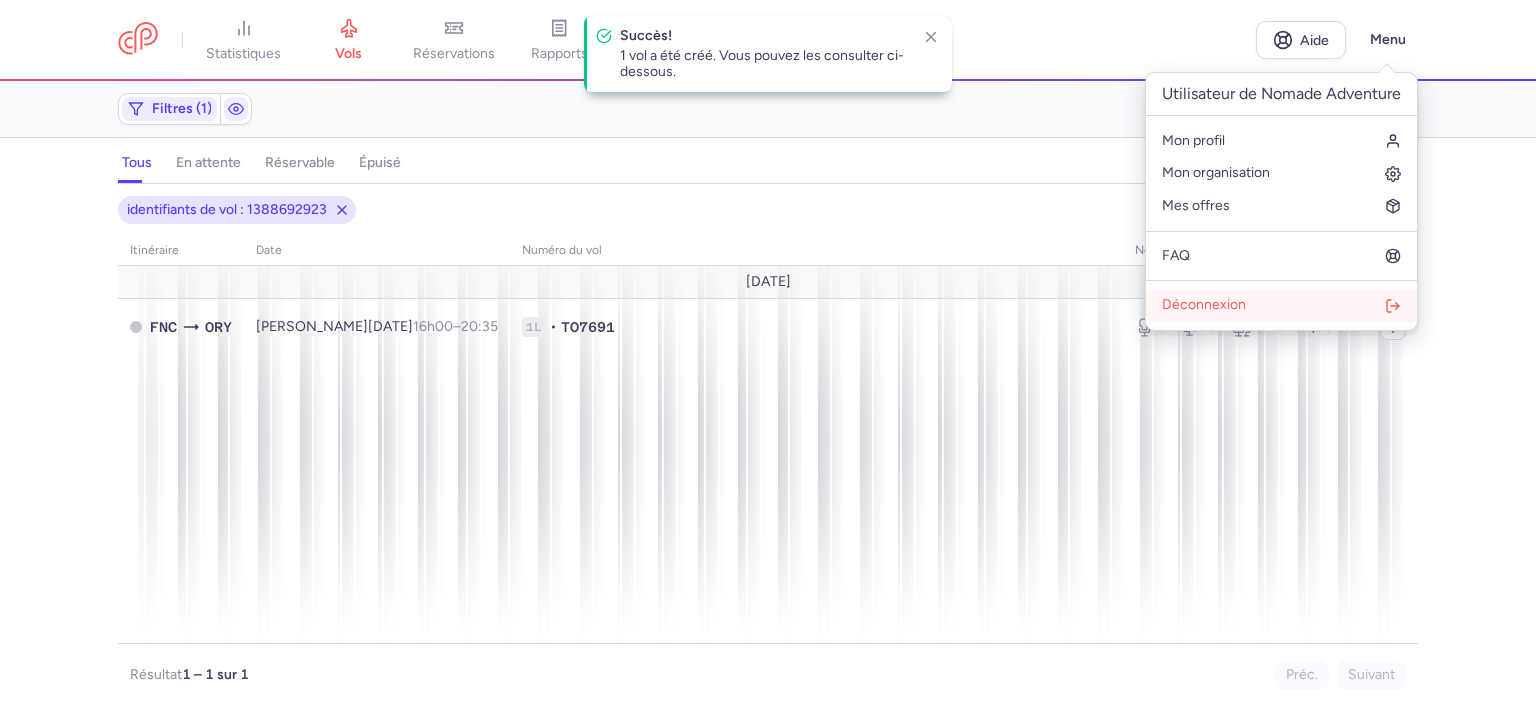 click on "Déconnexion" at bounding box center (1204, 304) 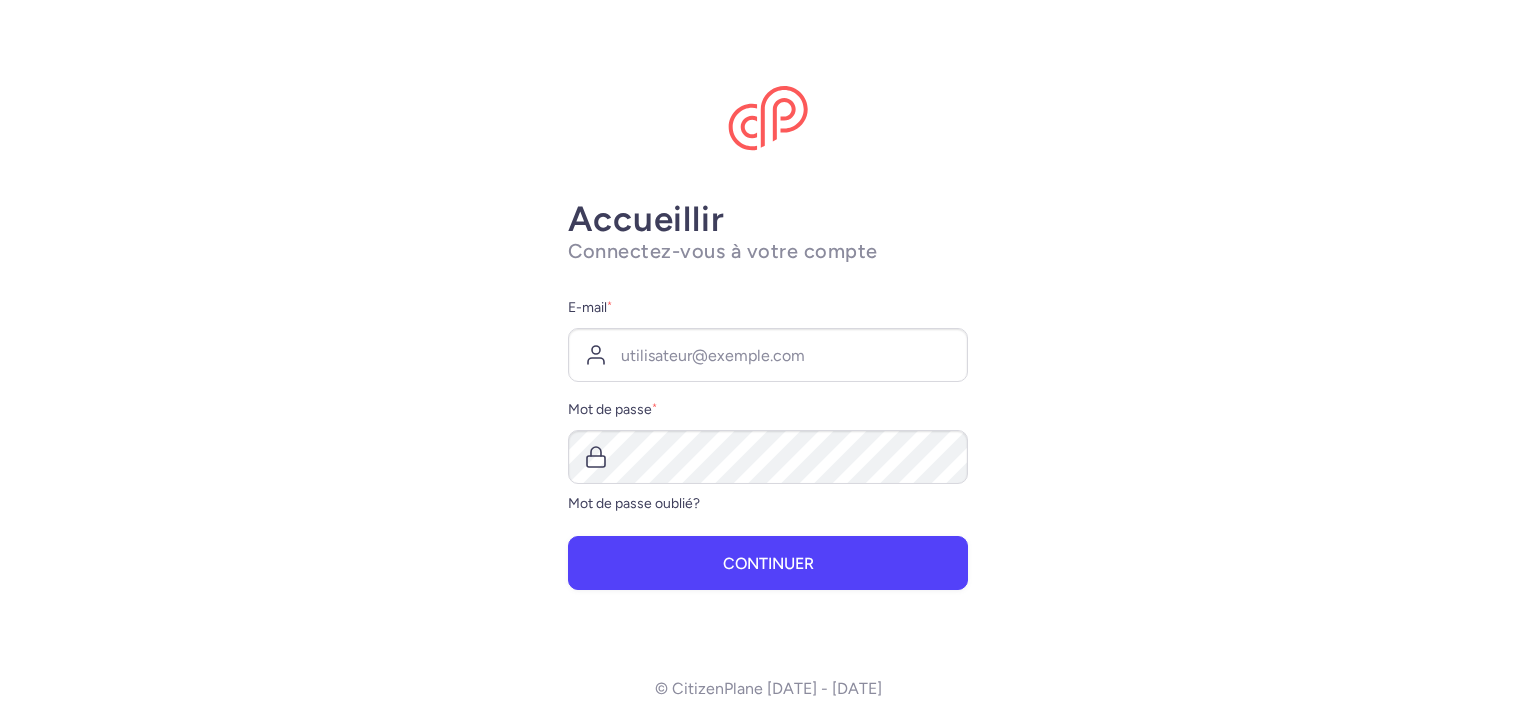 scroll, scrollTop: 0, scrollLeft: 0, axis: both 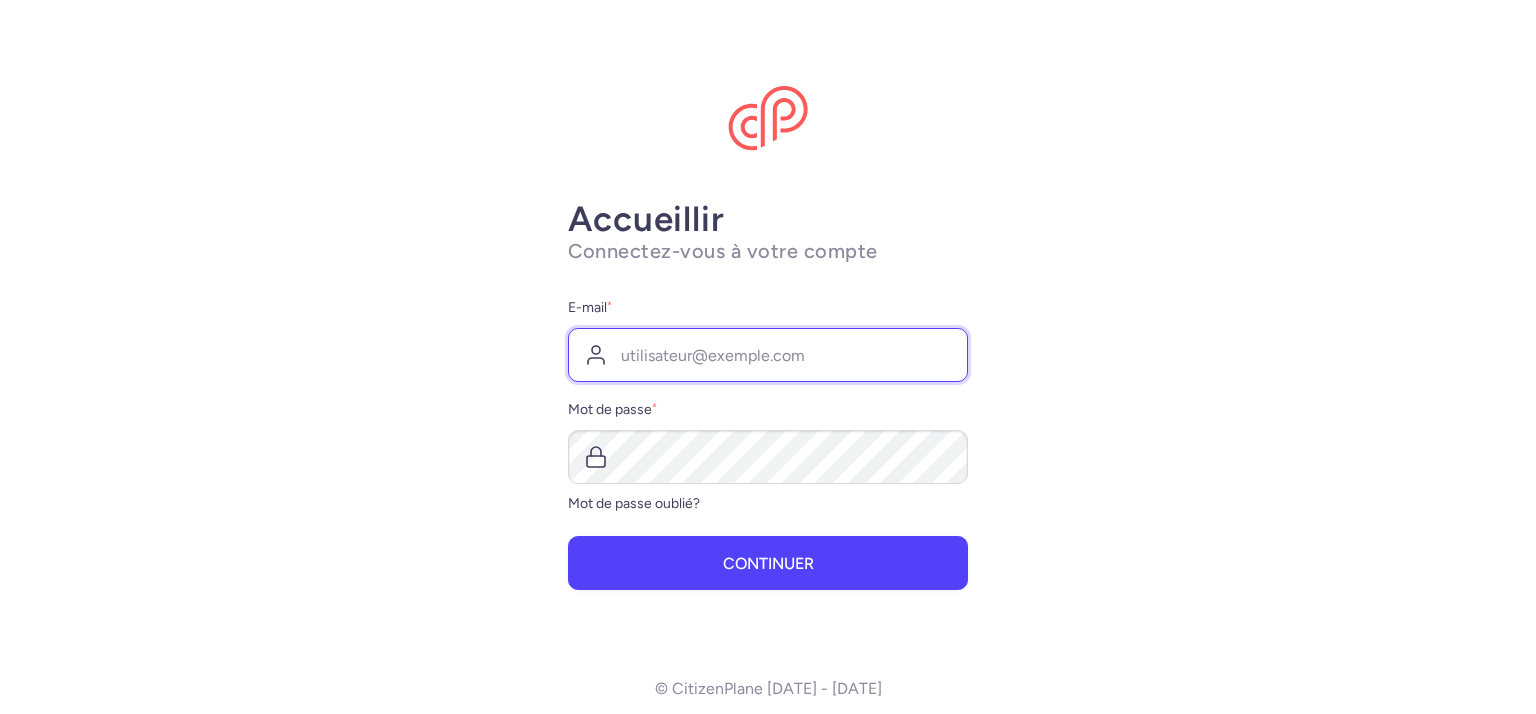 click on "E-mail  *" at bounding box center [768, 355] 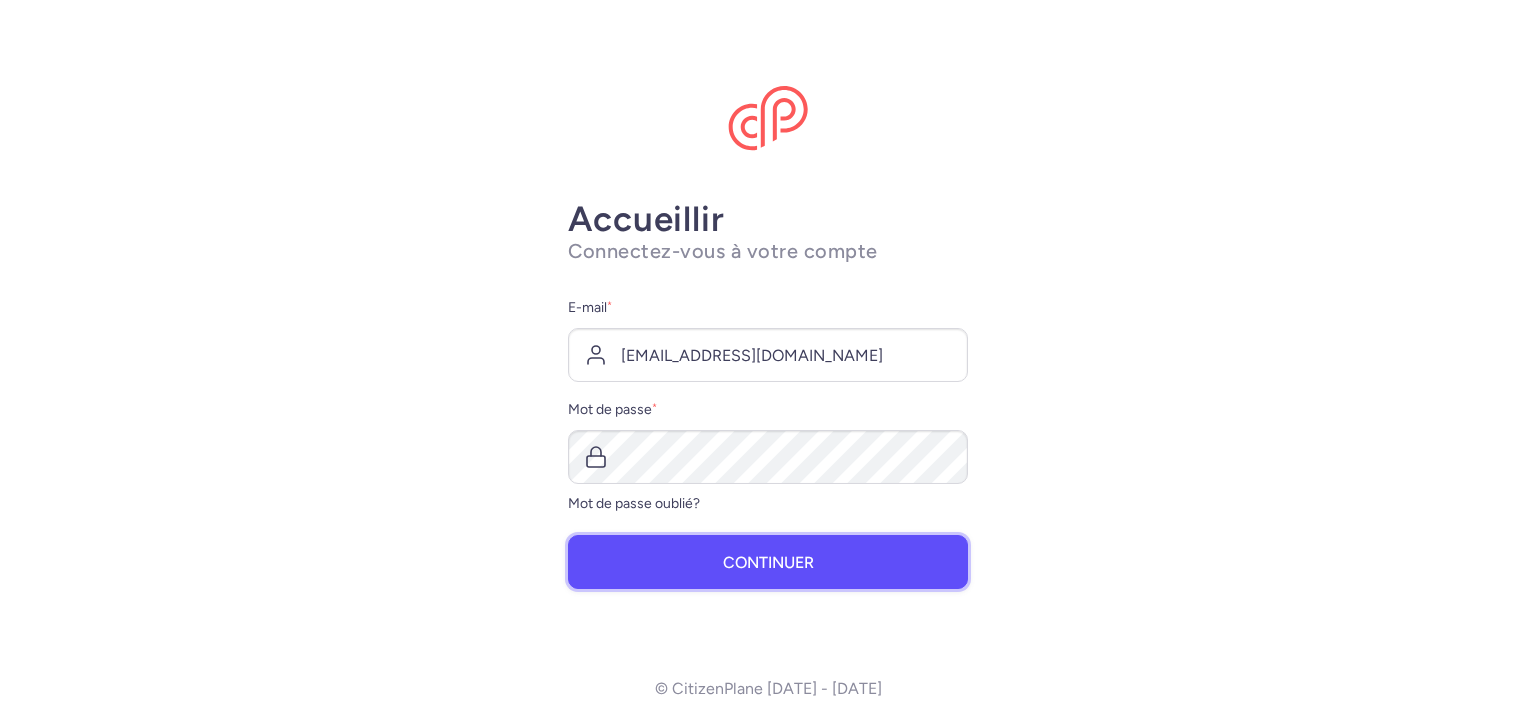 click on "Continuer" at bounding box center [768, 562] 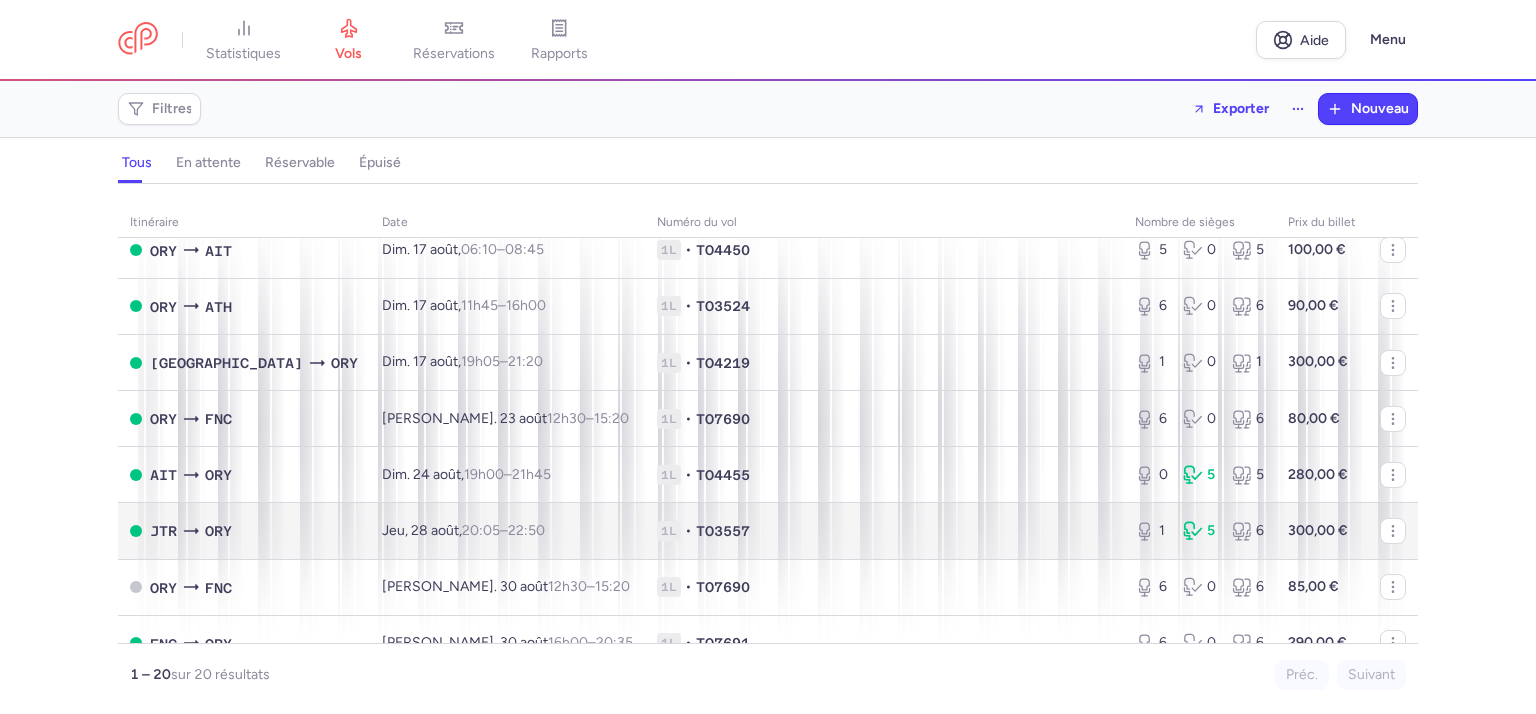 scroll, scrollTop: 836, scrollLeft: 0, axis: vertical 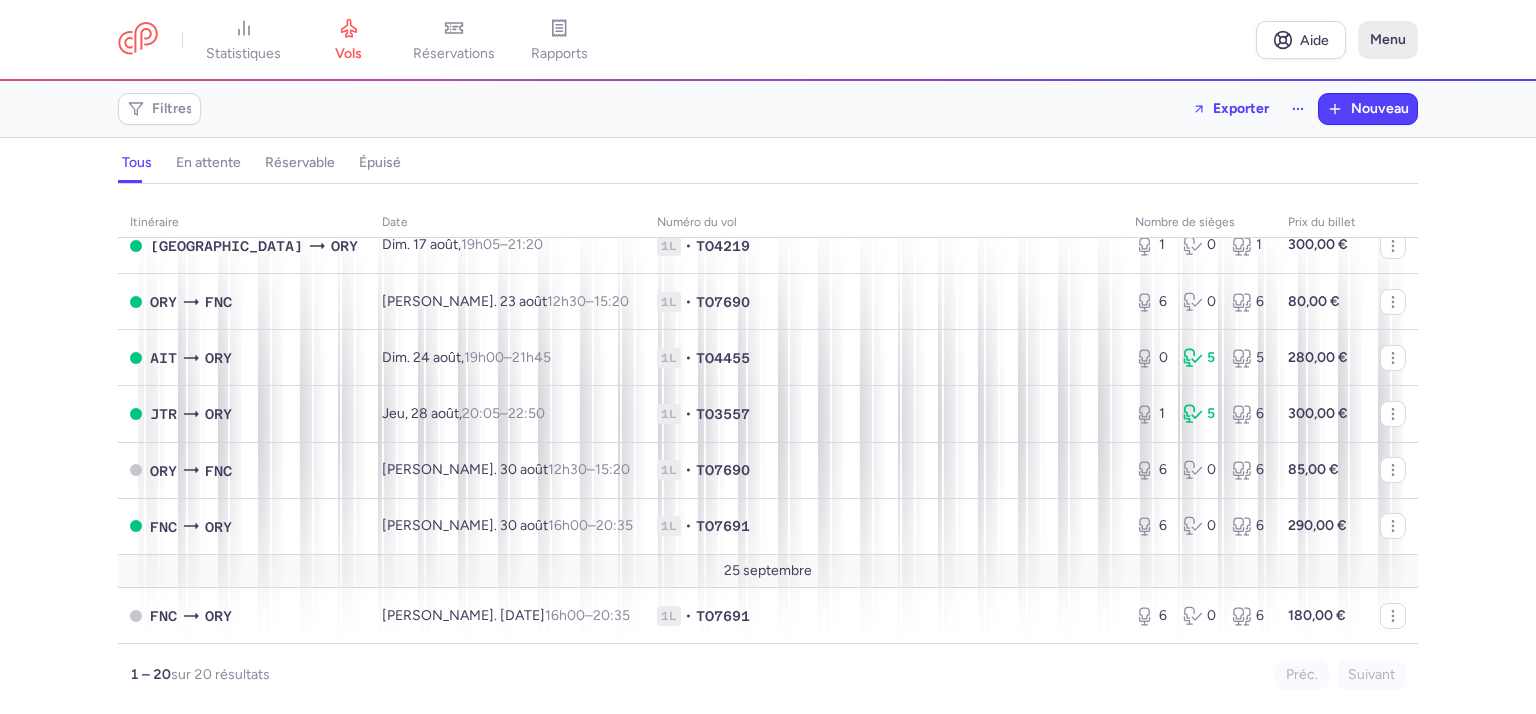 click on "Menu" at bounding box center [1388, 39] 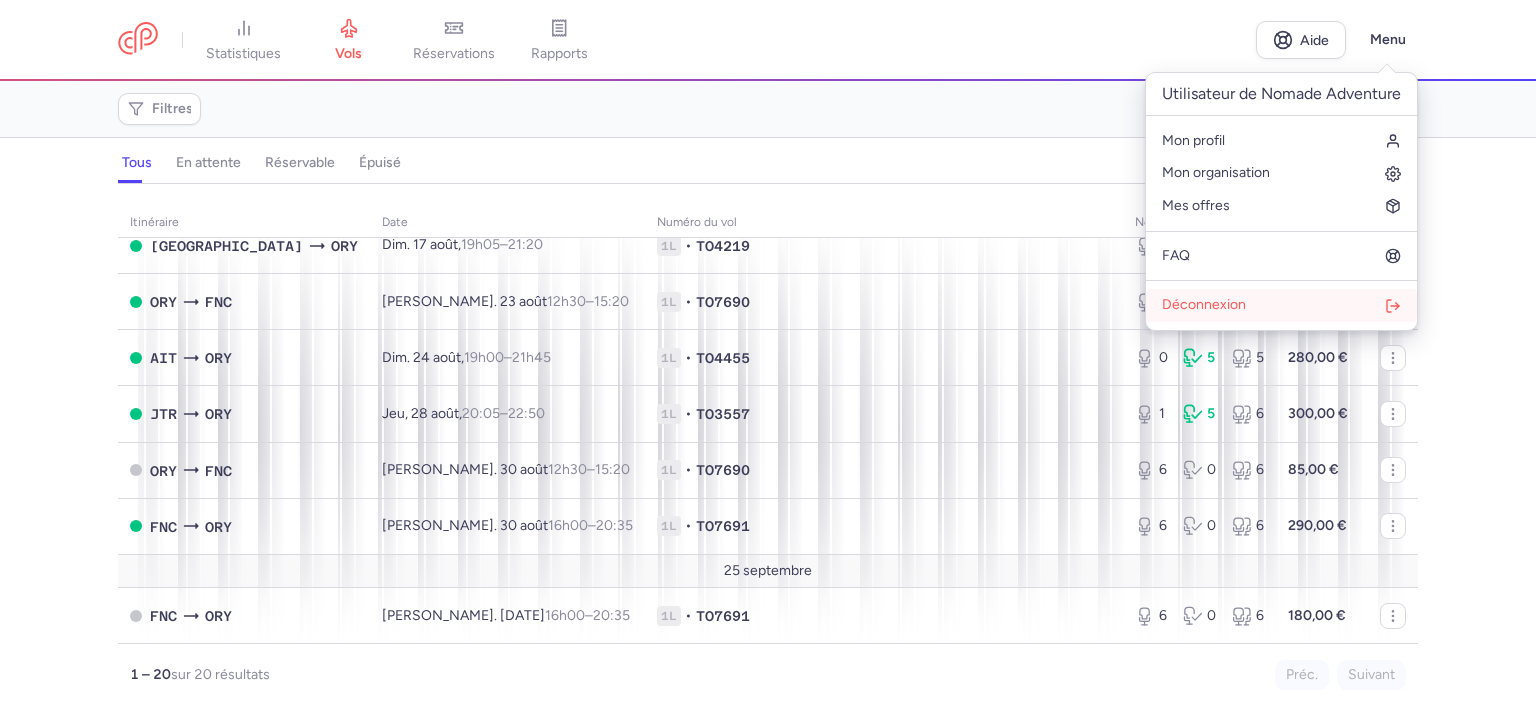 click on "Déconnexion" at bounding box center (1204, 304) 